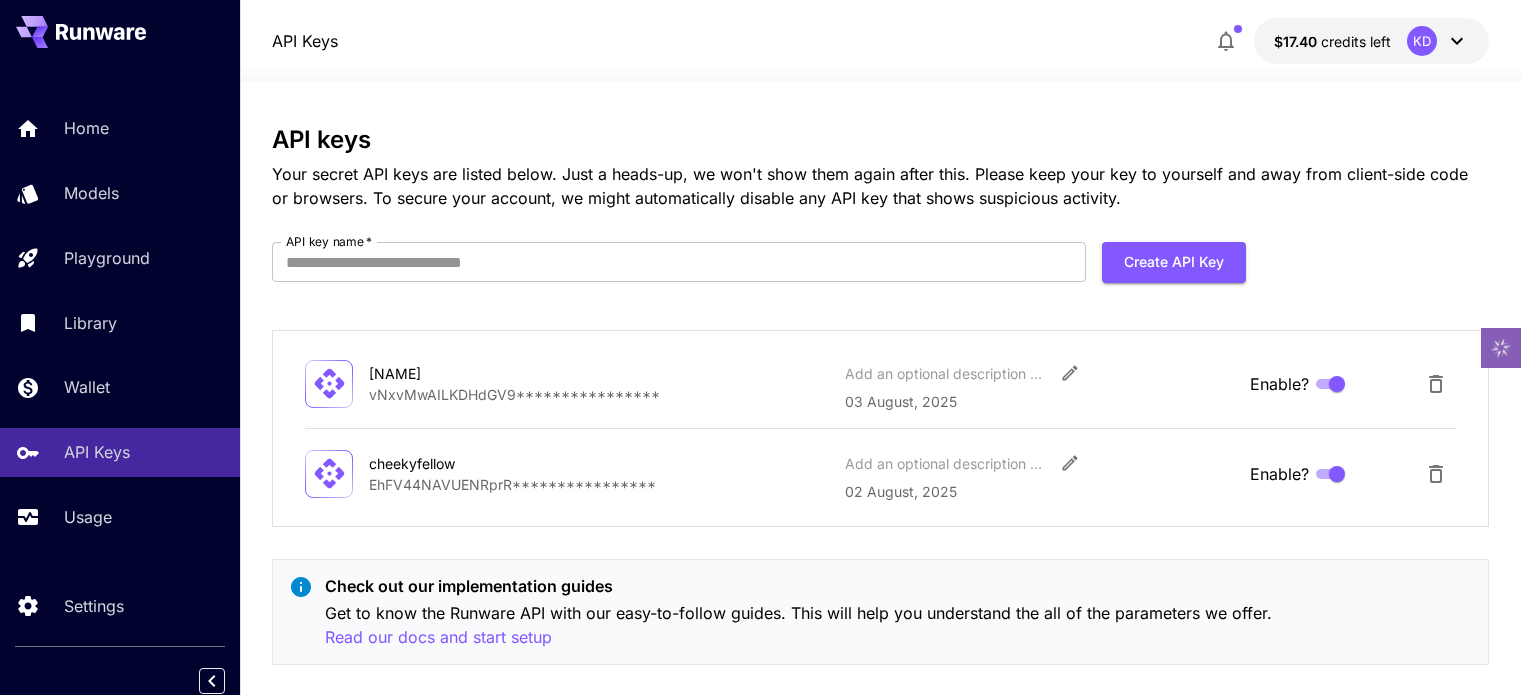 scroll, scrollTop: 0, scrollLeft: 0, axis: both 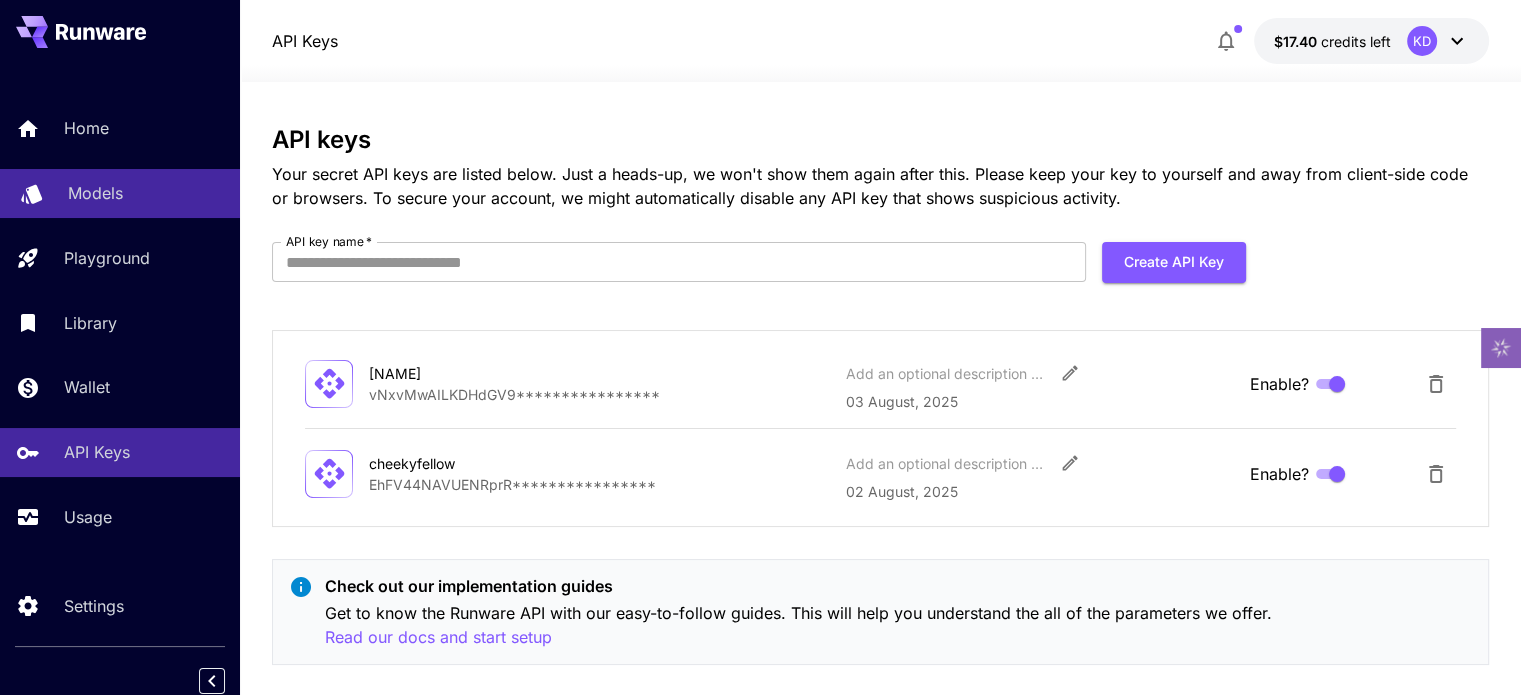 click on "Models" at bounding box center [95, 193] 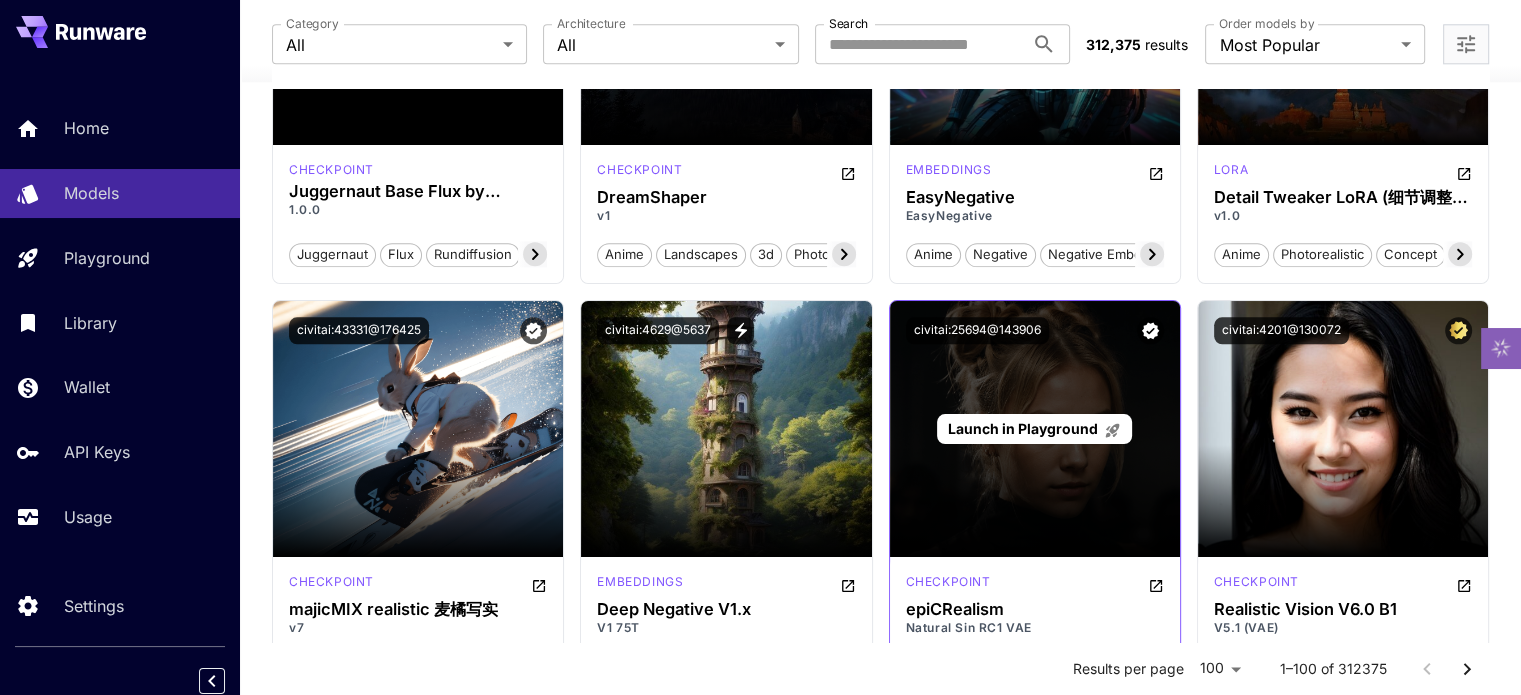 scroll, scrollTop: 2400, scrollLeft: 0, axis: vertical 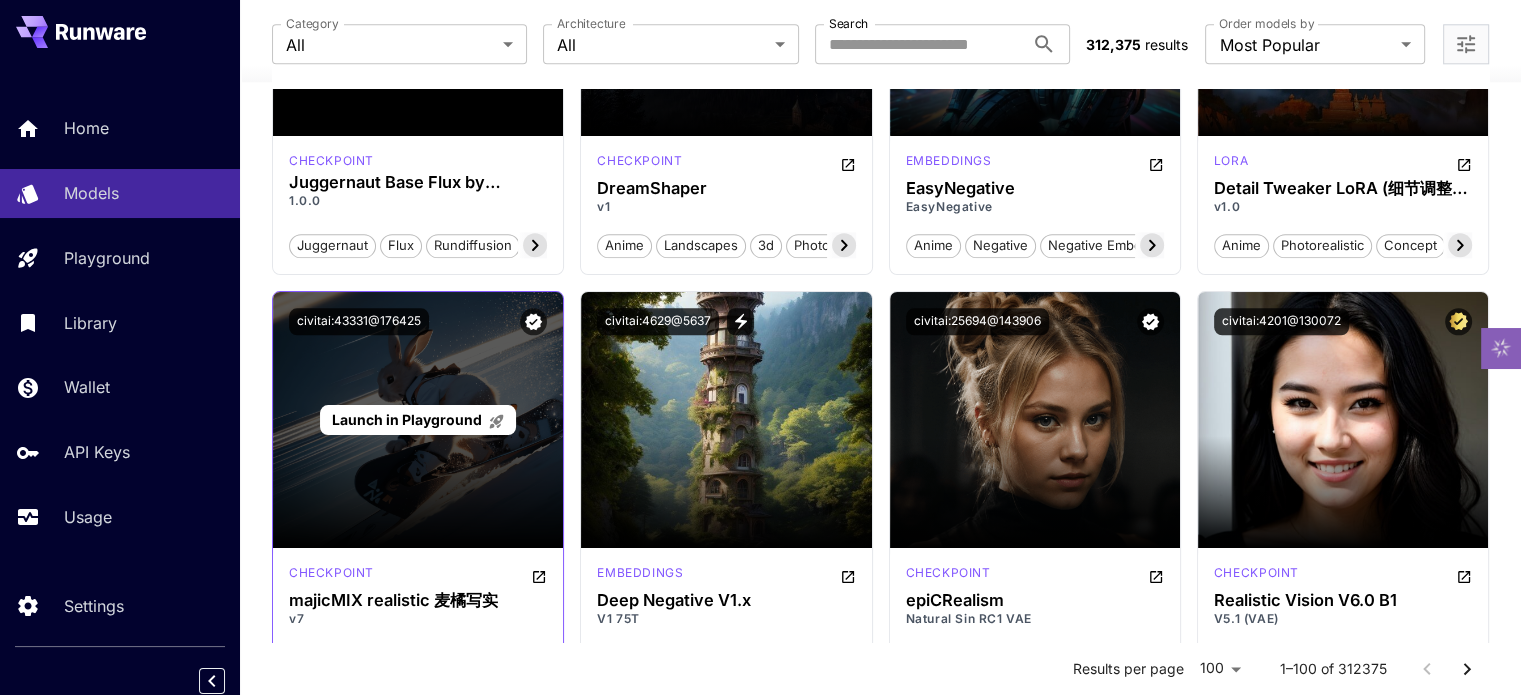 click on "Launch in Playground" at bounding box center (407, 419) 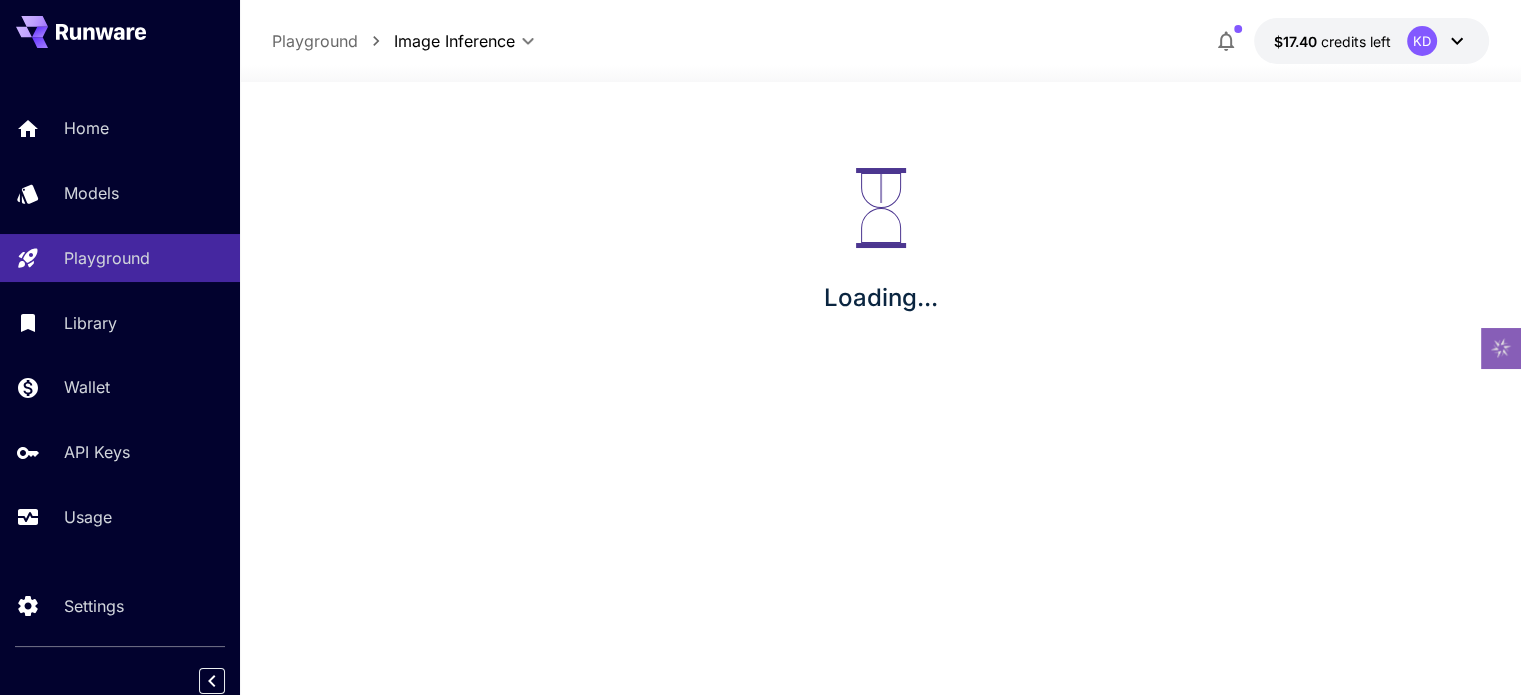 scroll, scrollTop: 0, scrollLeft: 0, axis: both 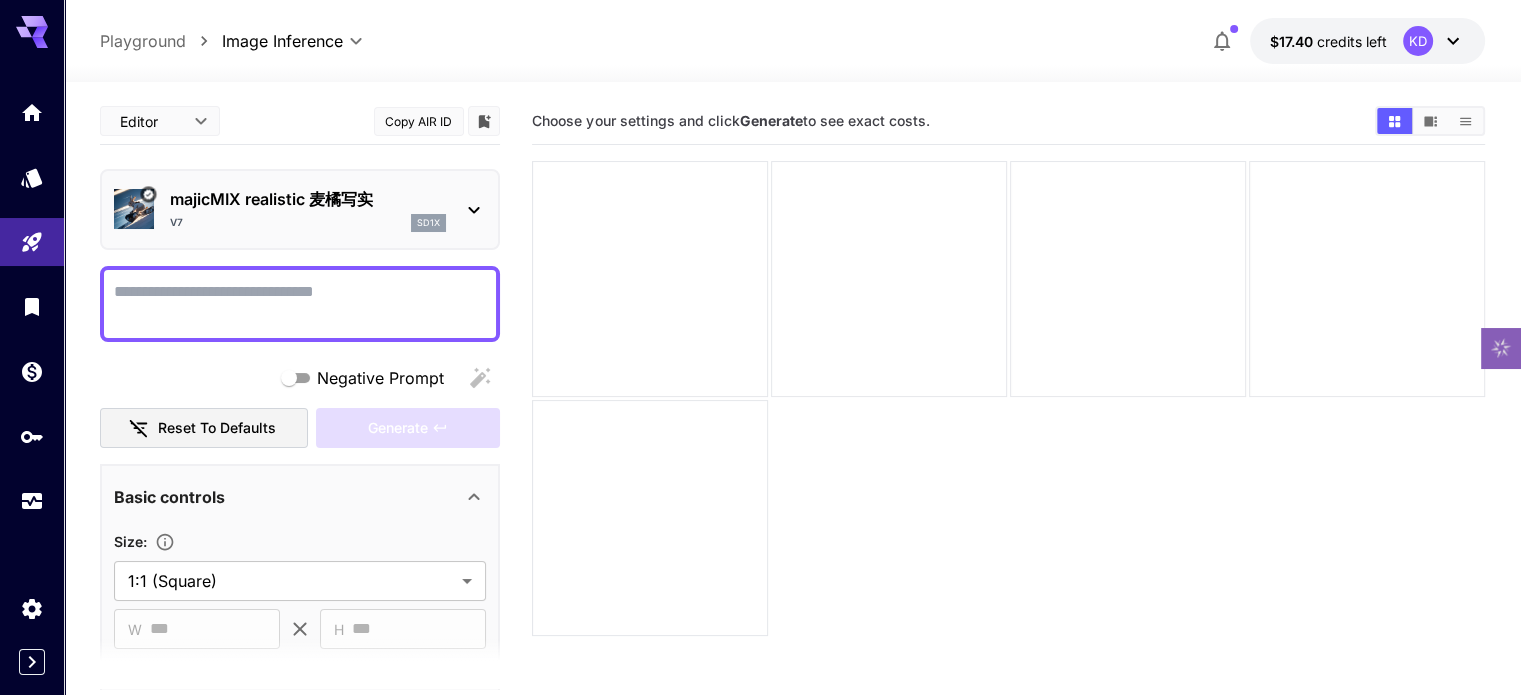 click on "Negative Prompt" at bounding box center [300, 304] 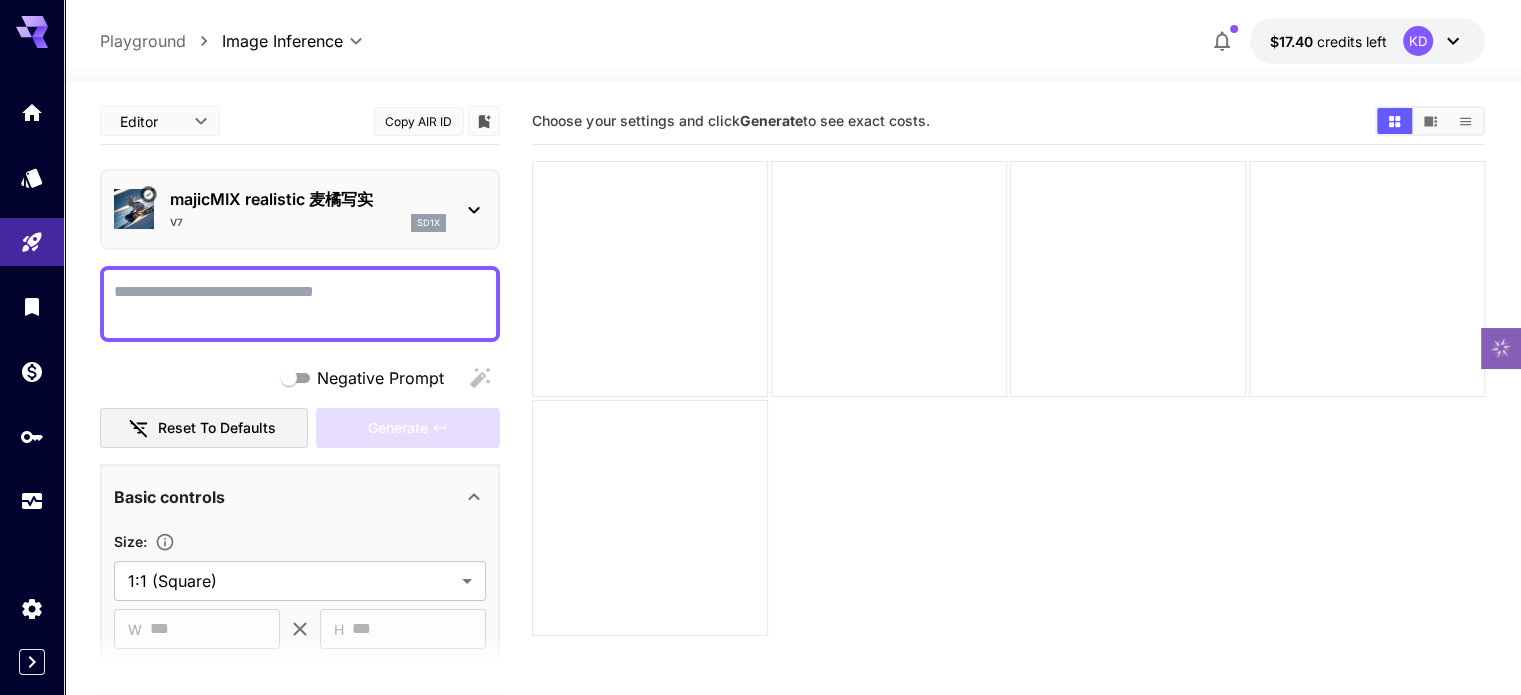 click on "Negative Prompt" at bounding box center (300, 304) 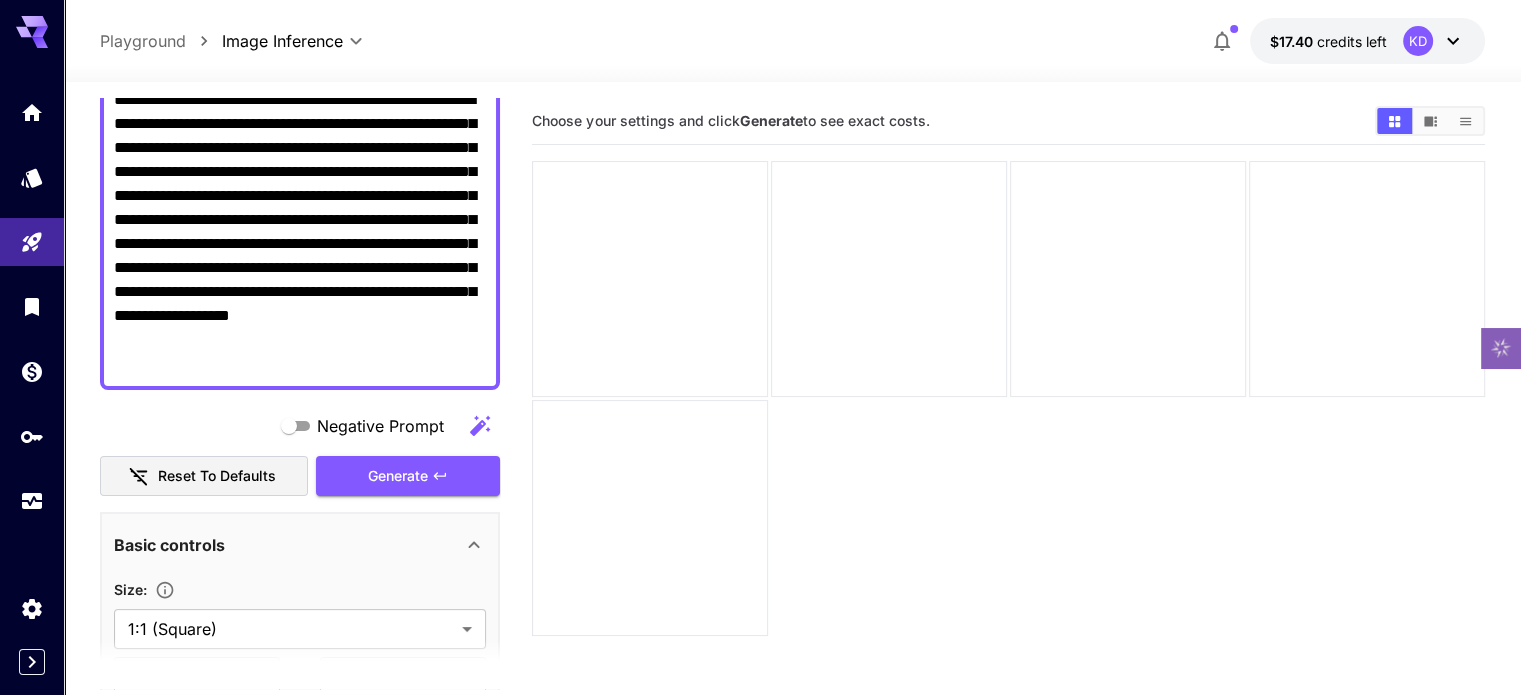 scroll, scrollTop: 200, scrollLeft: 0, axis: vertical 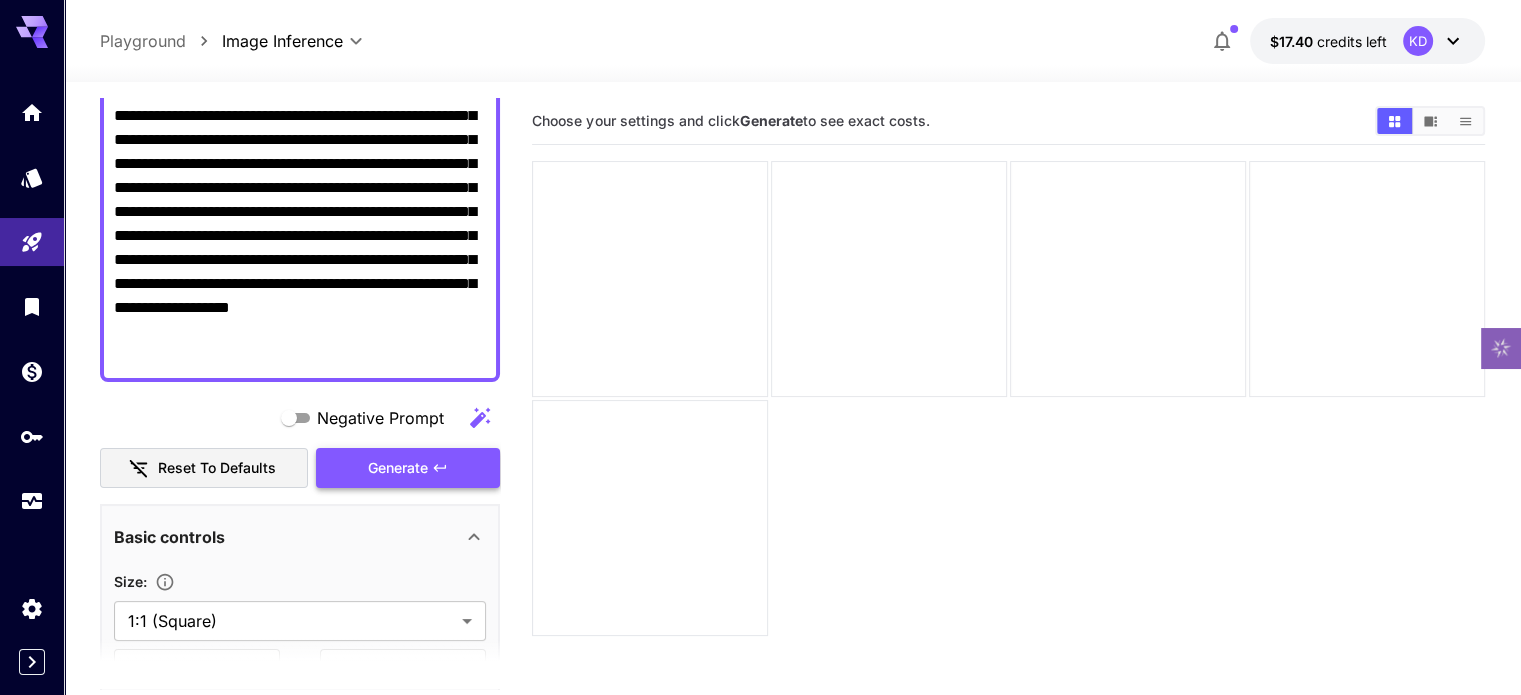 type on "**********" 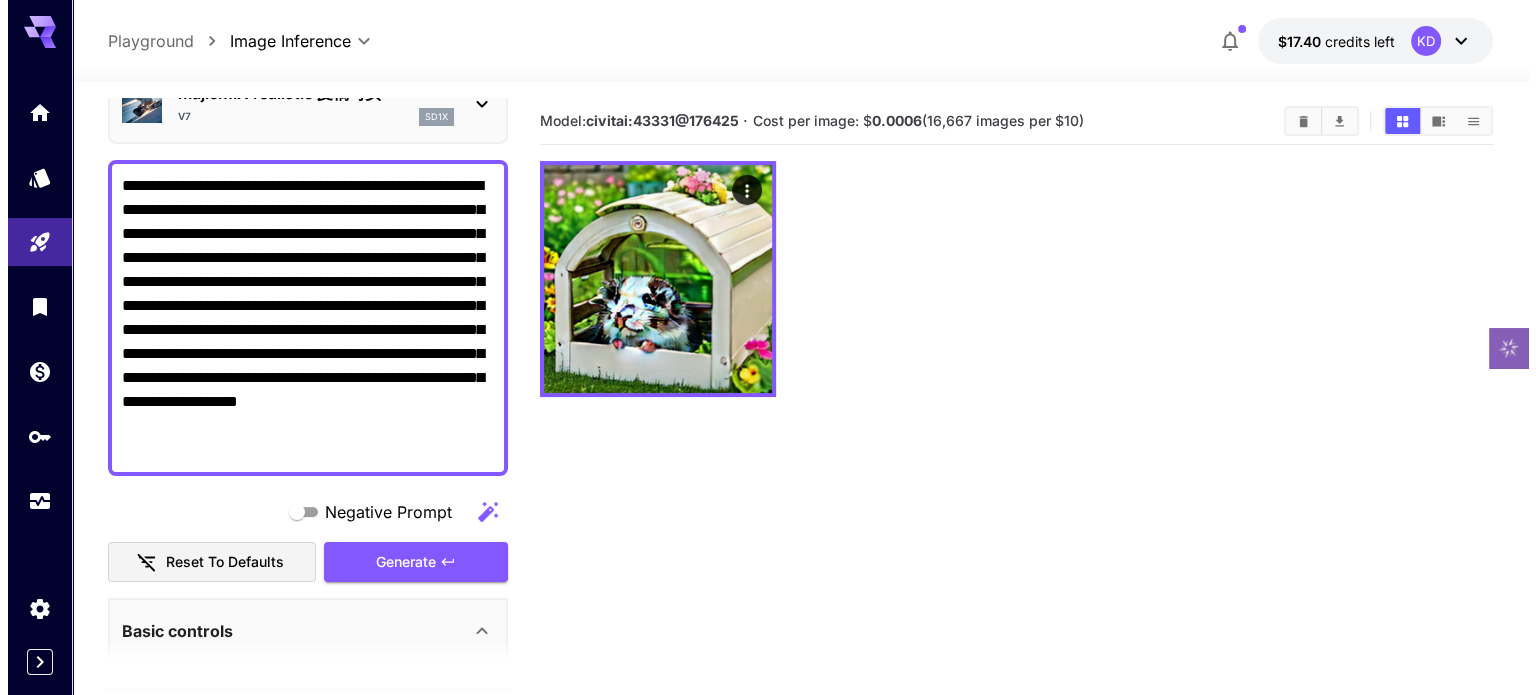 scroll, scrollTop: 0, scrollLeft: 0, axis: both 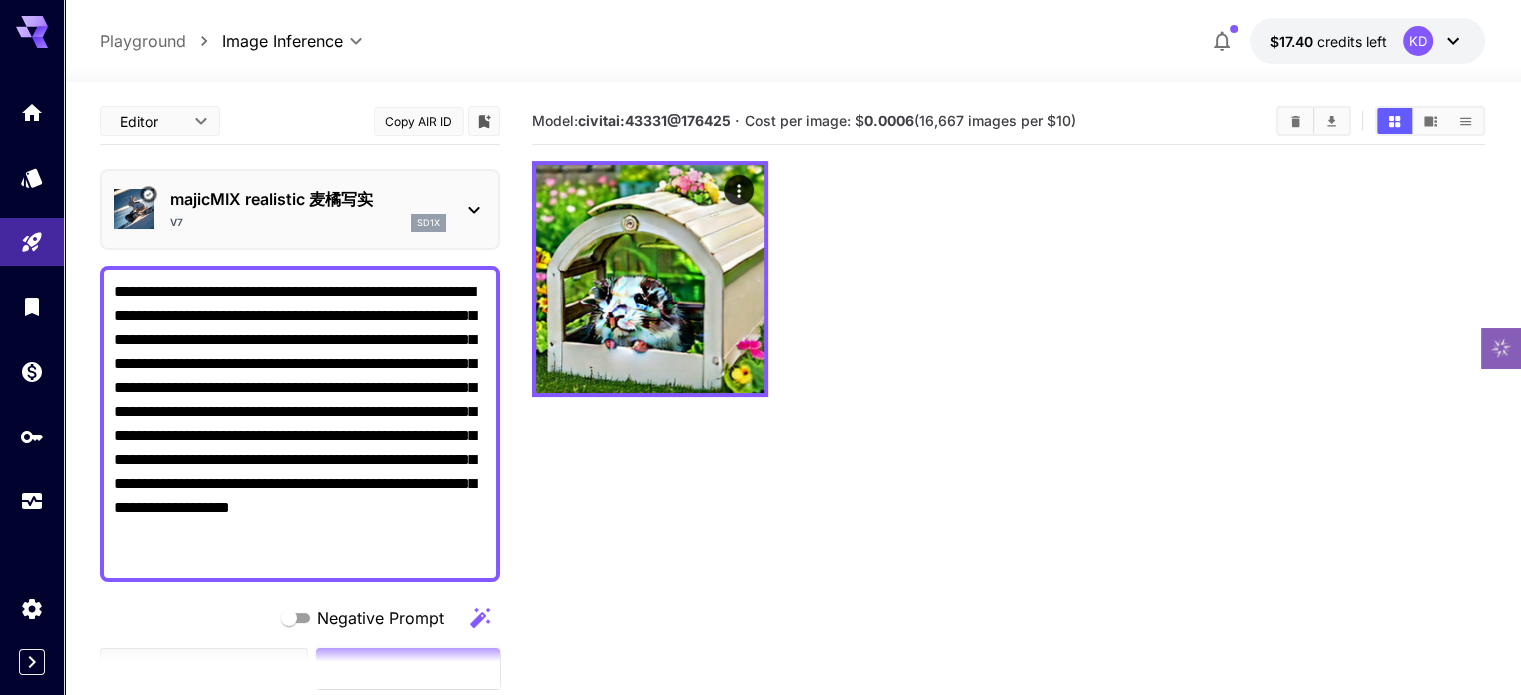 click 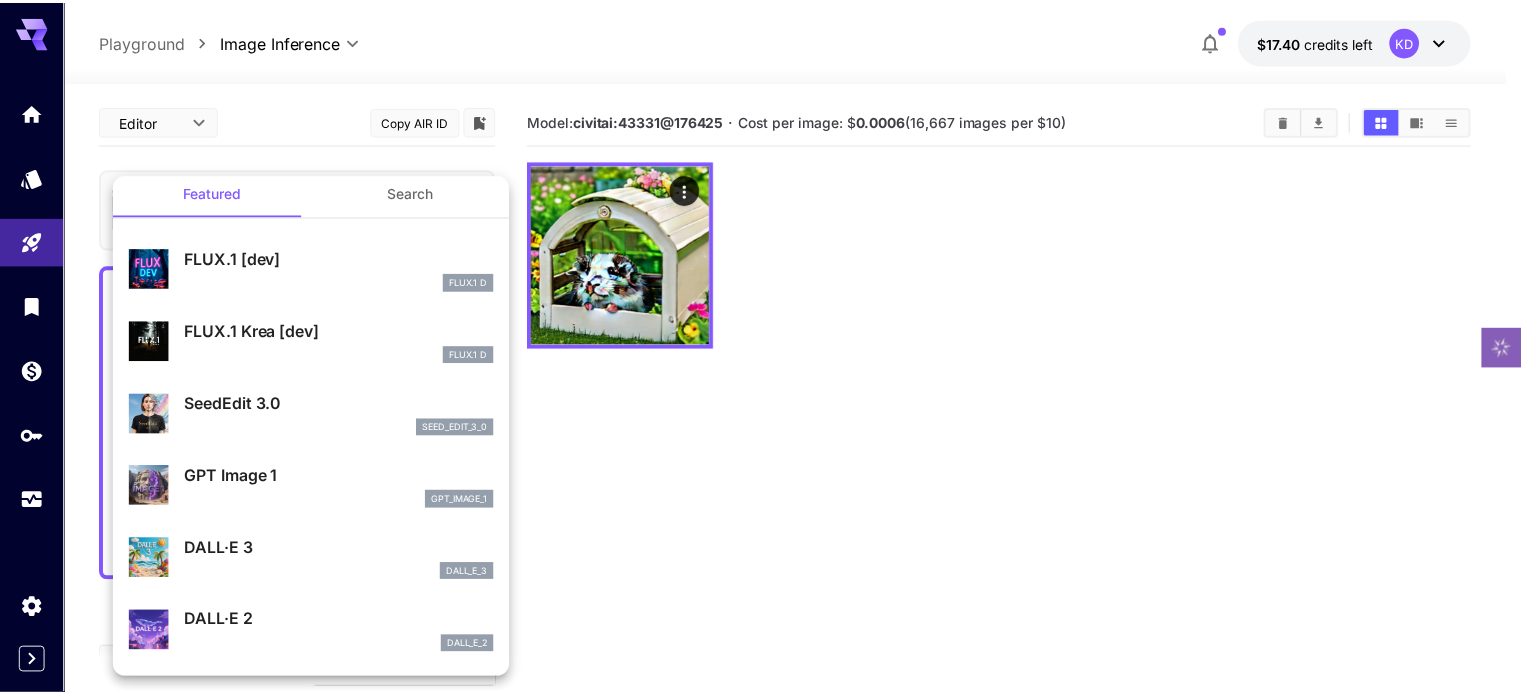 scroll, scrollTop: 0, scrollLeft: 0, axis: both 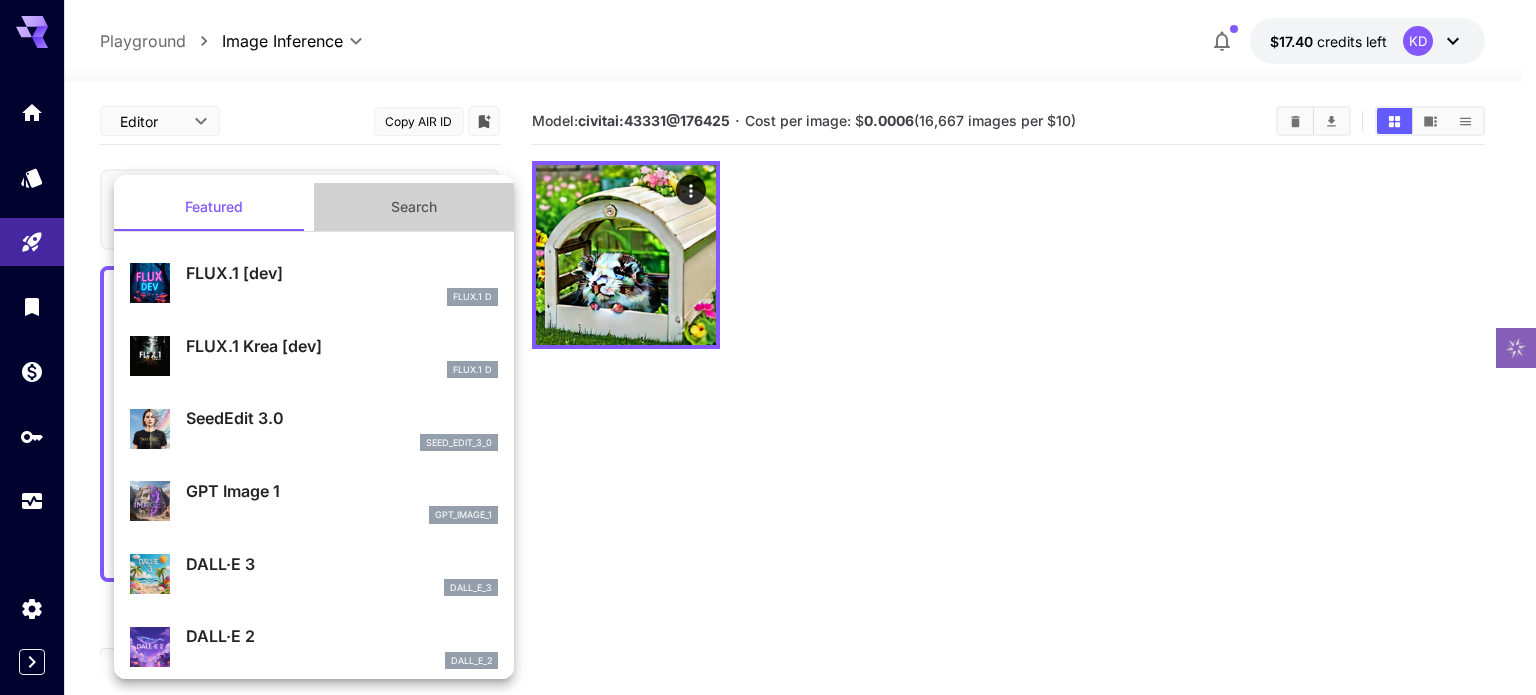 click on "Search" at bounding box center (414, 207) 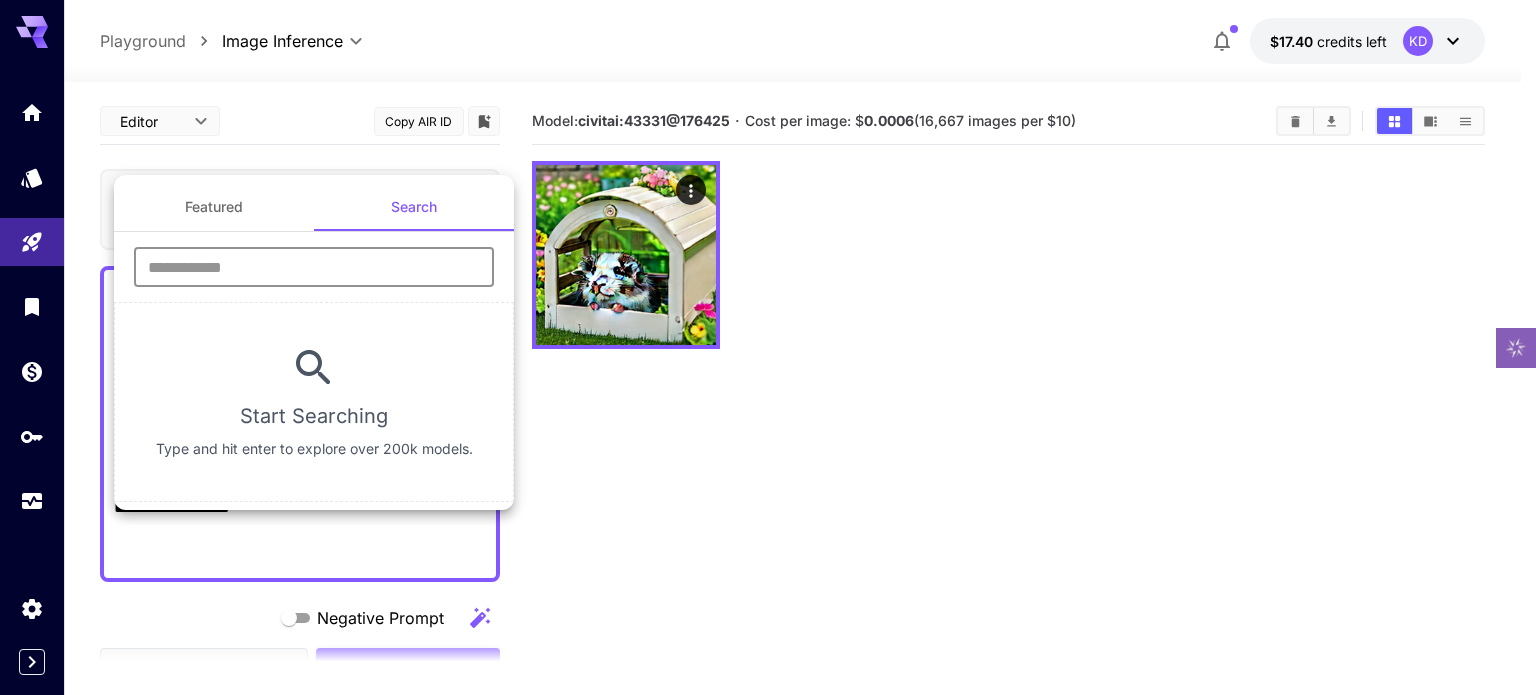 click at bounding box center [314, 267] 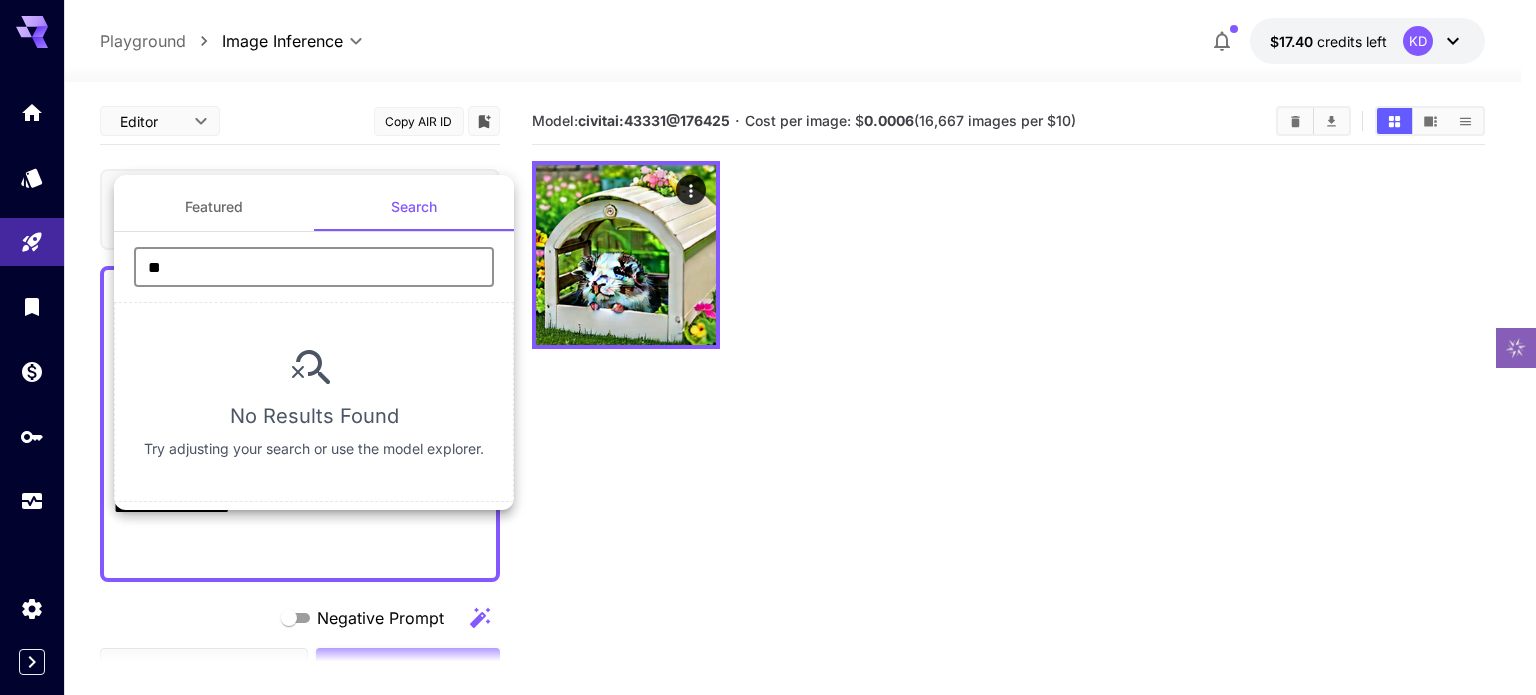 type on "*" 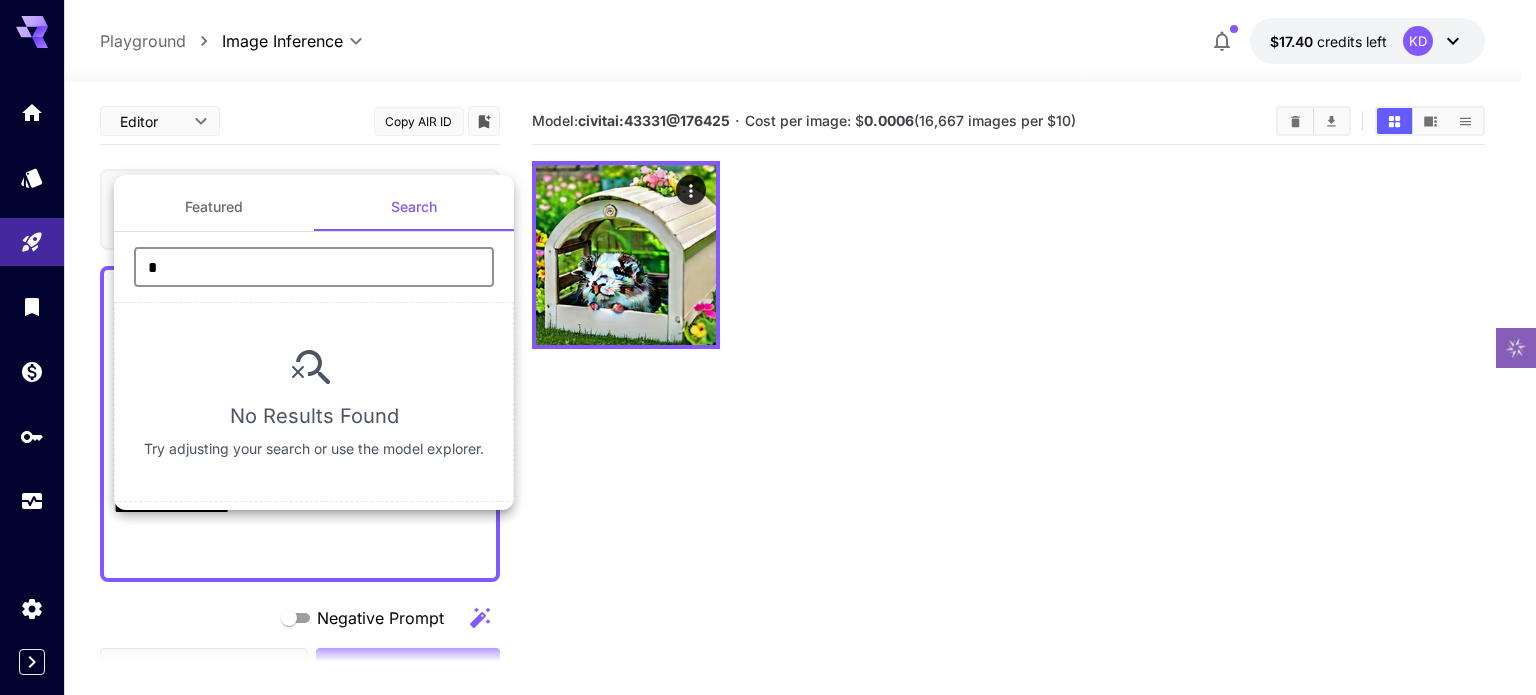 type 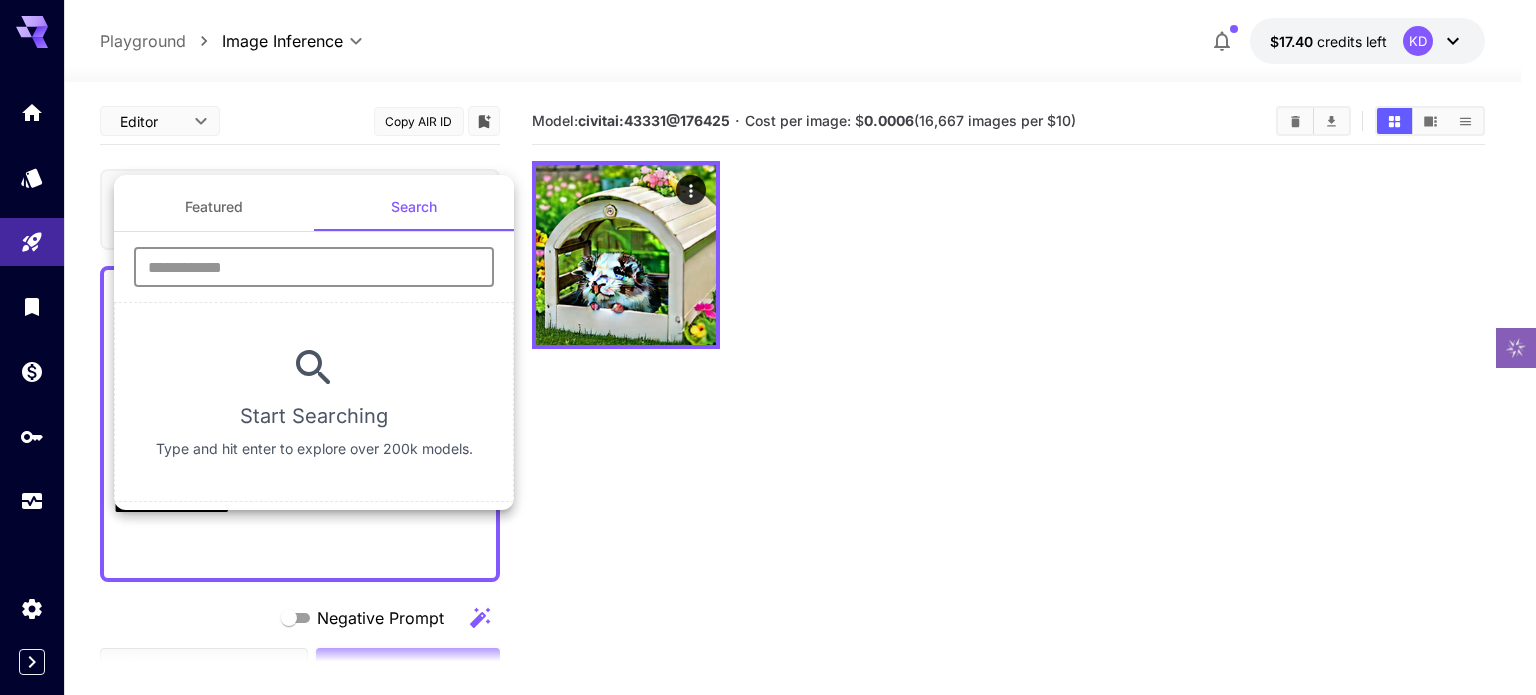 click on "Featured" at bounding box center [214, 207] 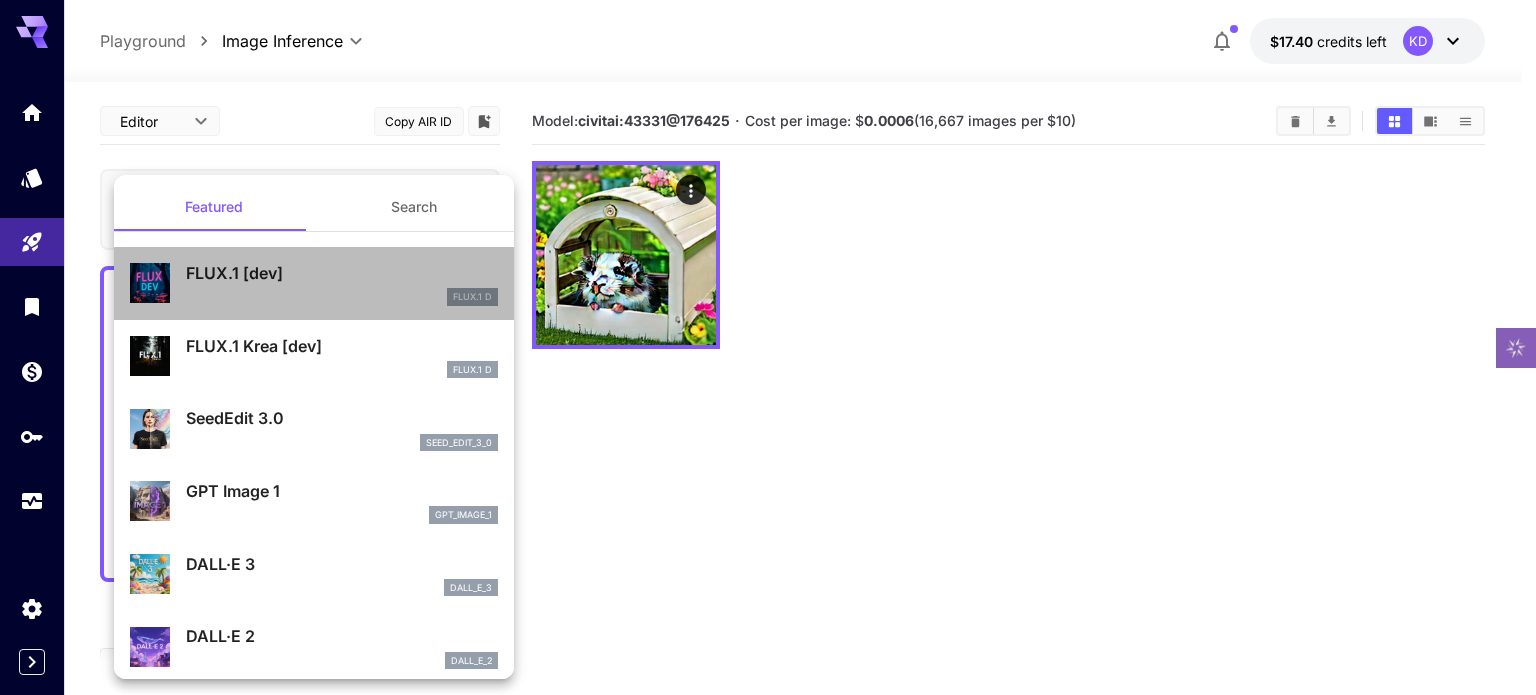 click on "FLUX.1 [dev]" at bounding box center (342, 273) 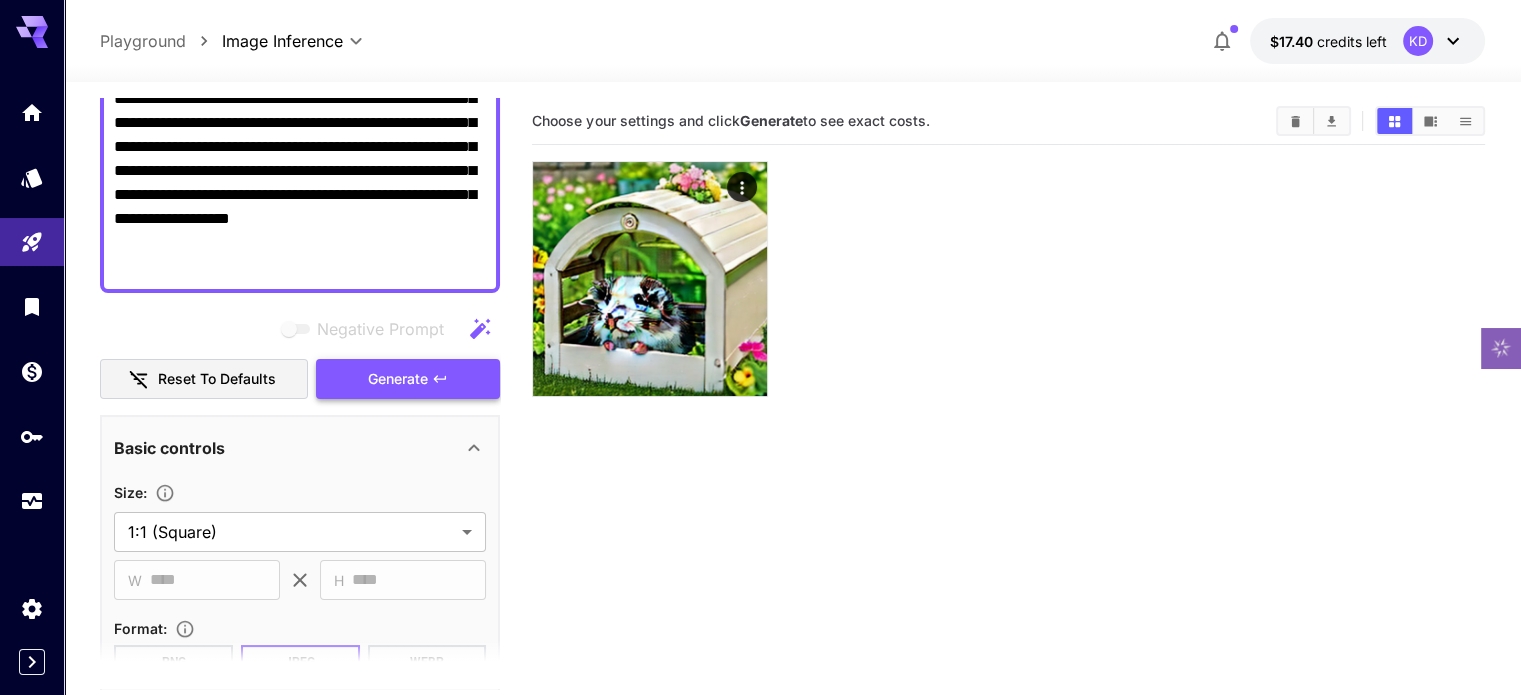 scroll, scrollTop: 300, scrollLeft: 0, axis: vertical 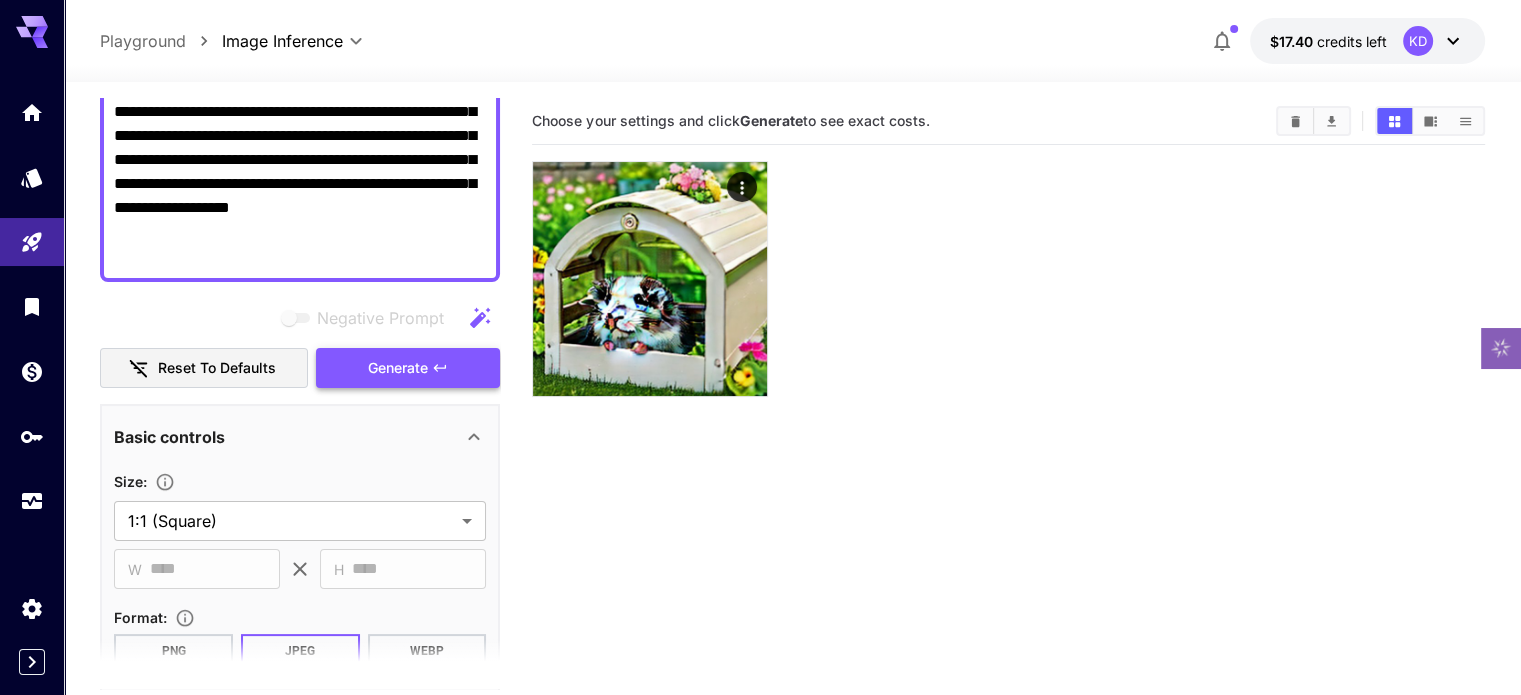 click on "Generate" at bounding box center (398, 368) 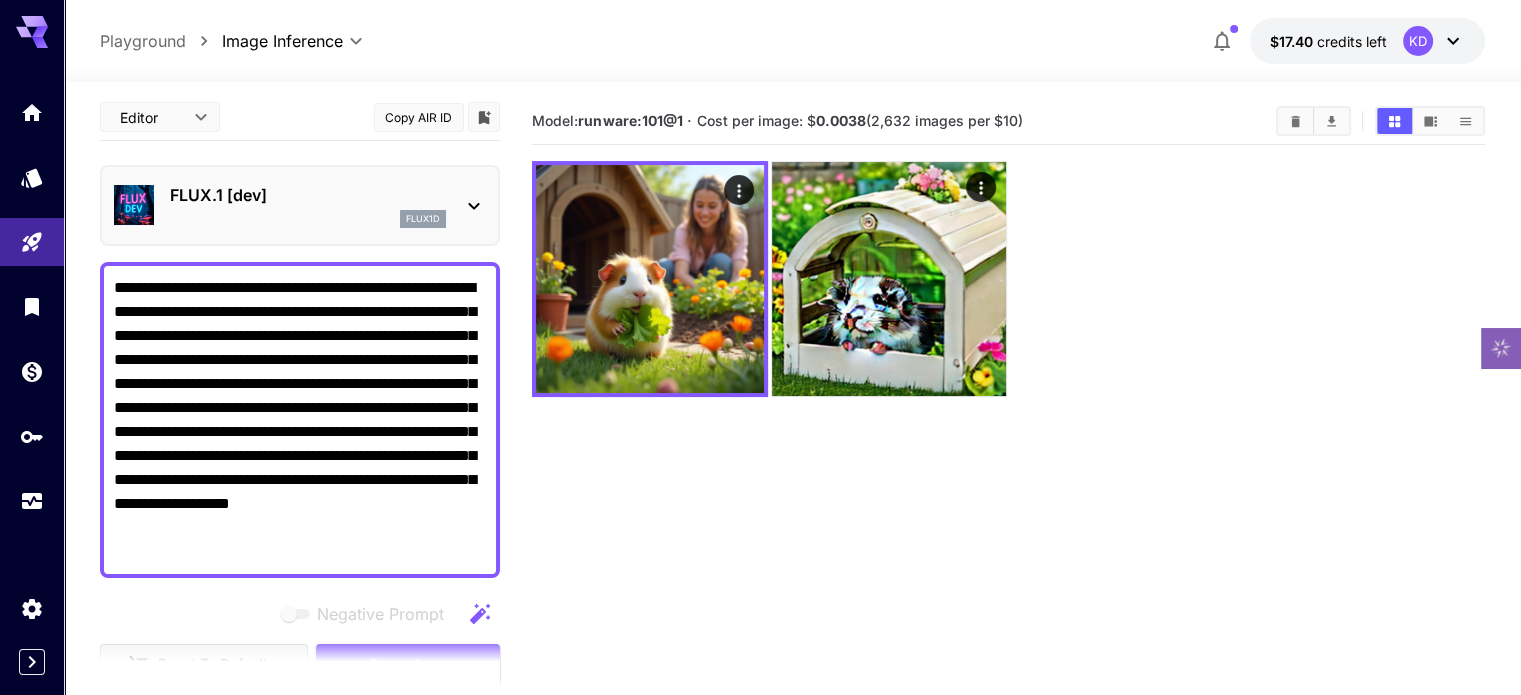 scroll, scrollTop: 0, scrollLeft: 0, axis: both 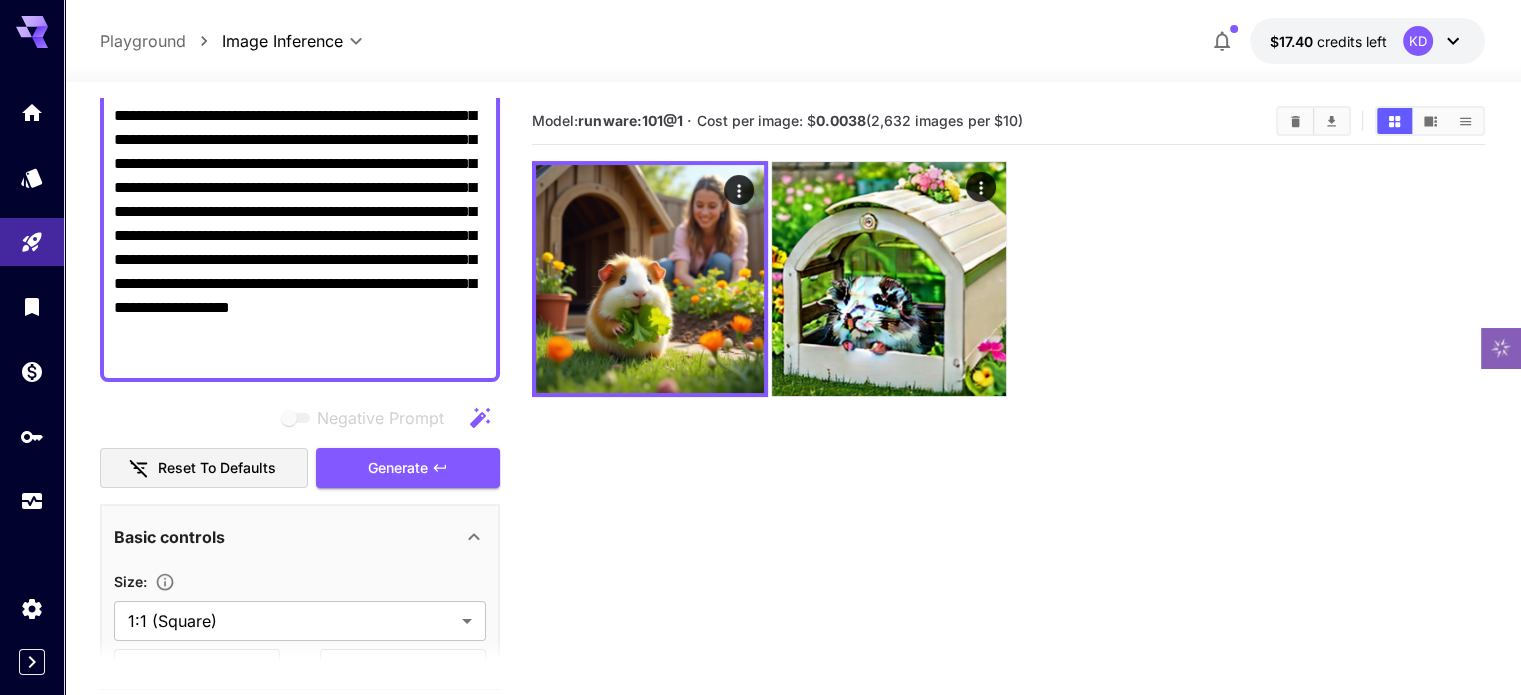 click on "**********" at bounding box center [300, 224] 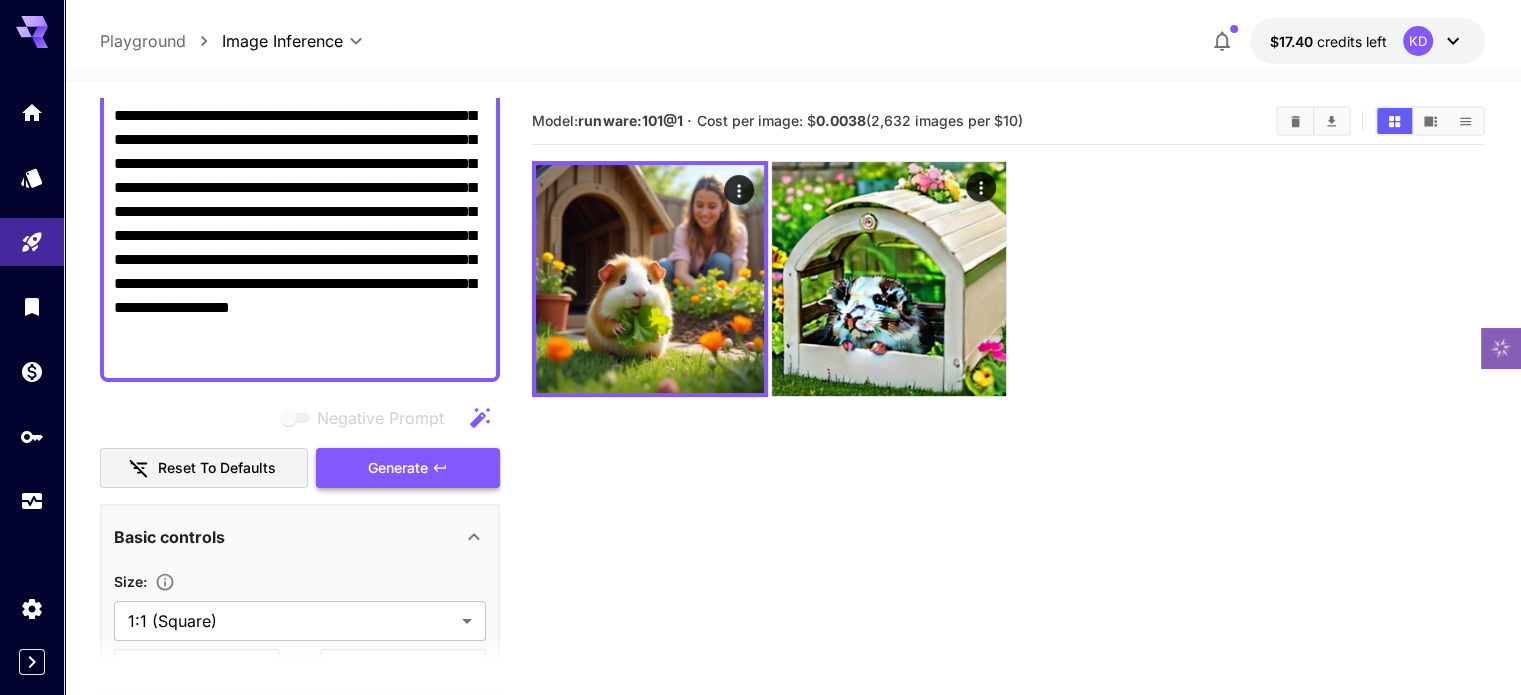 paste 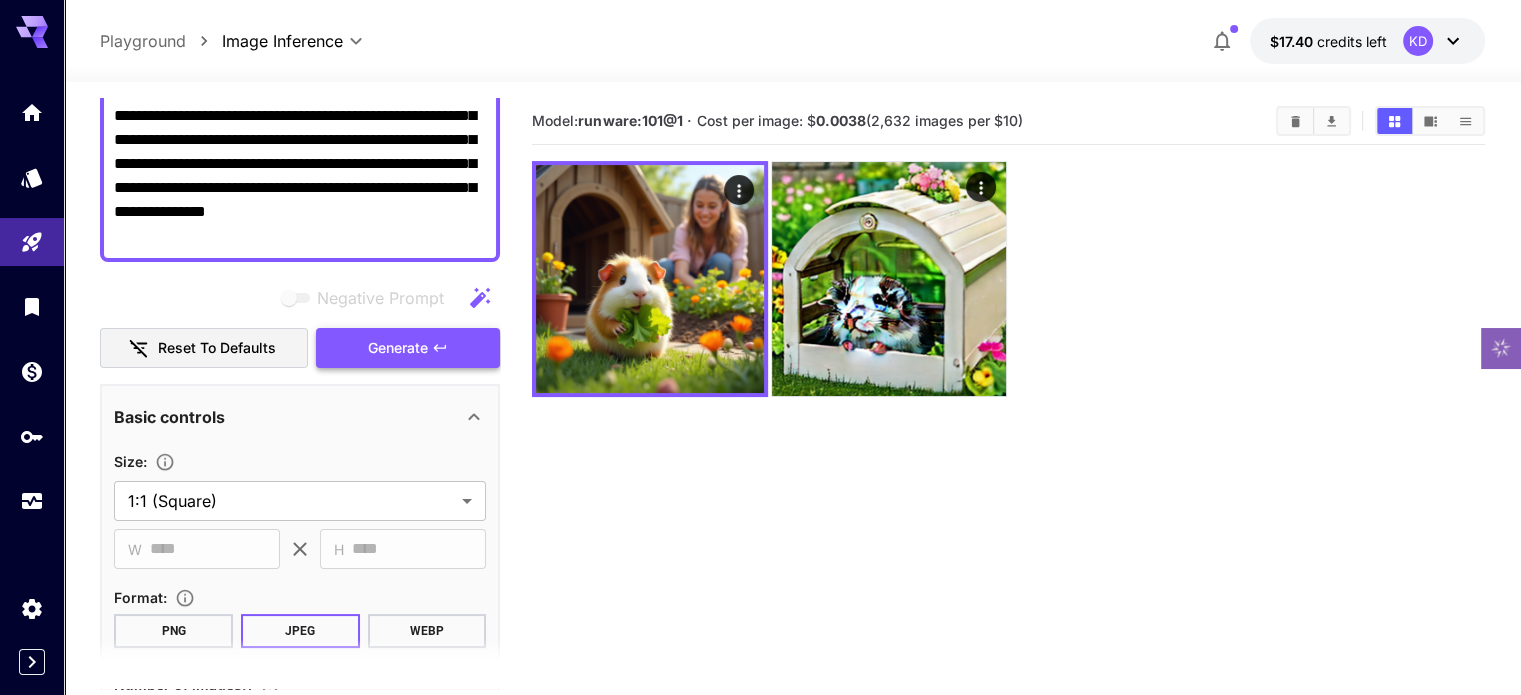 type on "**********" 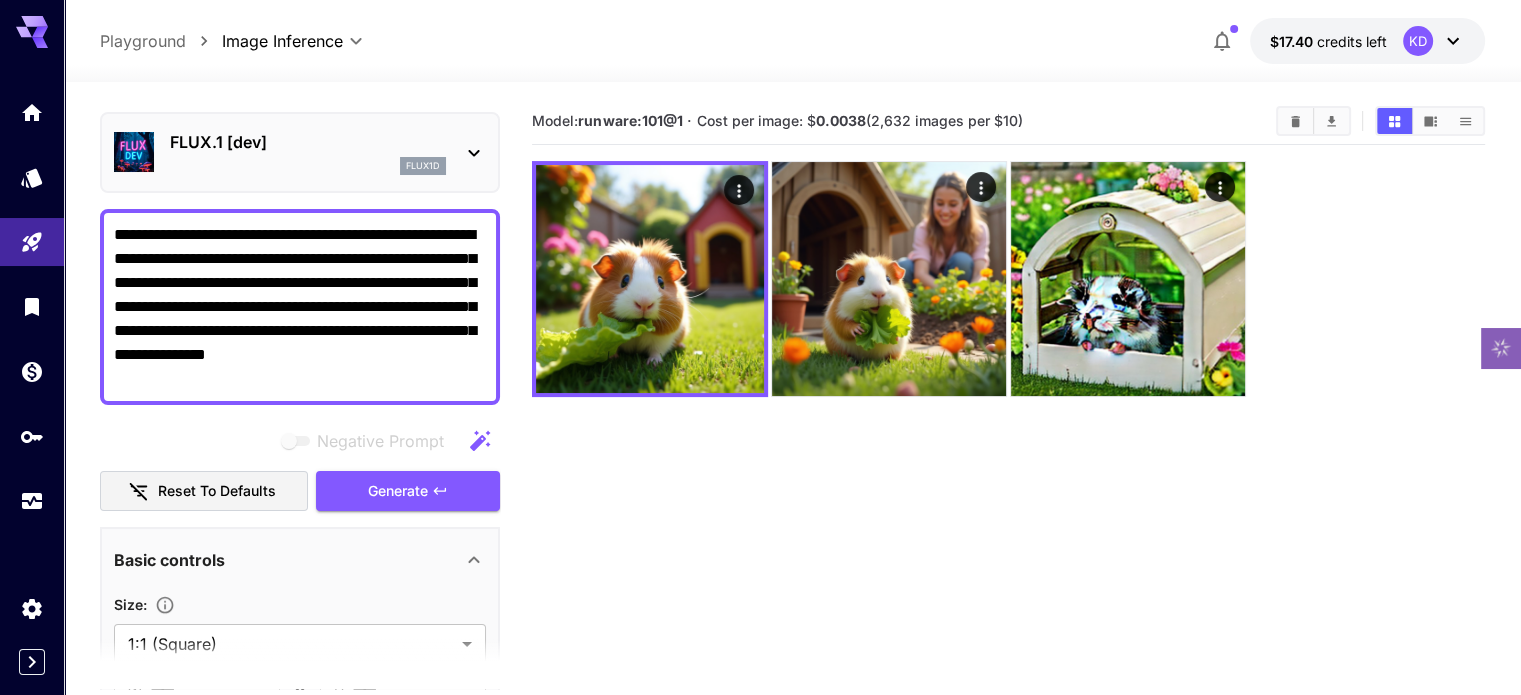 scroll, scrollTop: 0, scrollLeft: 0, axis: both 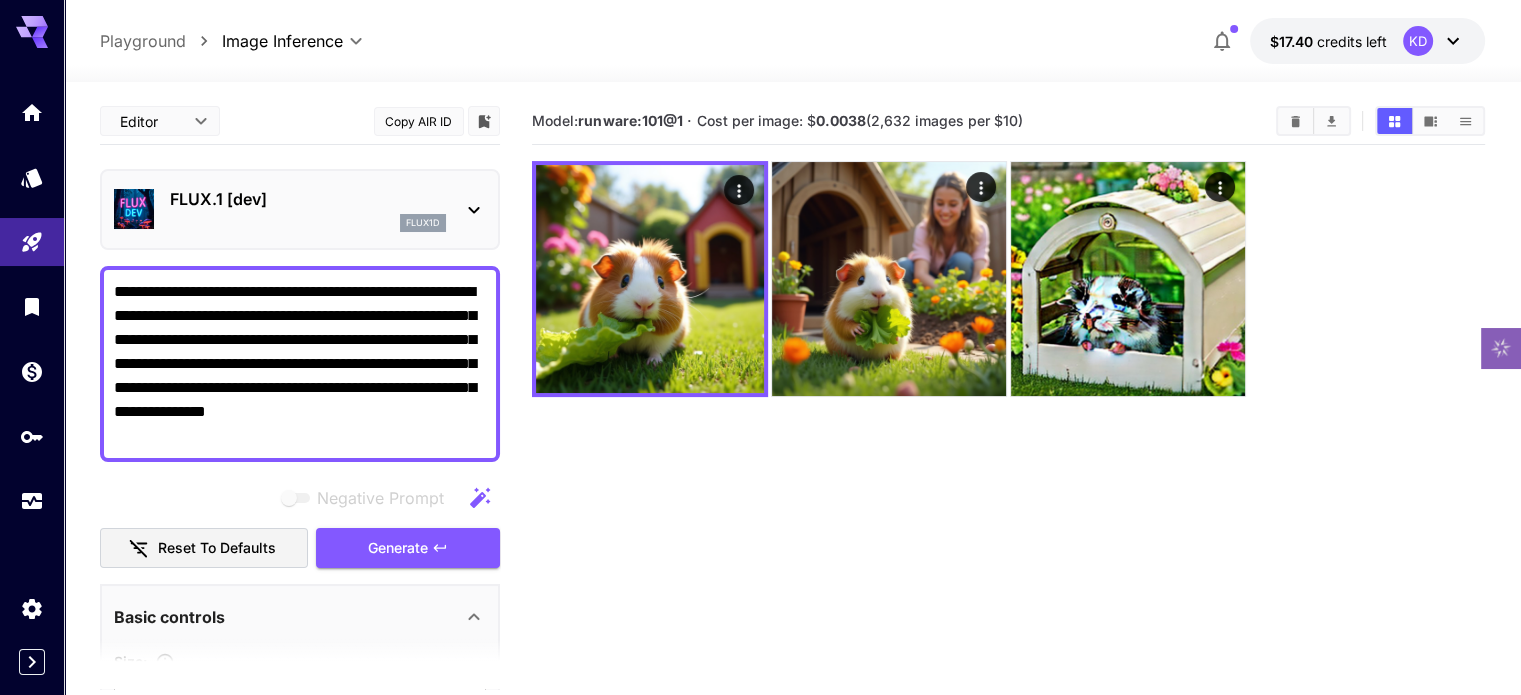 type 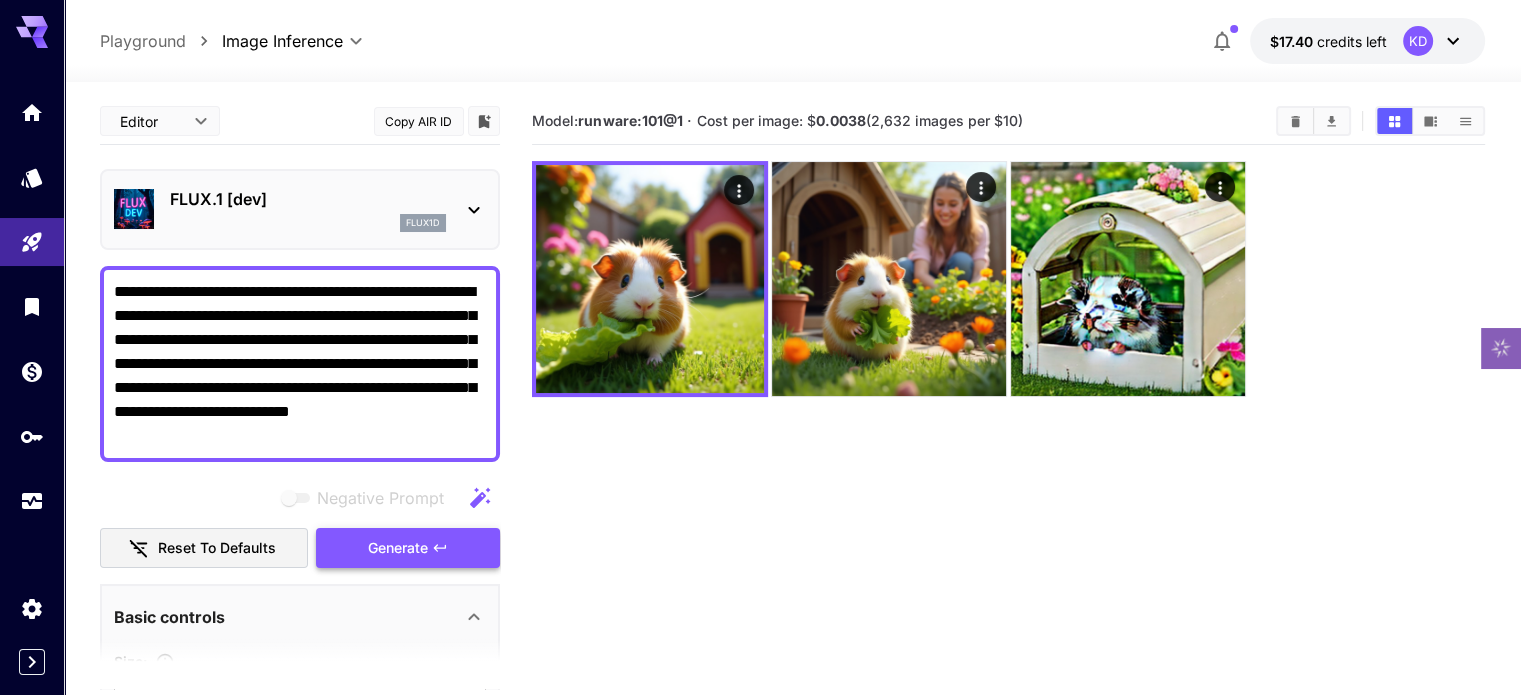 click 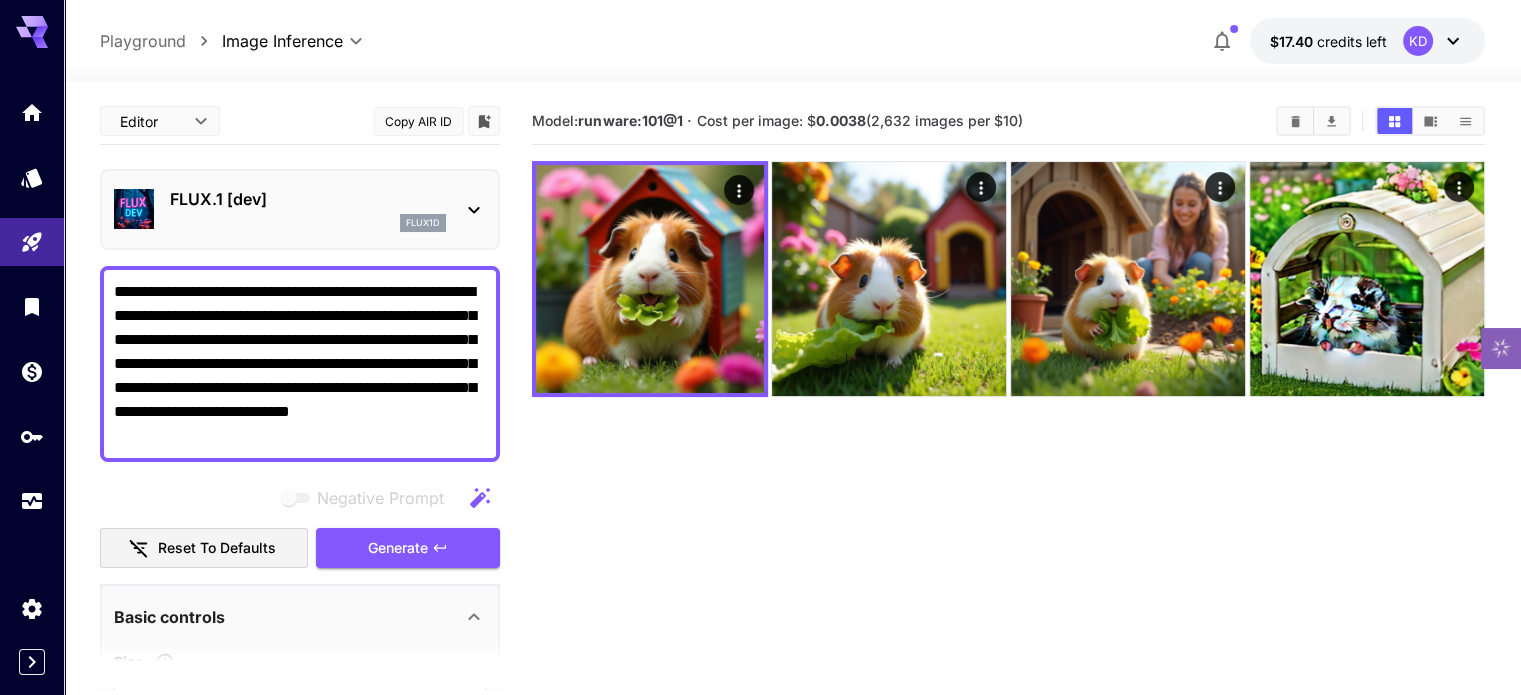 click on "**********" at bounding box center [300, 364] 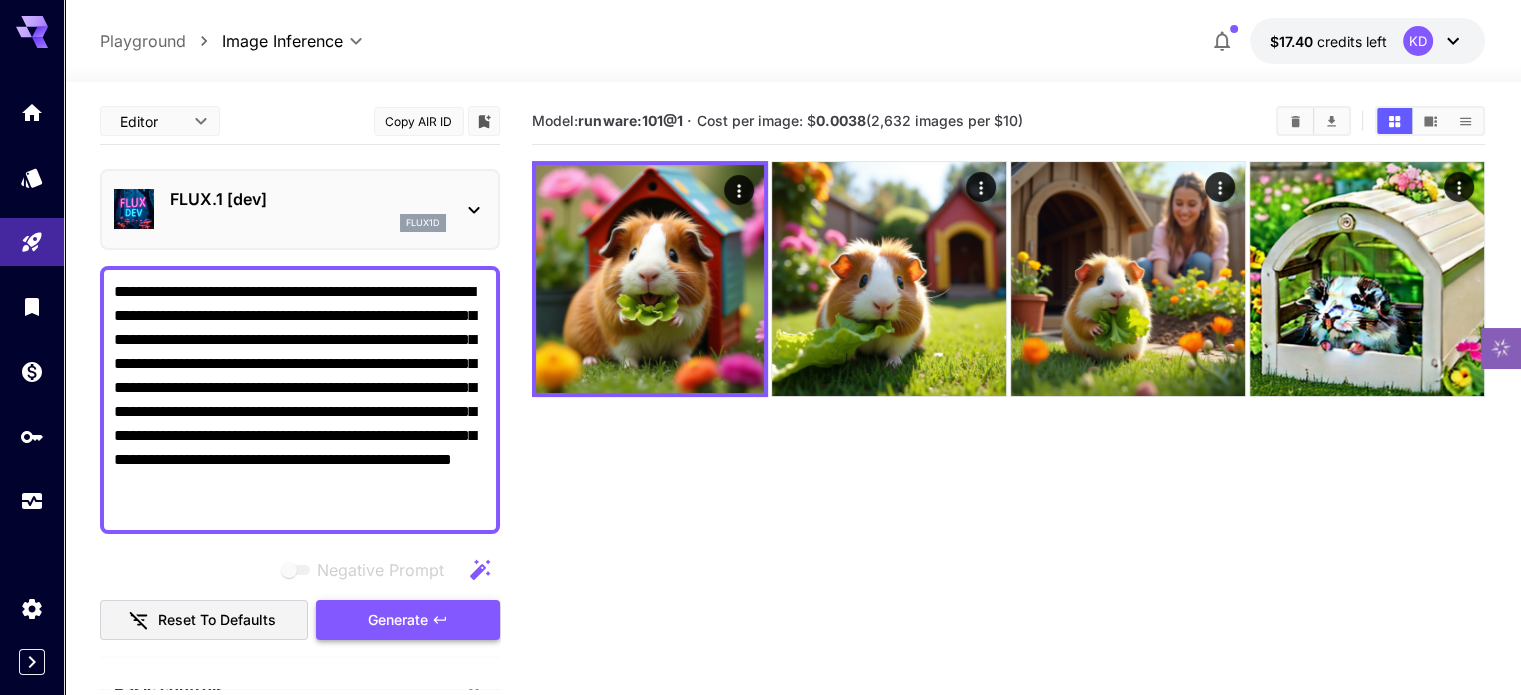 click on "Generate" at bounding box center (398, 620) 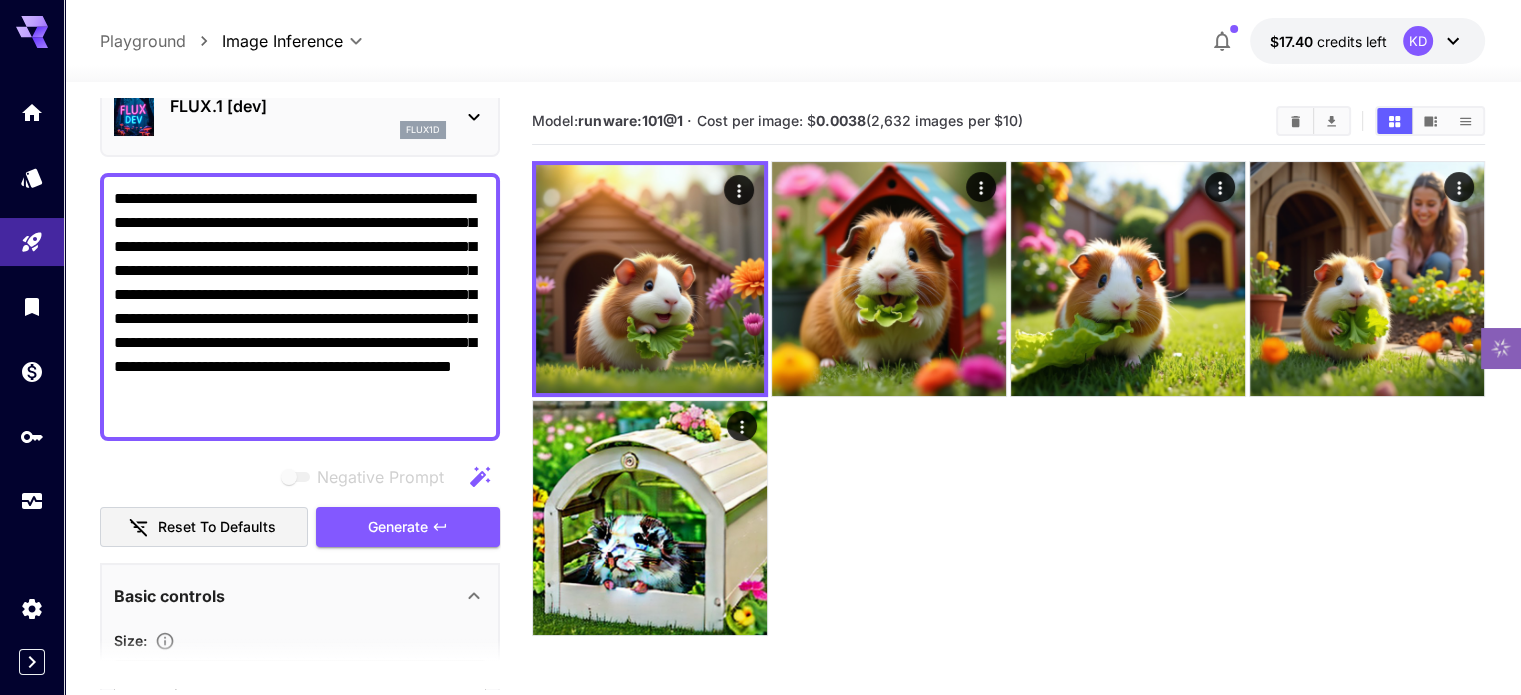 scroll, scrollTop: 100, scrollLeft: 0, axis: vertical 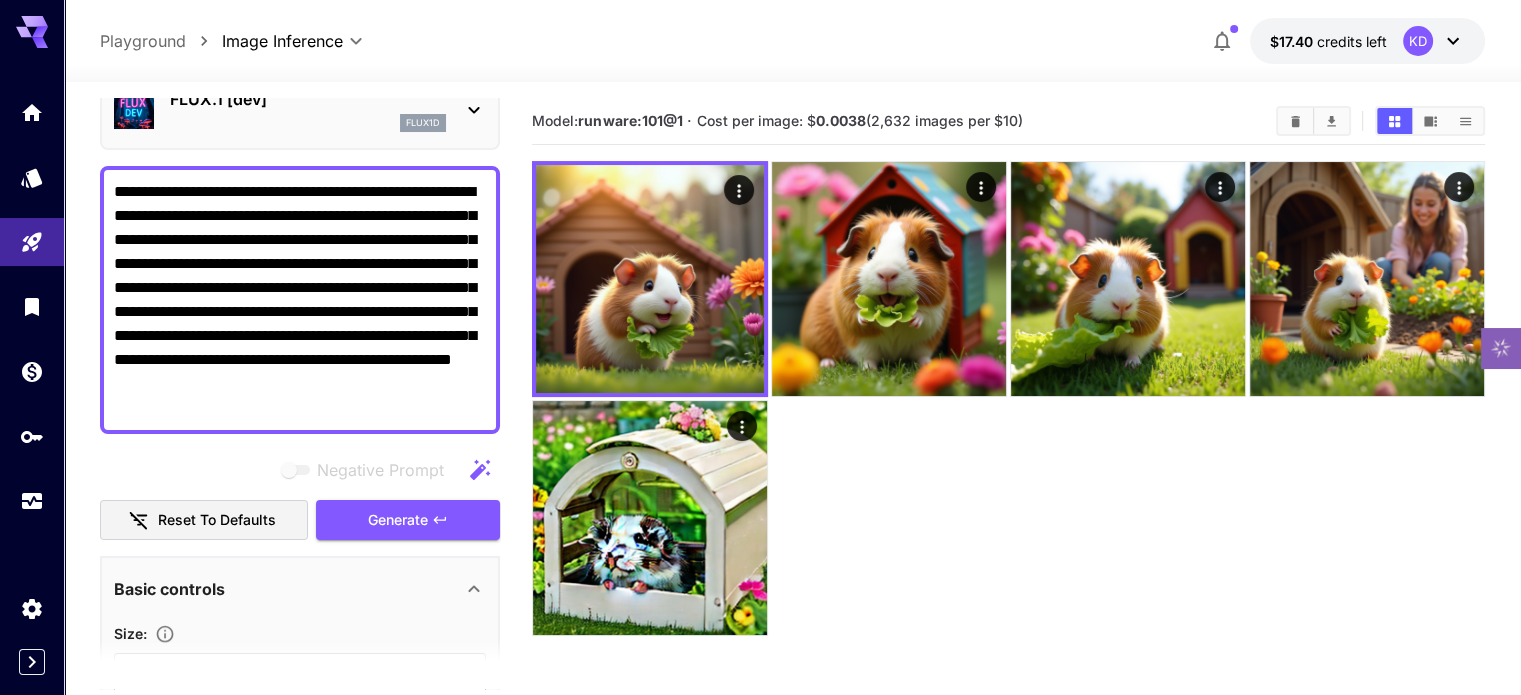 click on "**********" at bounding box center [300, 300] 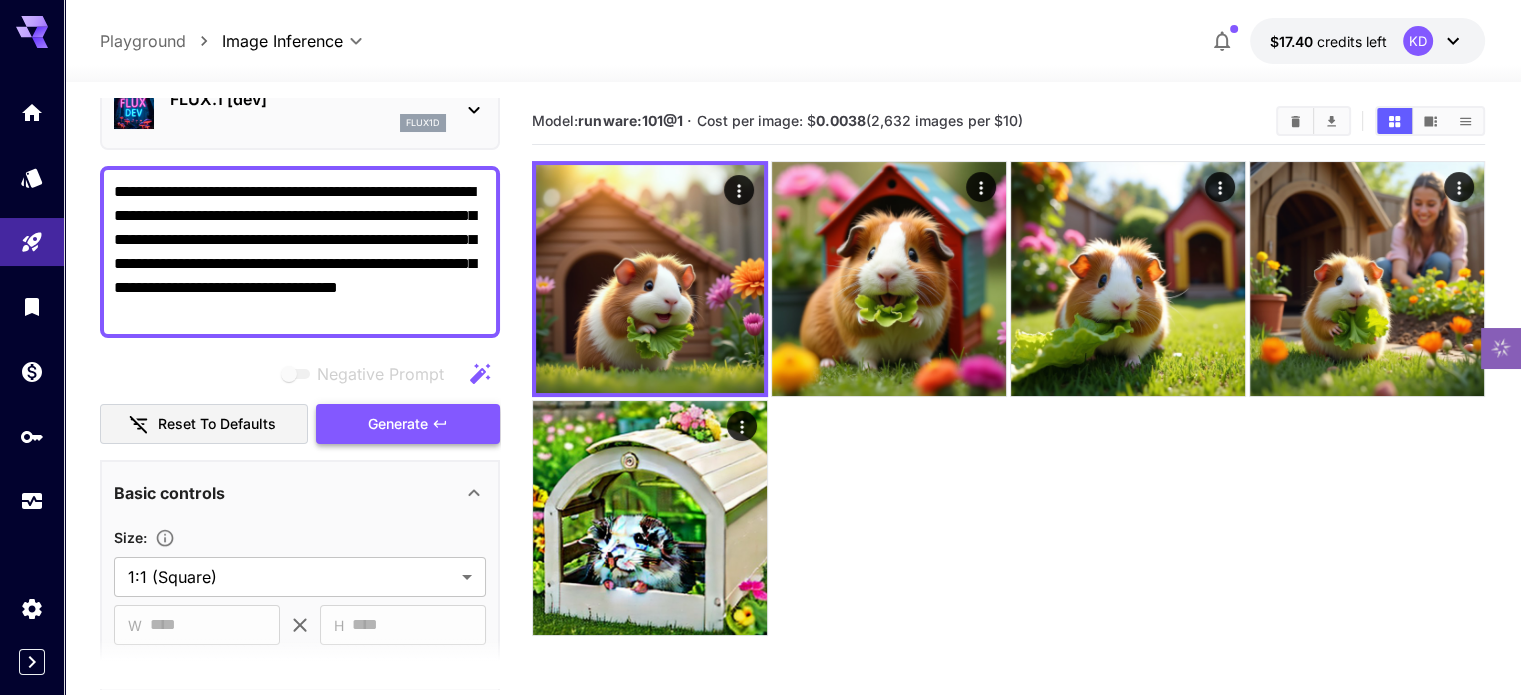 click on "Generate" at bounding box center (398, 424) 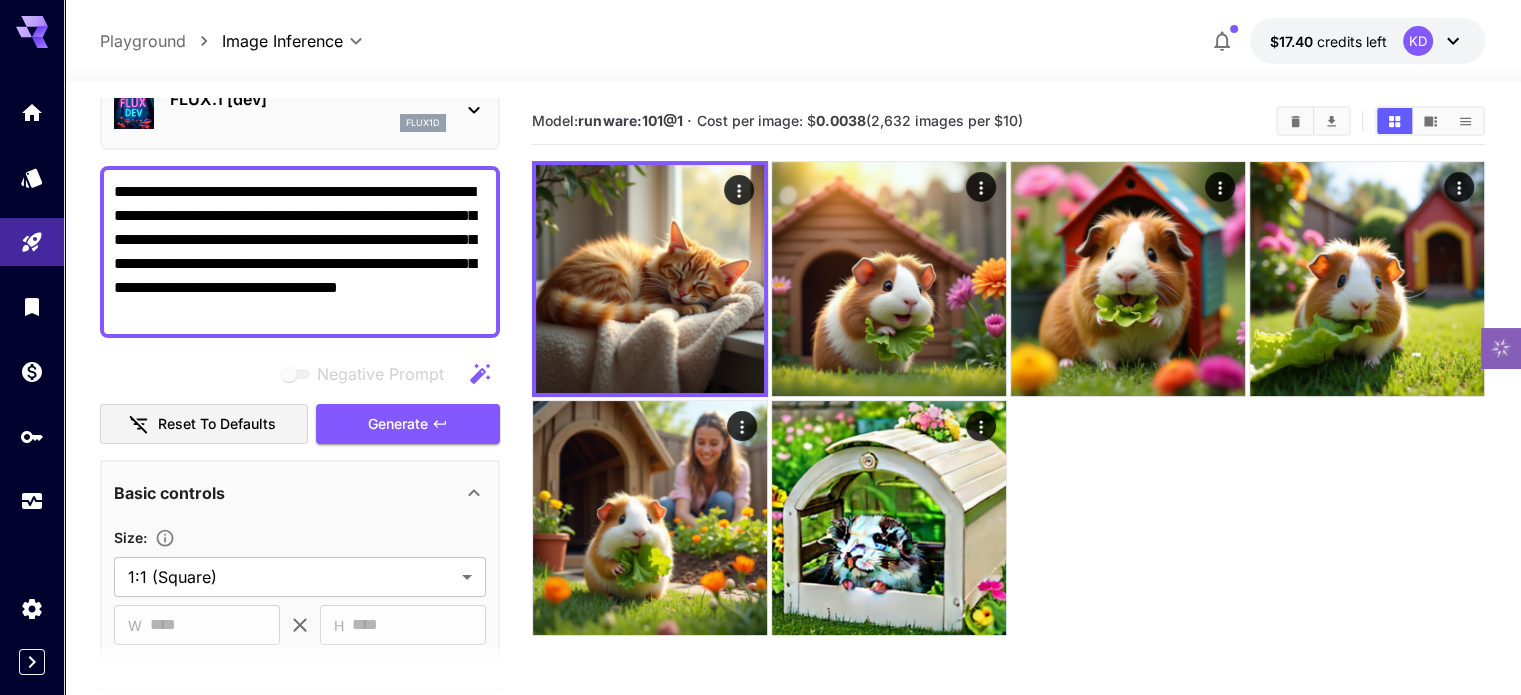 click on "**********" at bounding box center (300, 252) 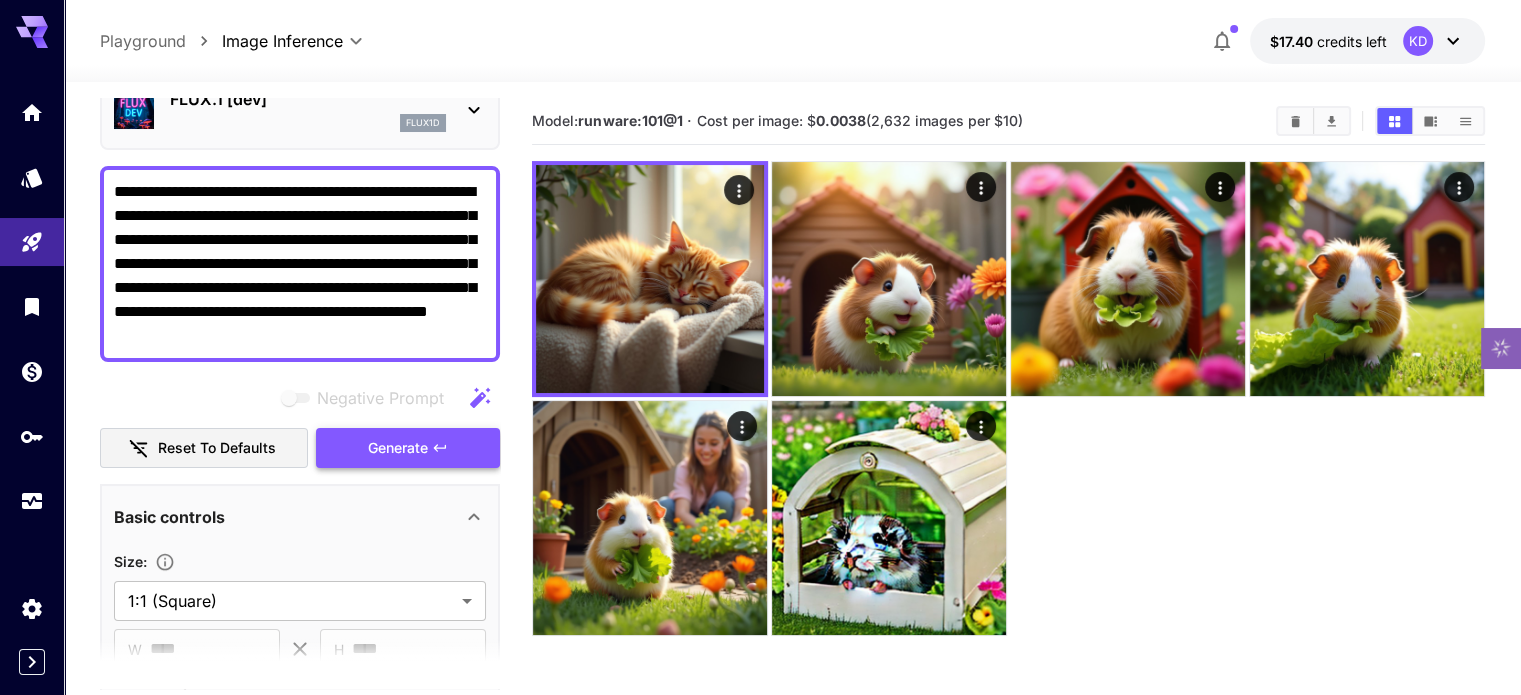 click on "Generate" at bounding box center (408, 448) 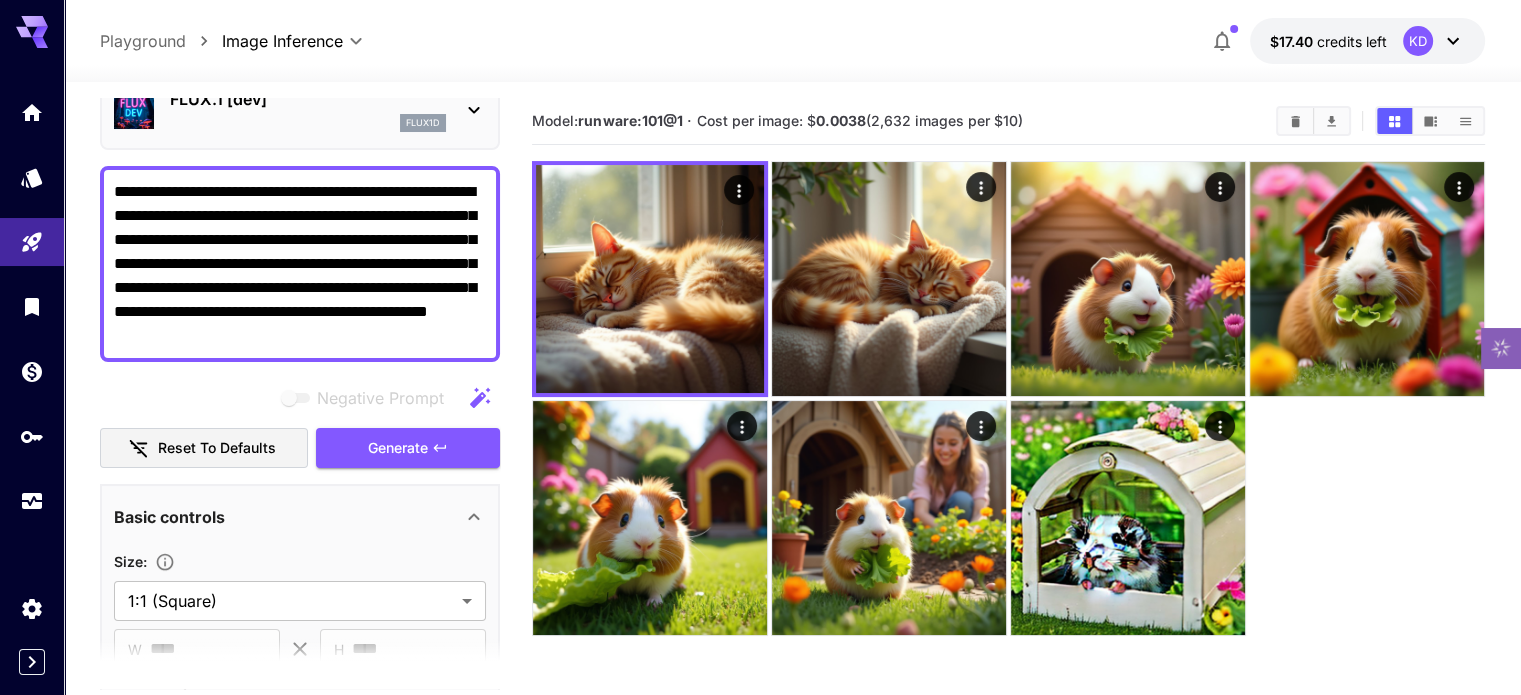 click on "**********" at bounding box center [300, 264] 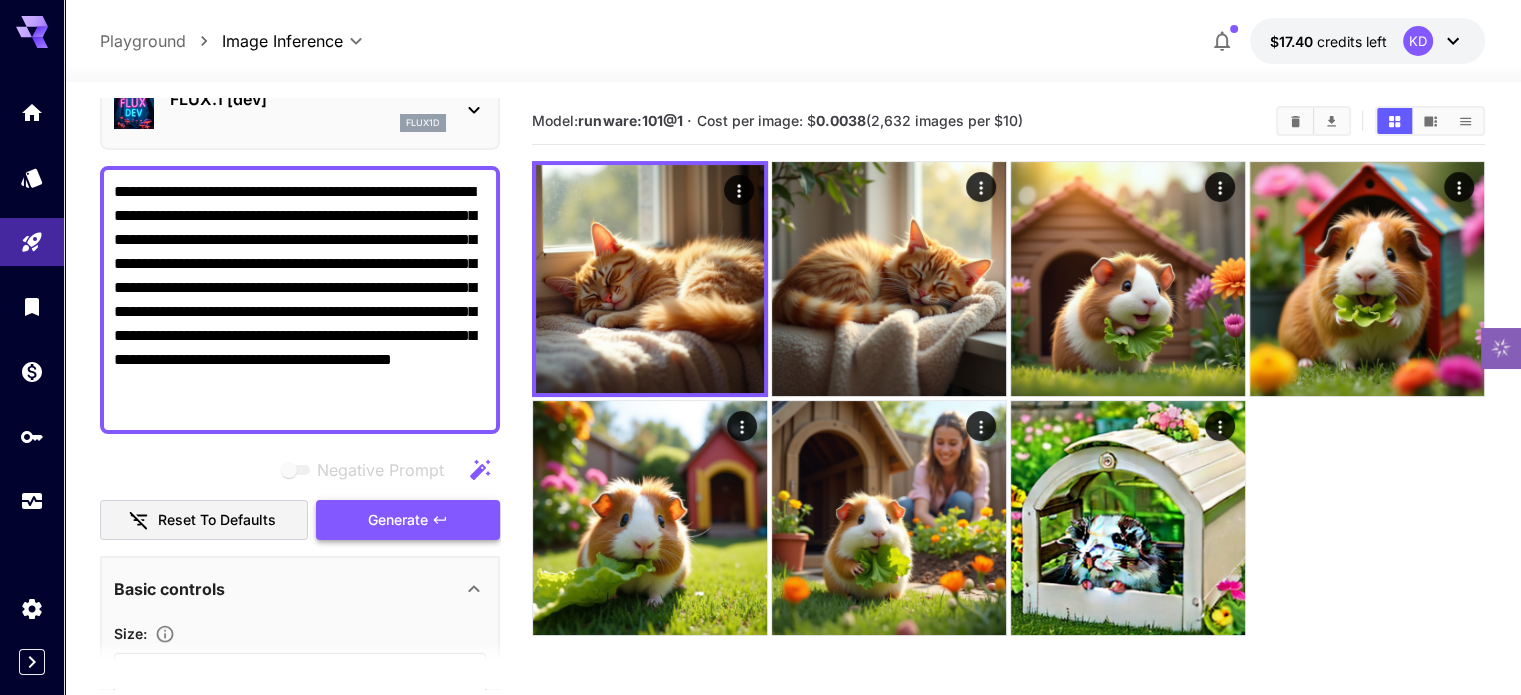 click on "Generate" at bounding box center (408, 520) 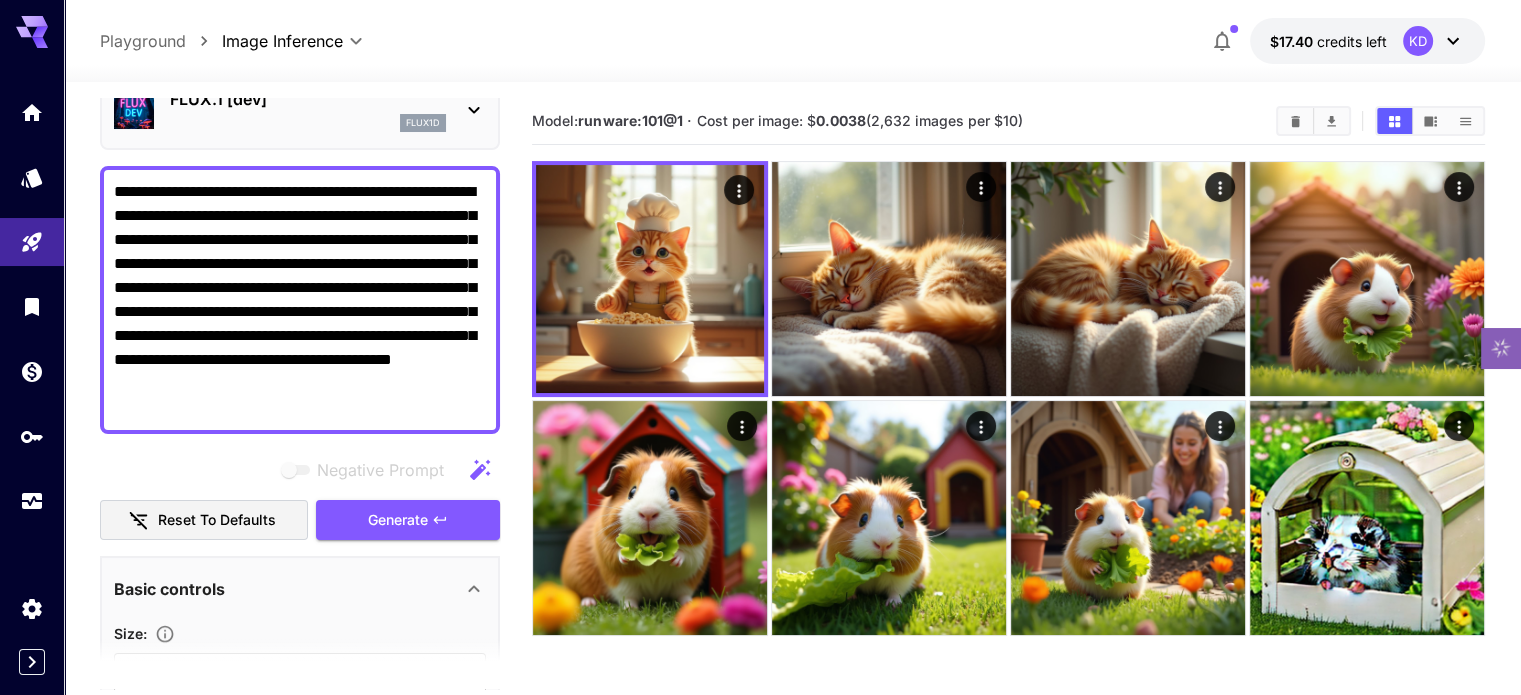 click on "**********" at bounding box center [300, 300] 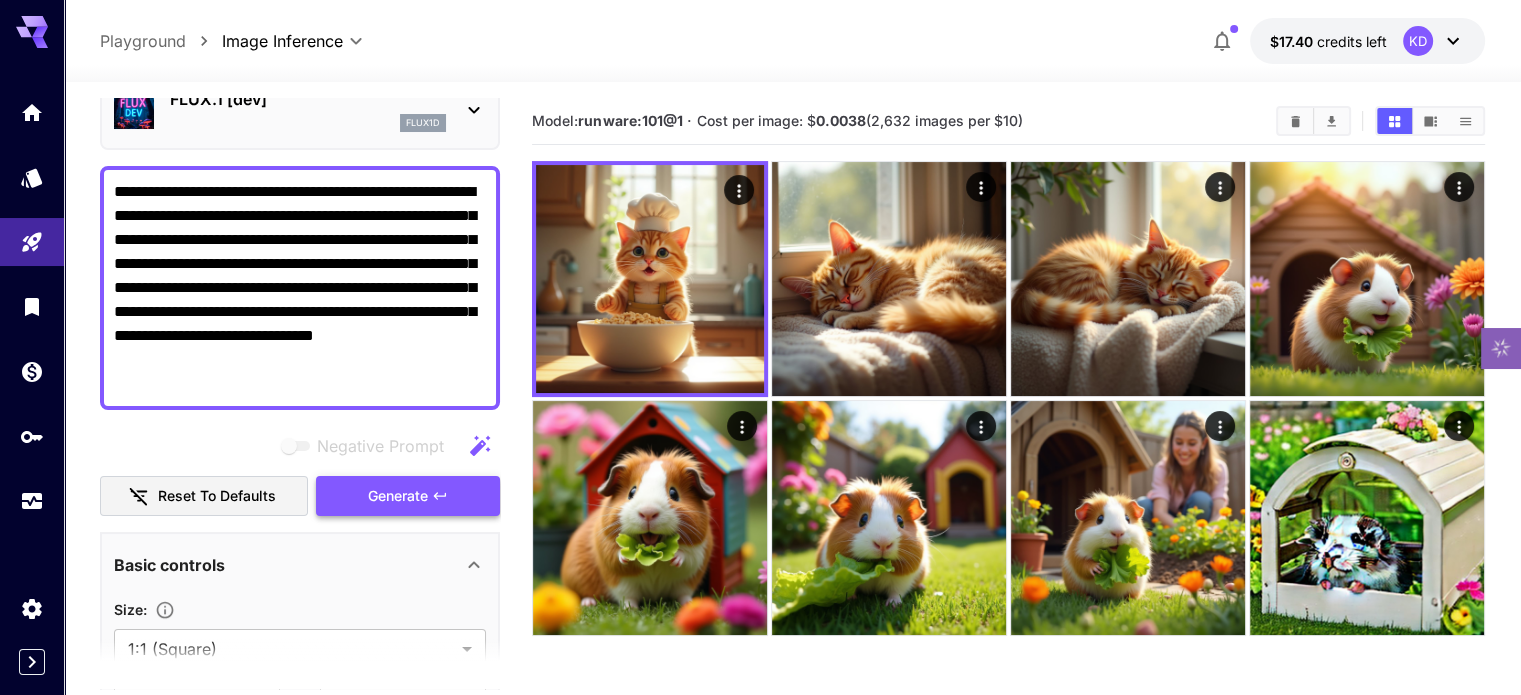 click on "Generate" at bounding box center (408, 496) 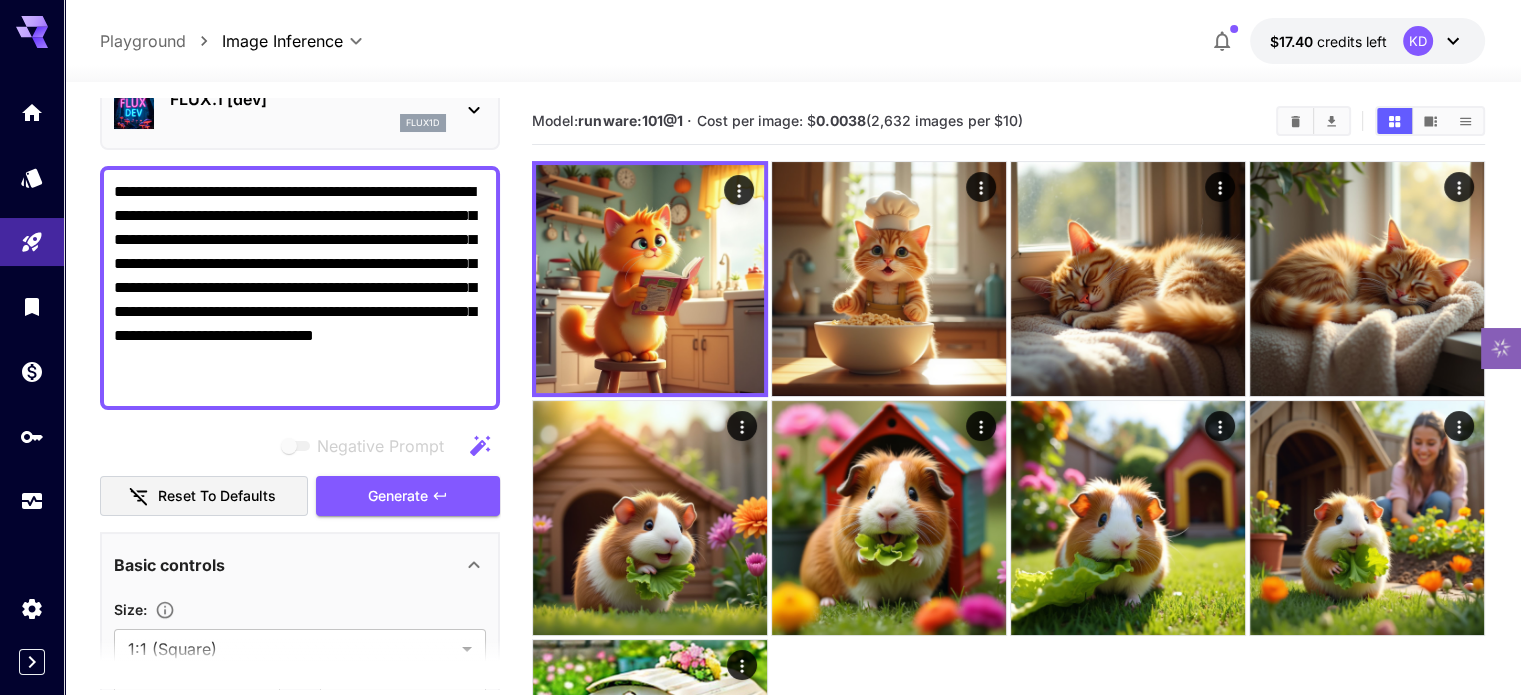click on "**********" at bounding box center [300, 288] 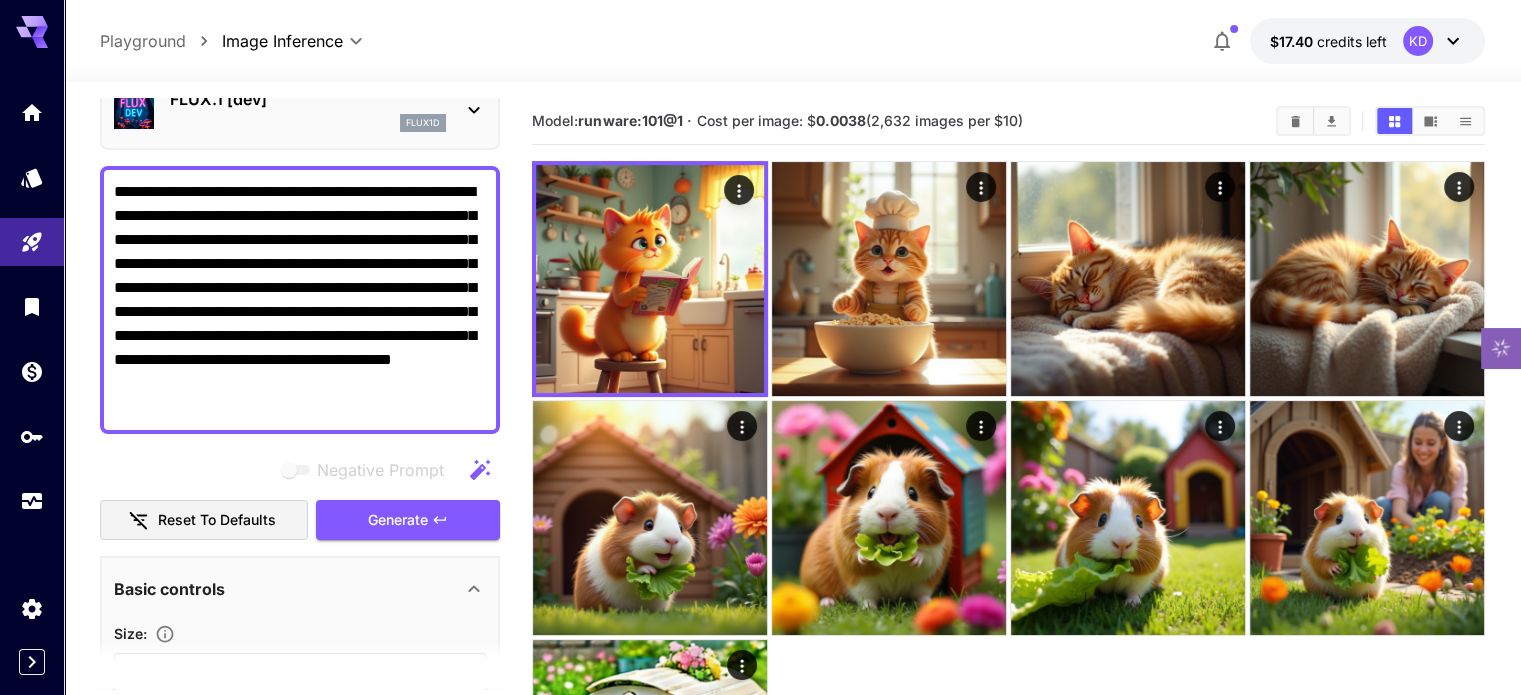 click on "**********" at bounding box center (300, 300) 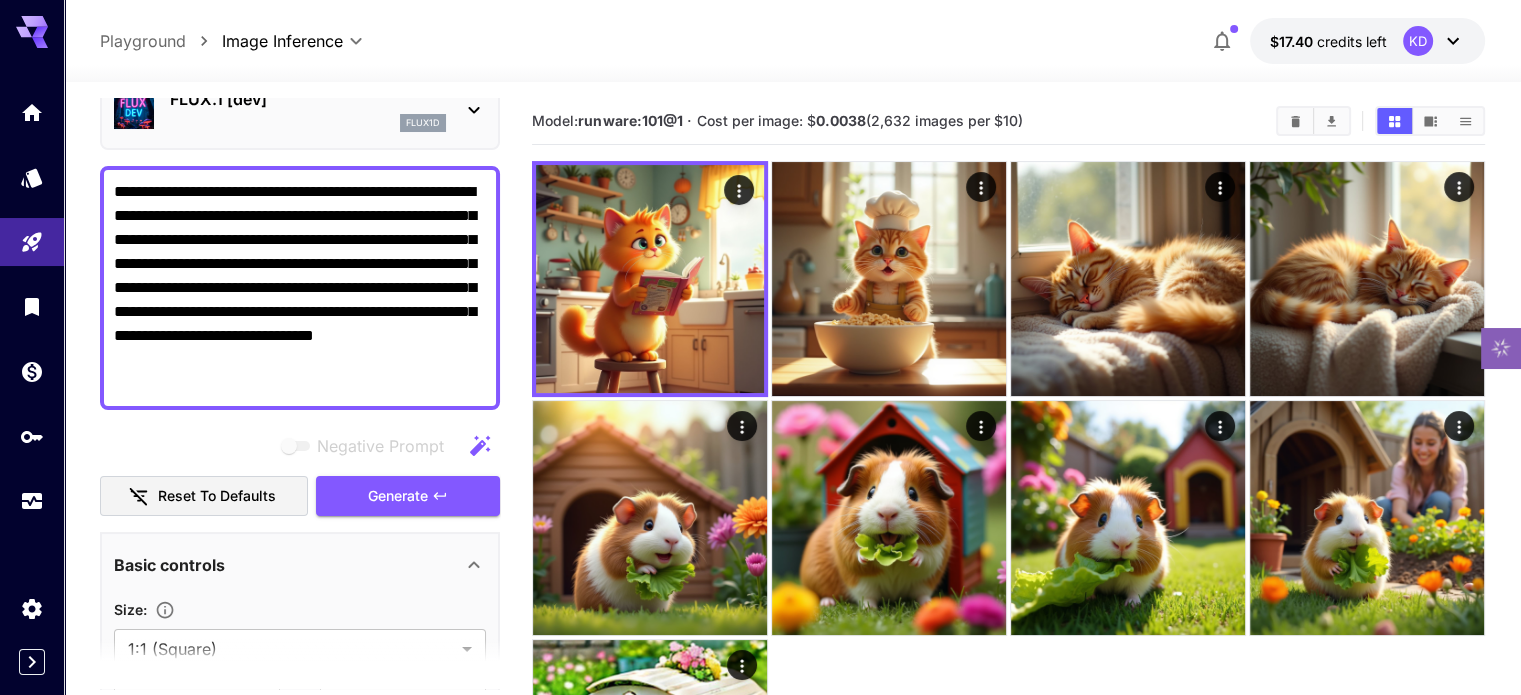 drag, startPoint x: 177, startPoint y: 389, endPoint x: 206, endPoint y: 385, distance: 29.274563 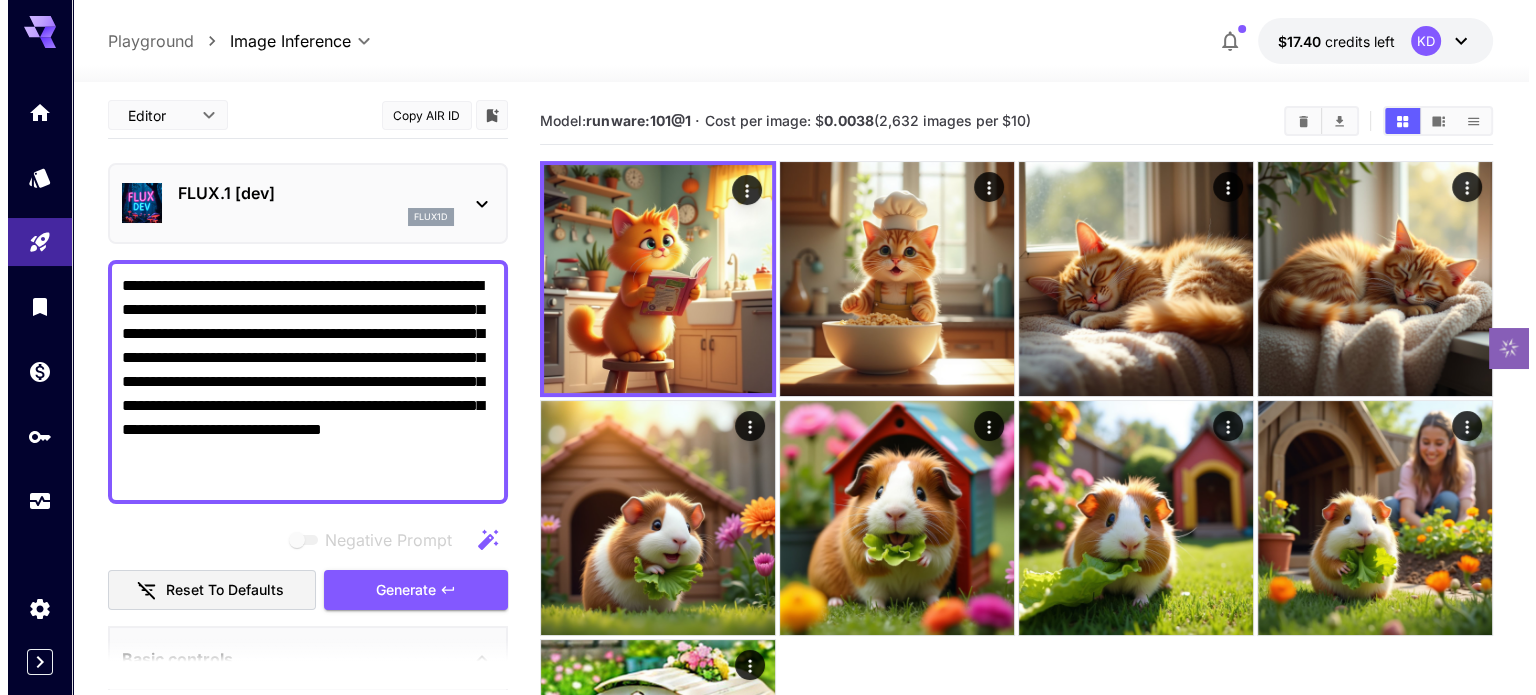 scroll, scrollTop: 0, scrollLeft: 0, axis: both 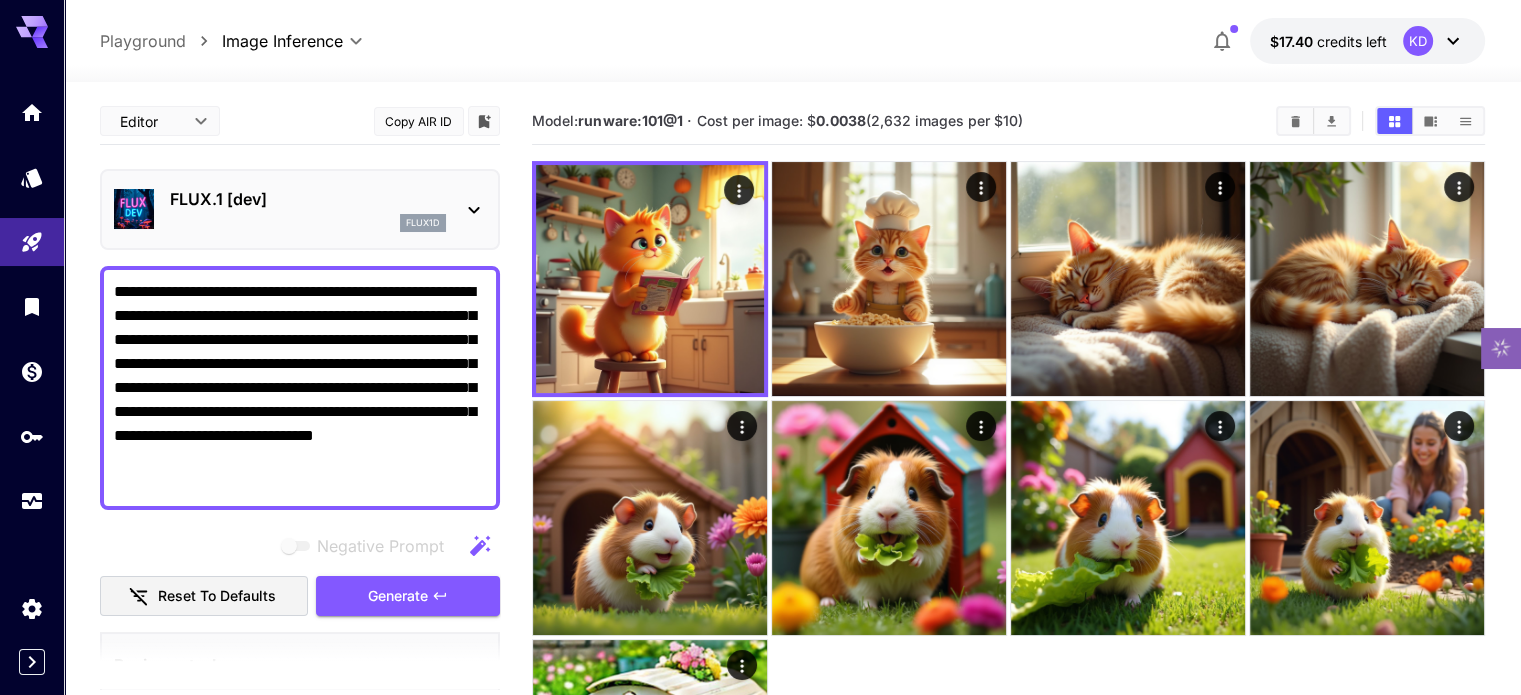 click 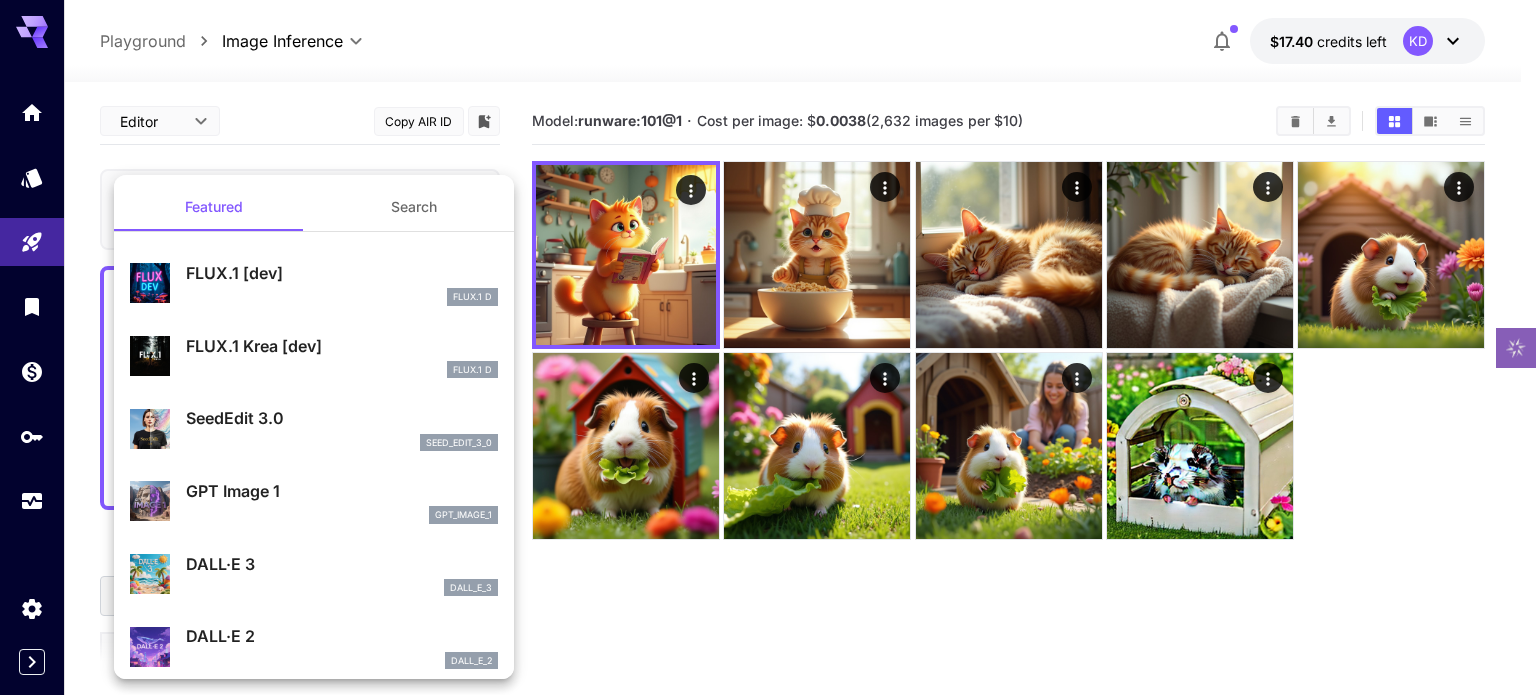 click at bounding box center (768, 347) 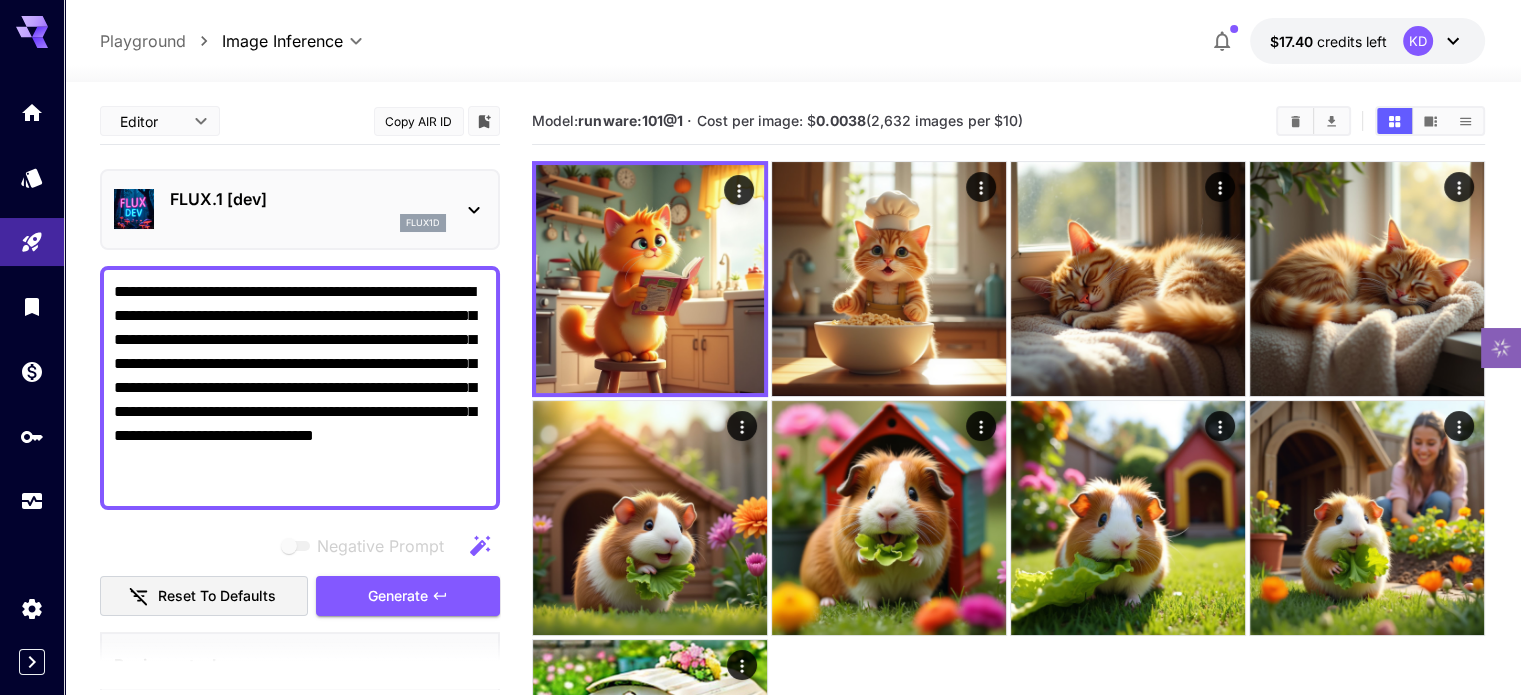 click on "**********" at bounding box center (300, 388) 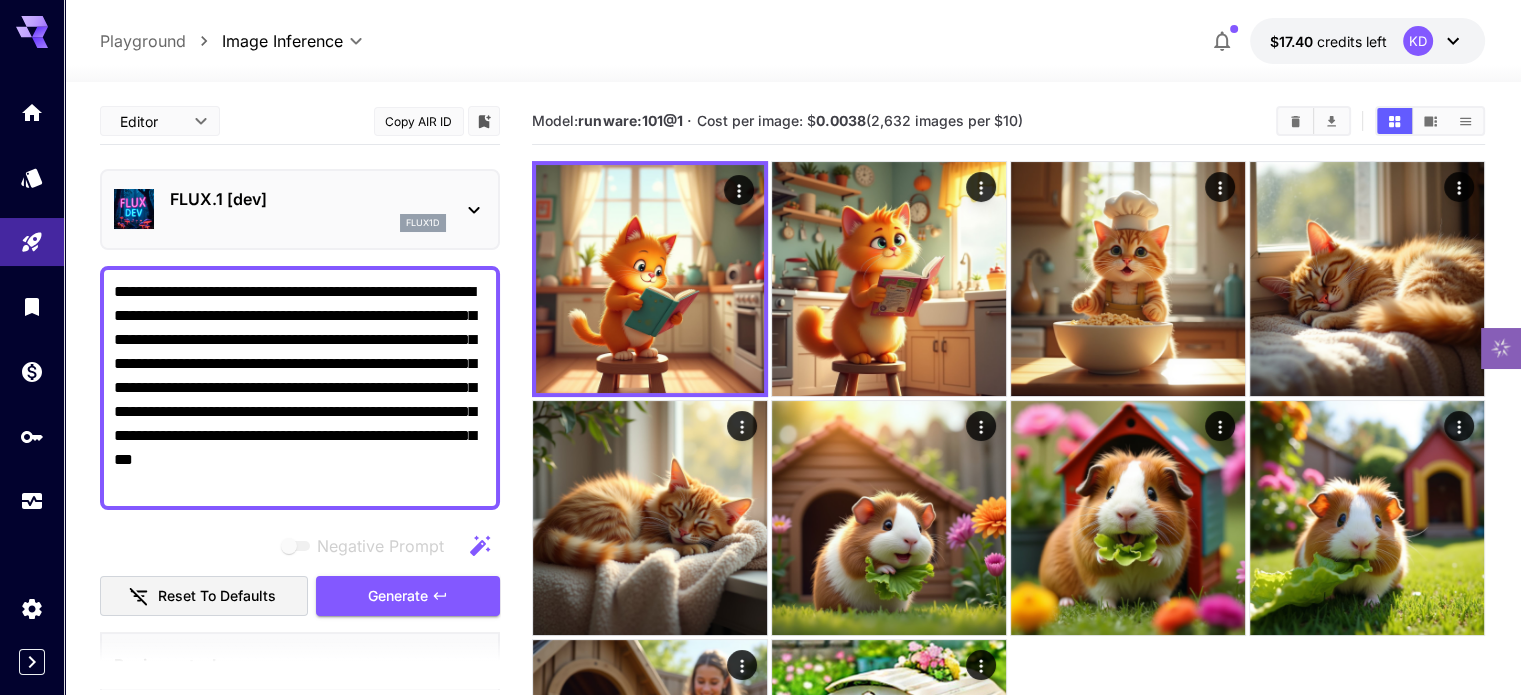 click on "**********" at bounding box center (300, 388) 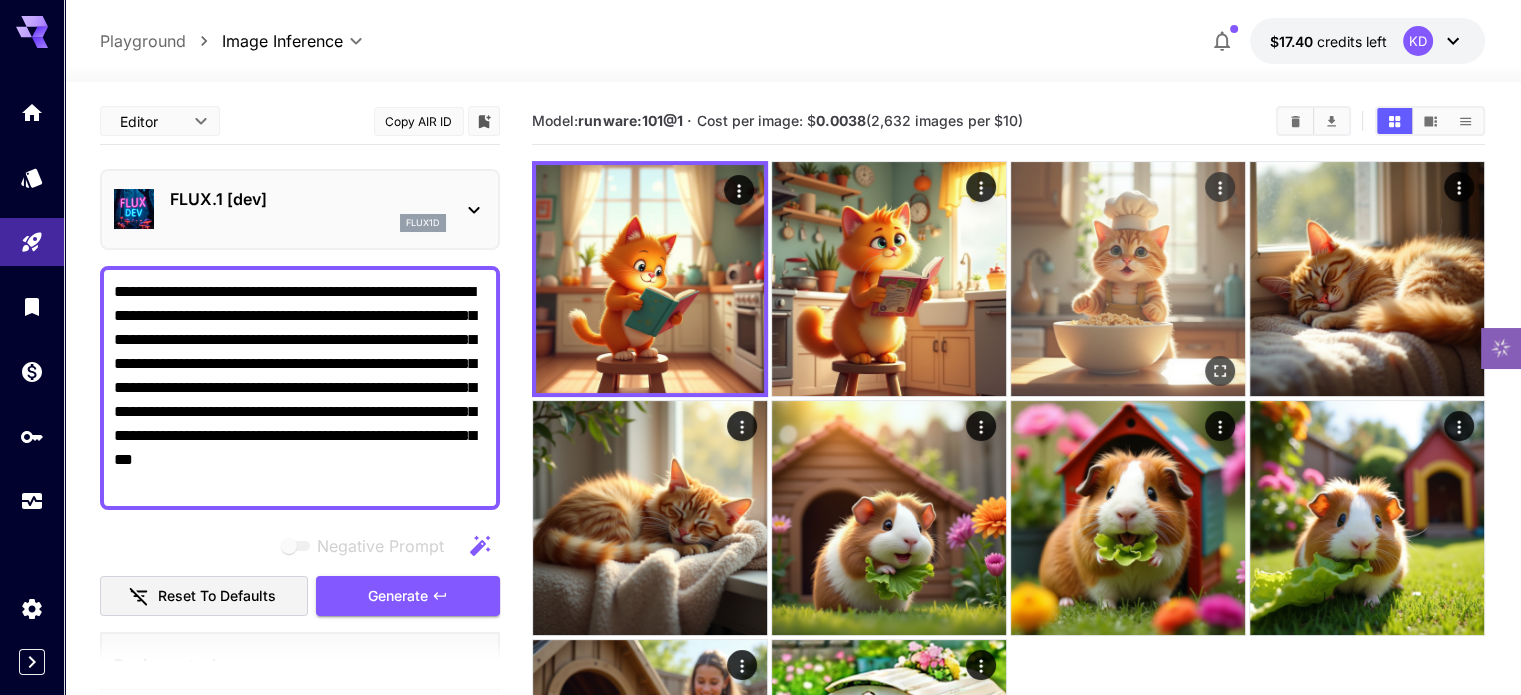 click at bounding box center [1128, 279] 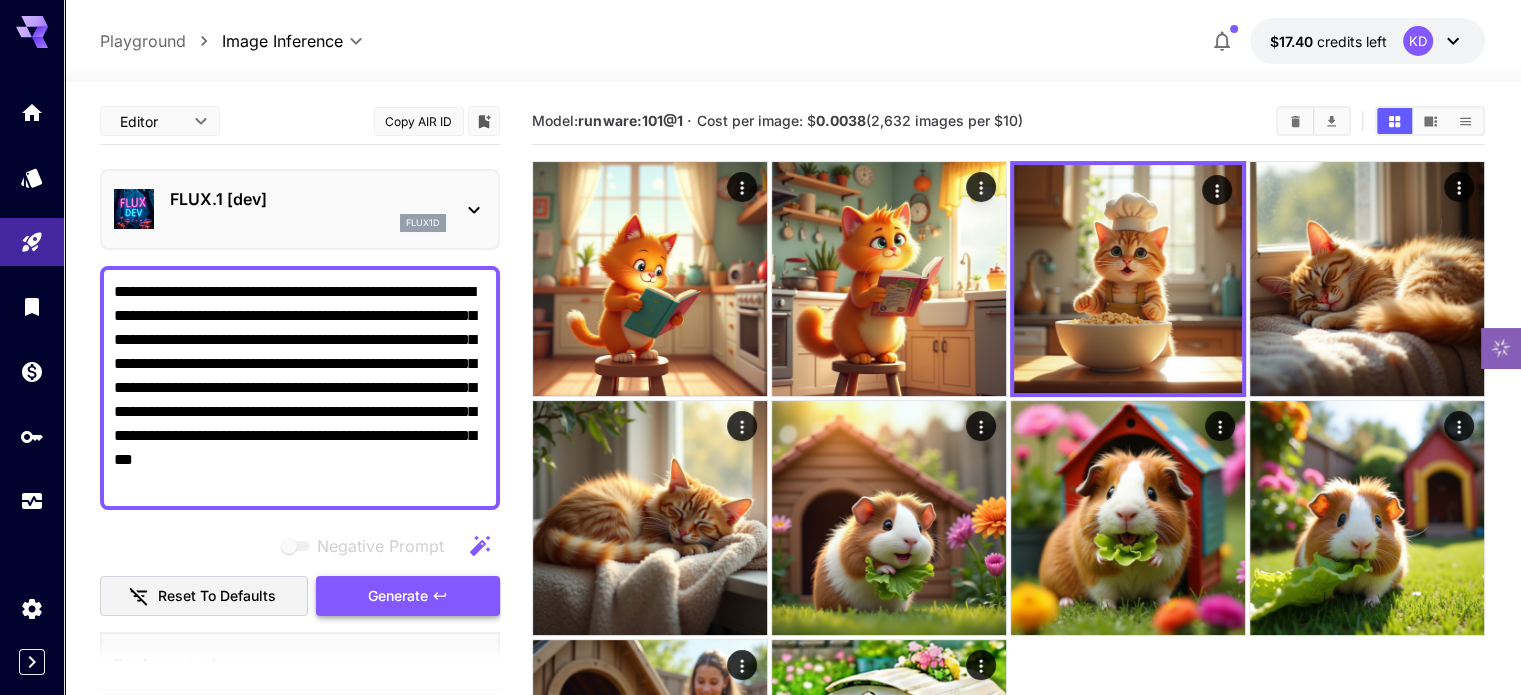 click on "Generate" at bounding box center (398, 596) 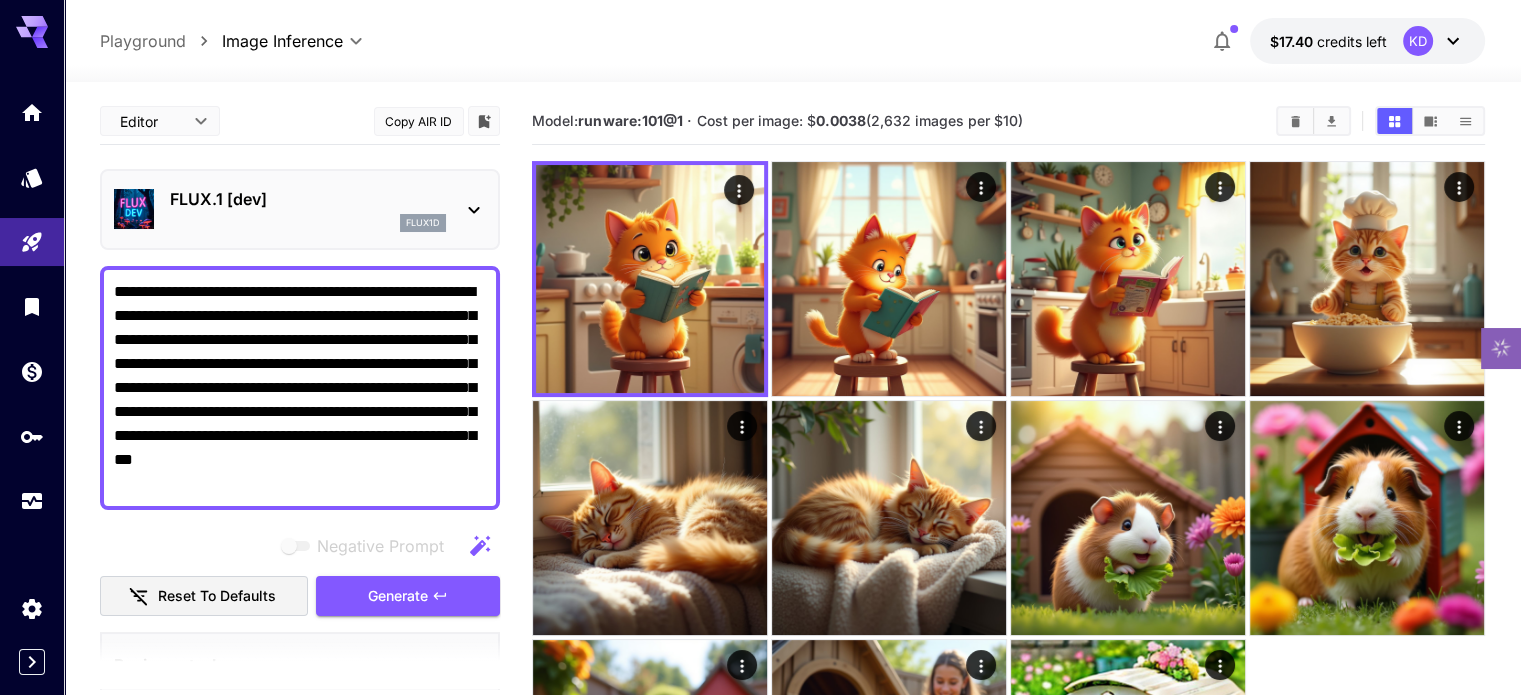click on "**********" at bounding box center (300, 388) 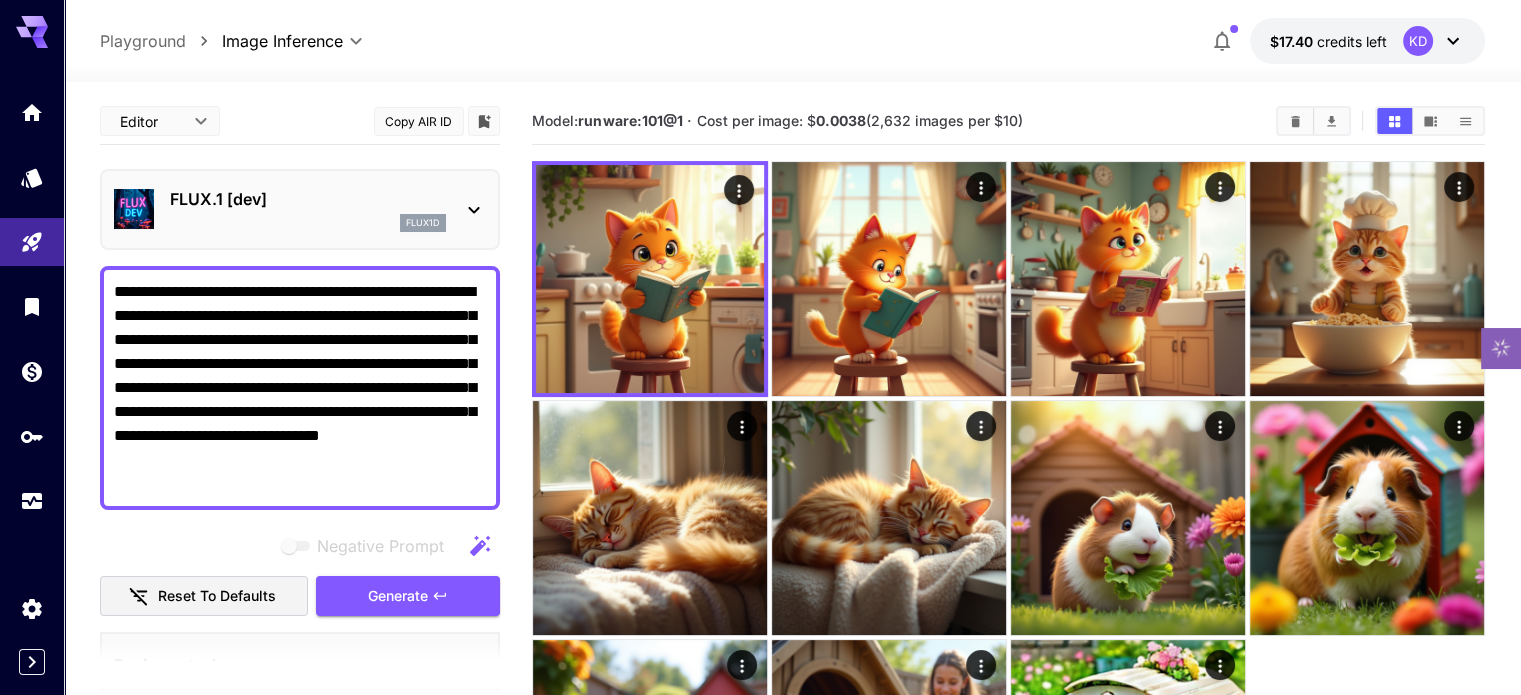 type on "**********" 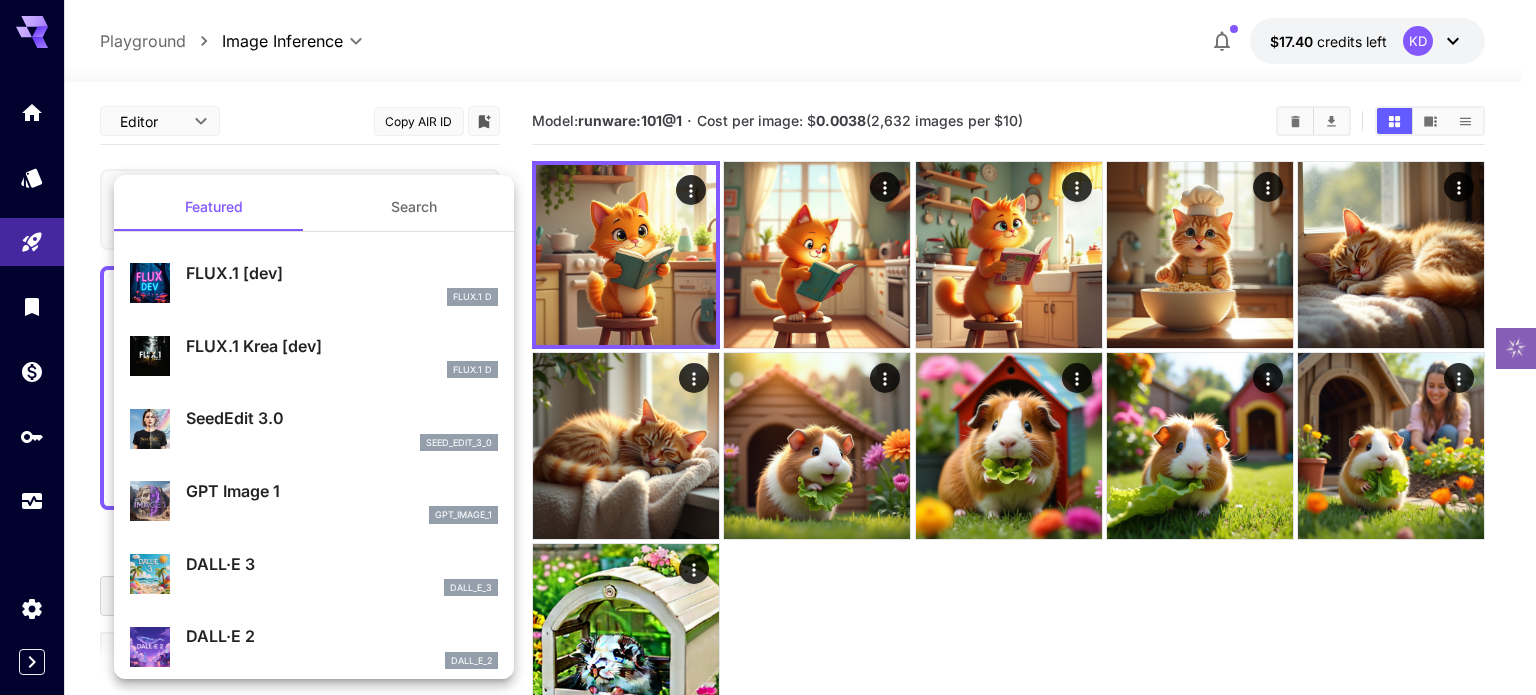 click on "FLUX.1 Krea [dev]" at bounding box center [342, 346] 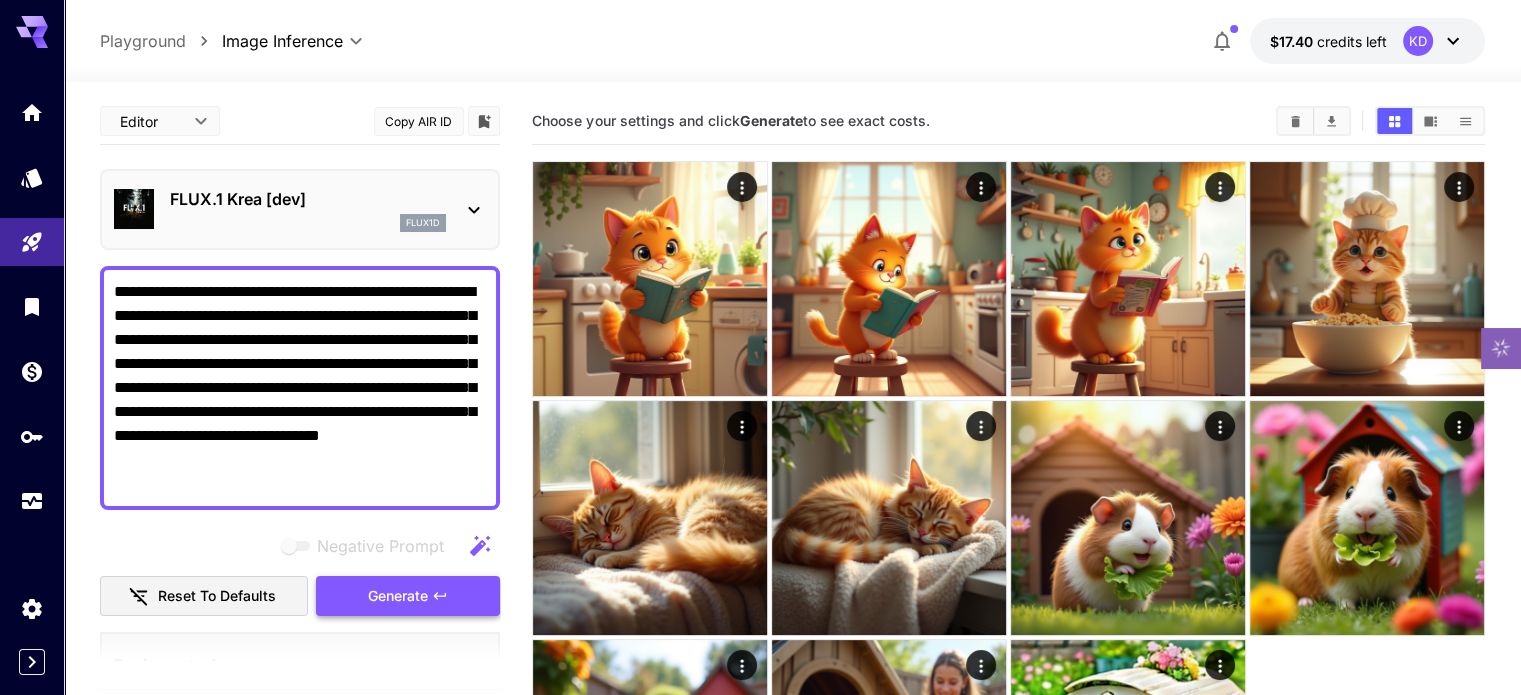 click on "Generate" at bounding box center [408, 596] 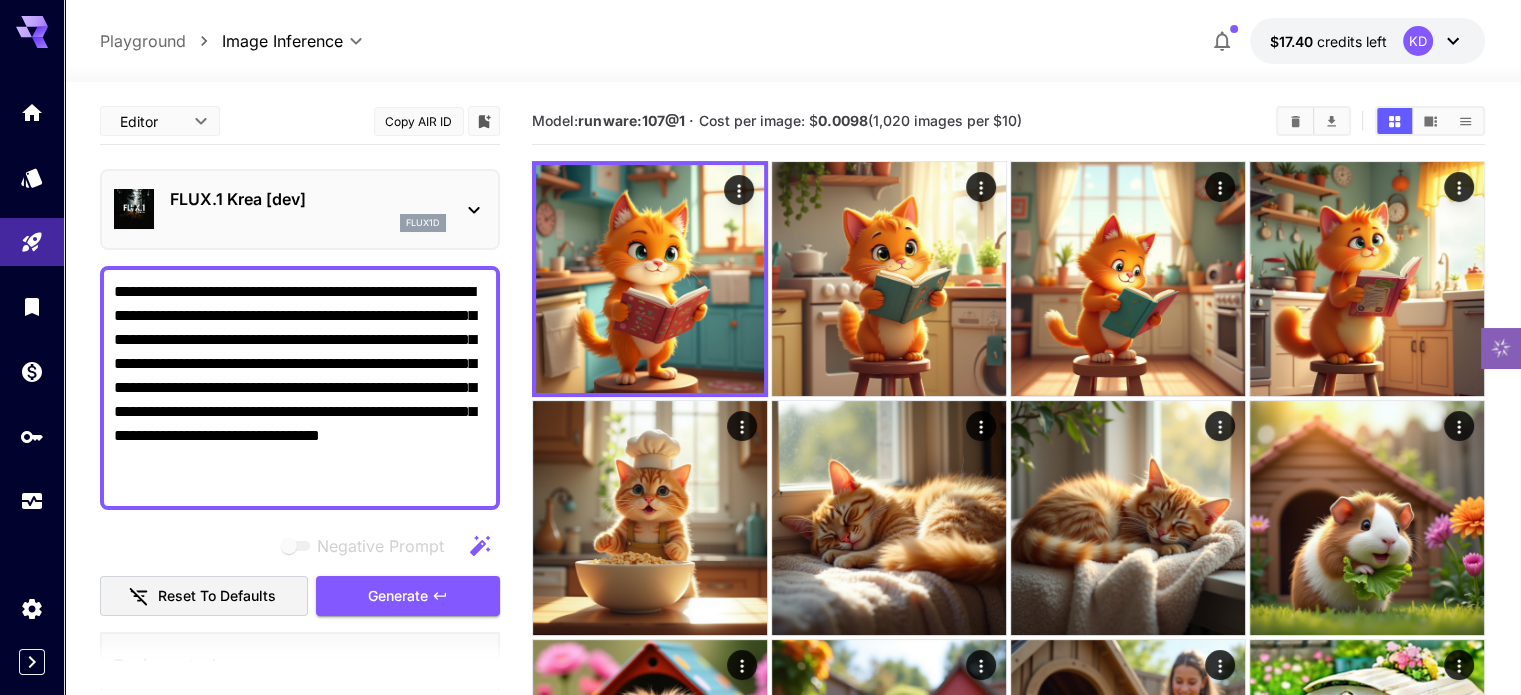 click 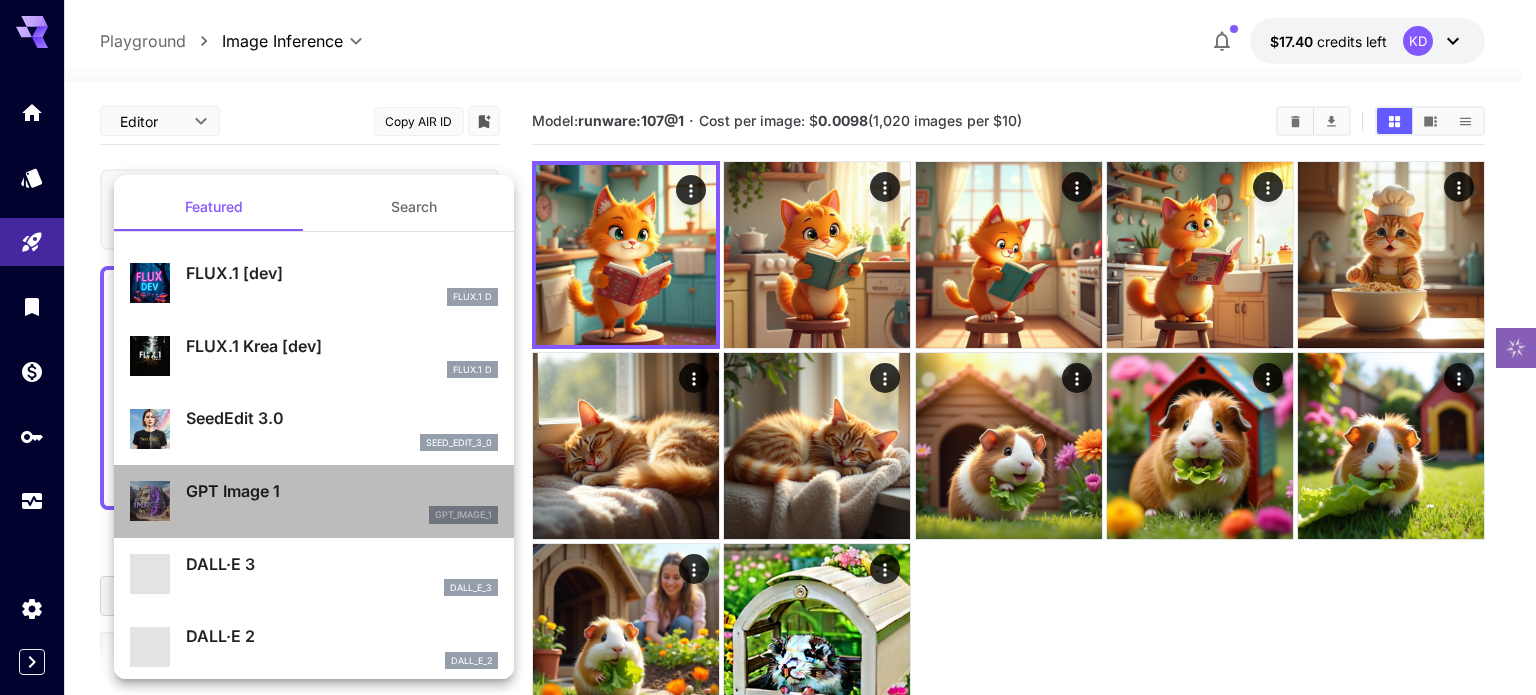 click on "GPT Image 1" at bounding box center [342, 491] 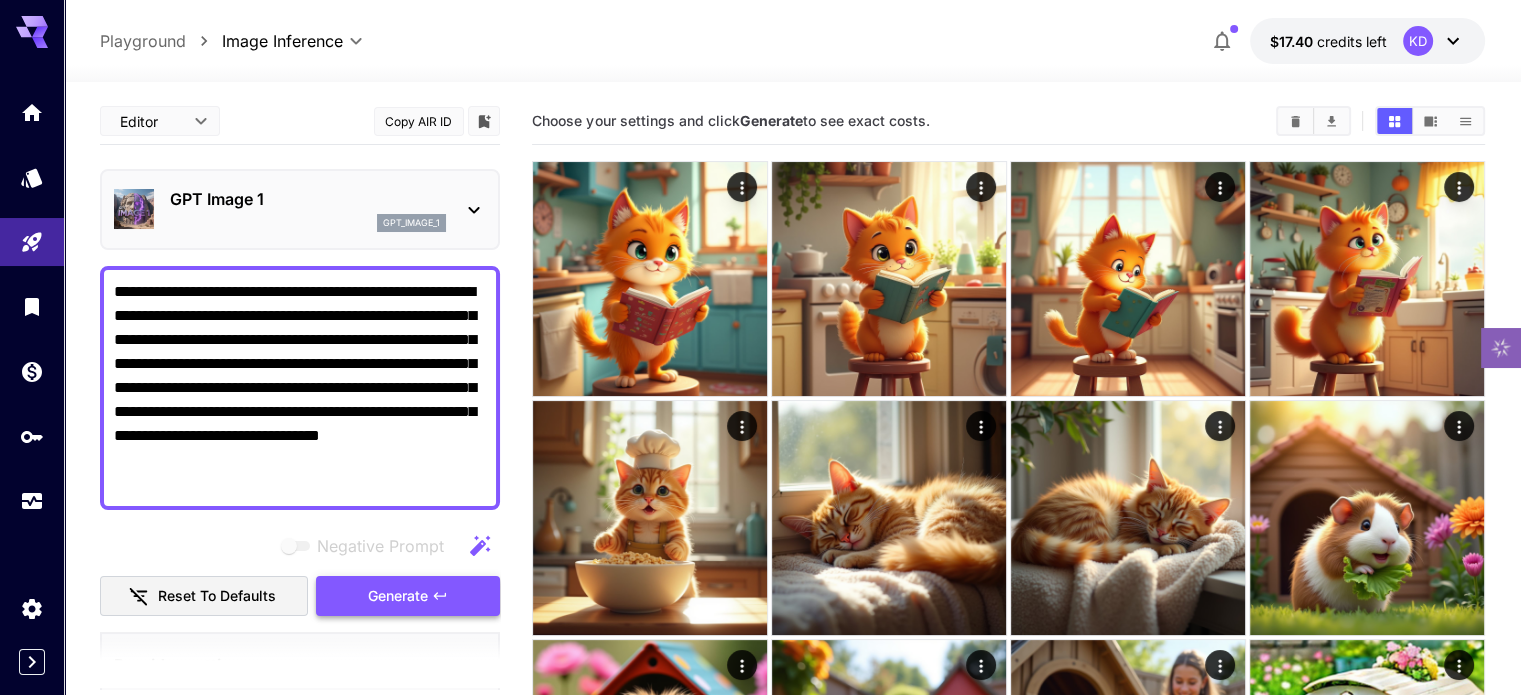 click on "Generate" at bounding box center [398, 596] 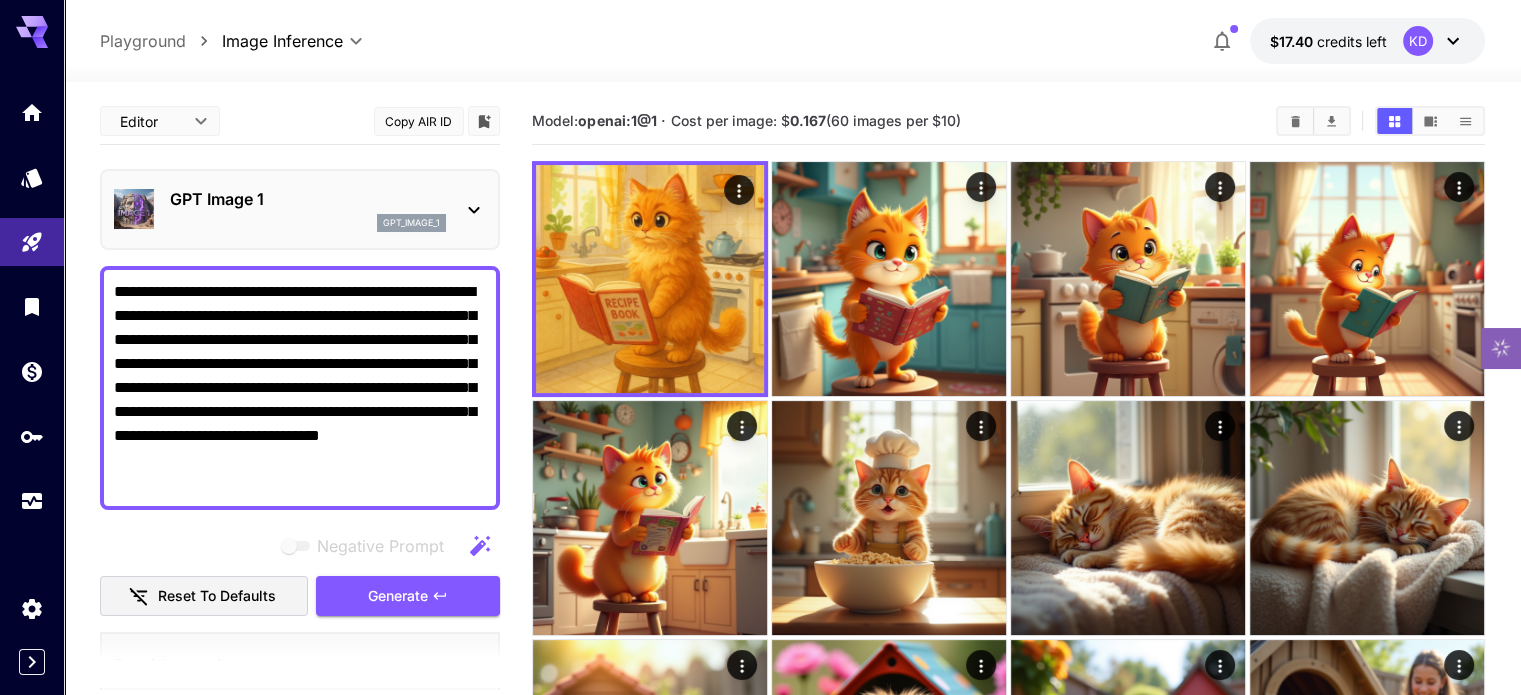 click on "GPT Image 1 gpt_image_1" at bounding box center [300, 209] 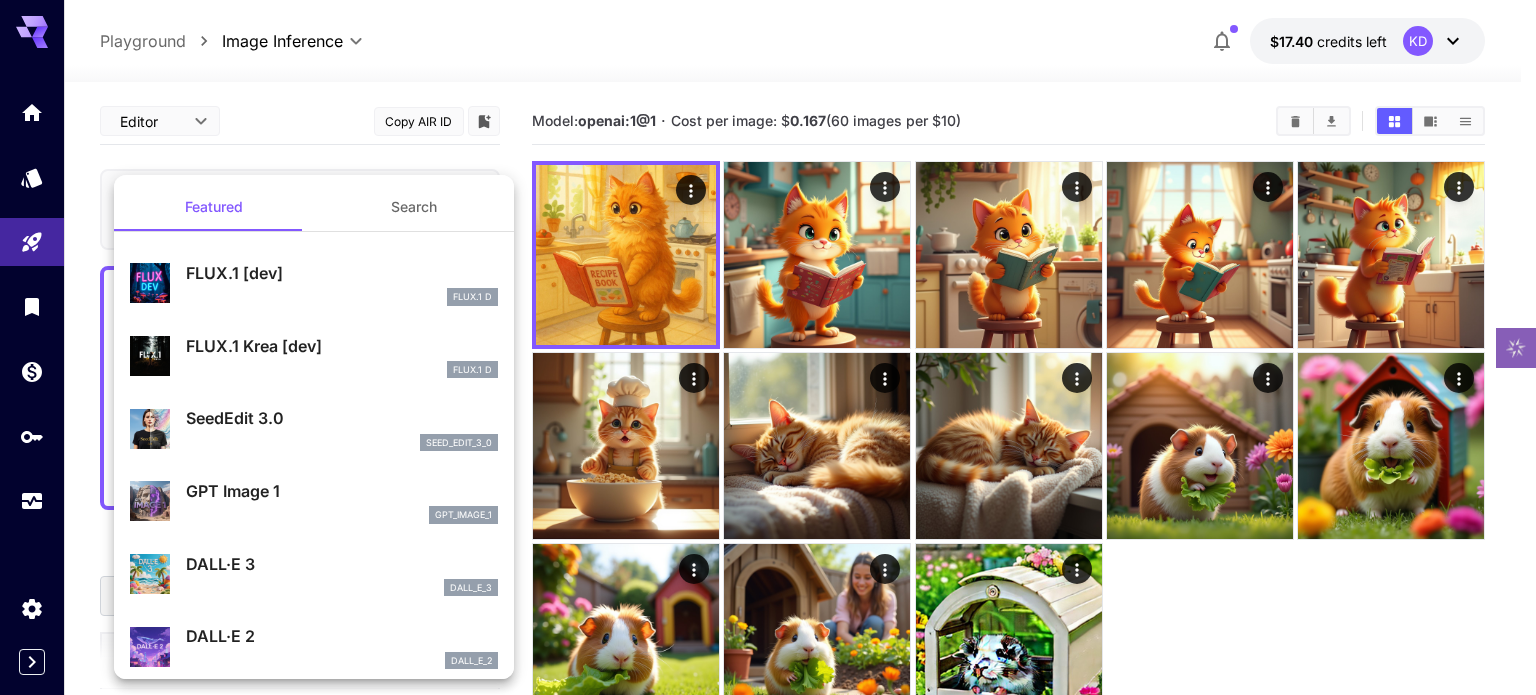 click on "FLUX.1 [dev] FLUX.1 D" at bounding box center (342, 283) 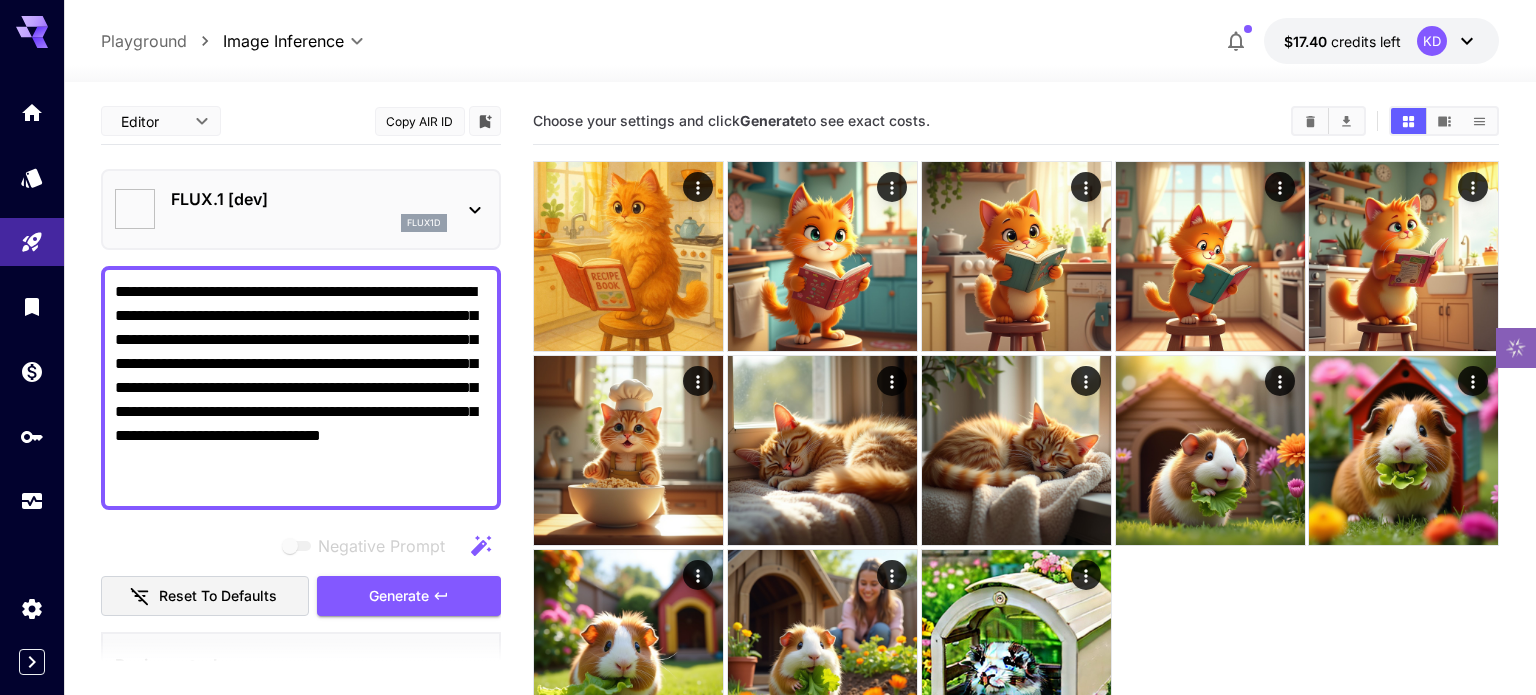 type on "**********" 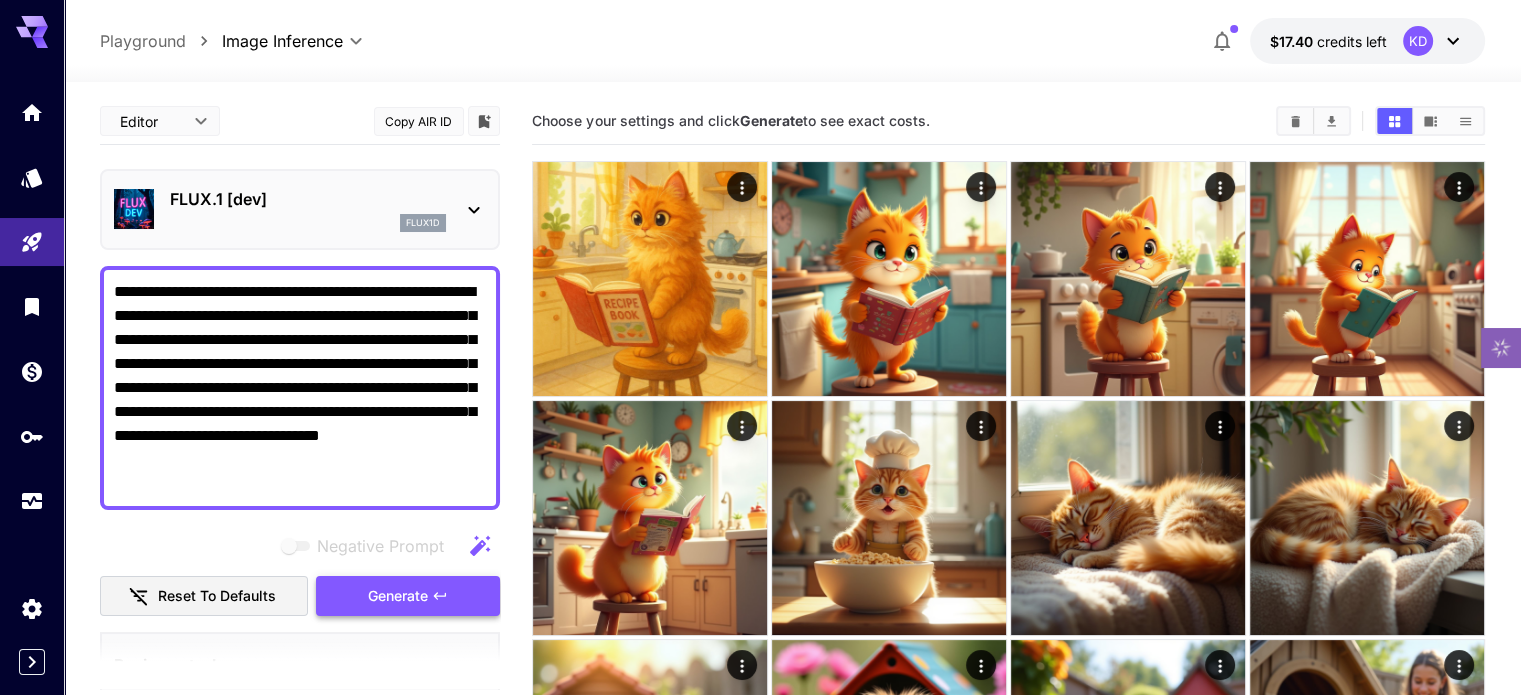 click on "Generate" at bounding box center (398, 596) 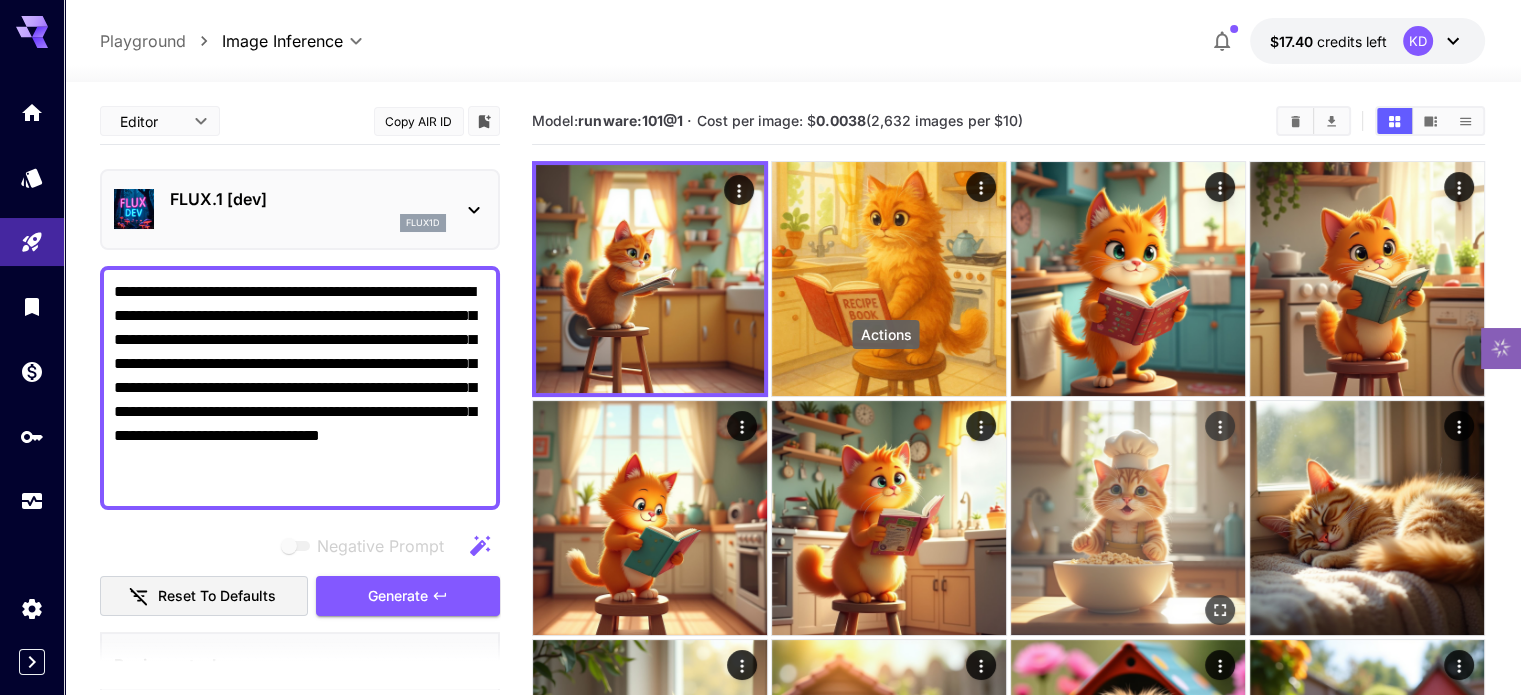 click 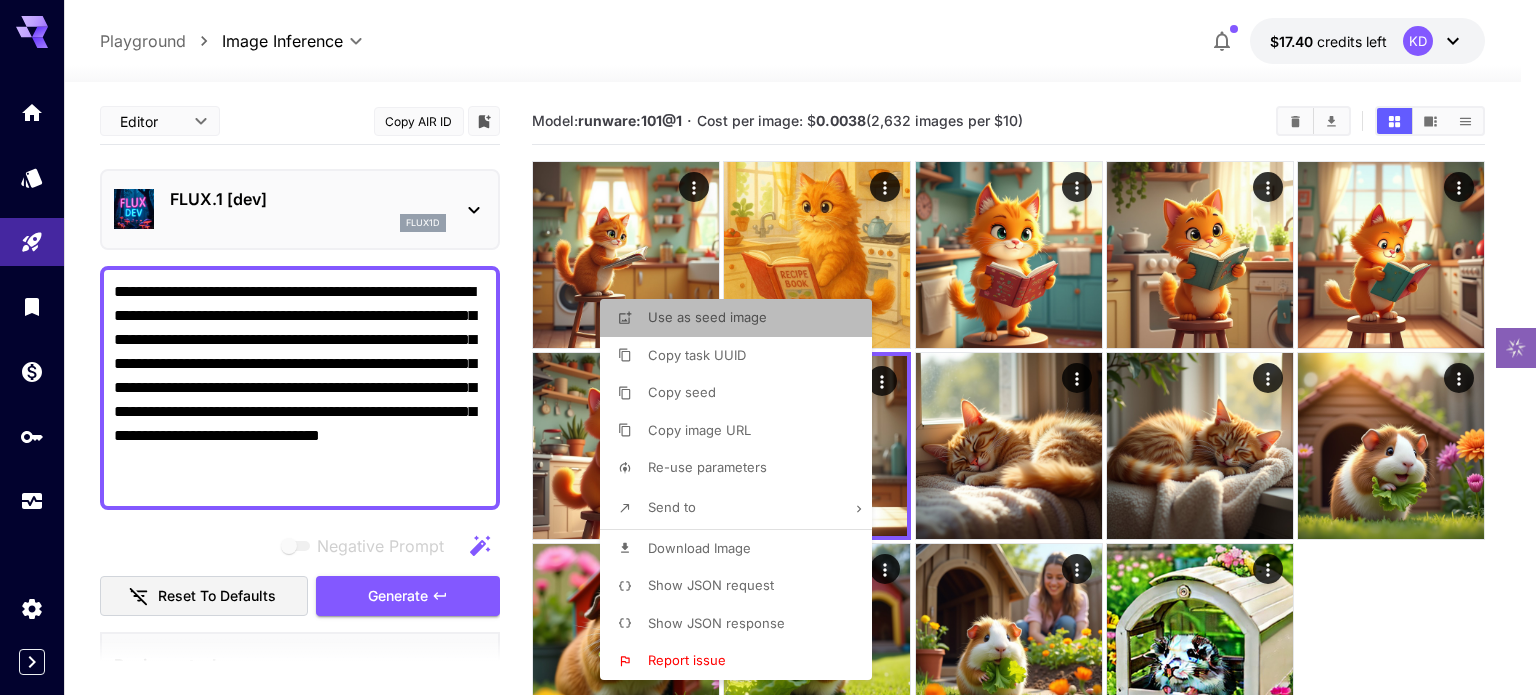 click on "Use as seed image" at bounding box center (742, 318) 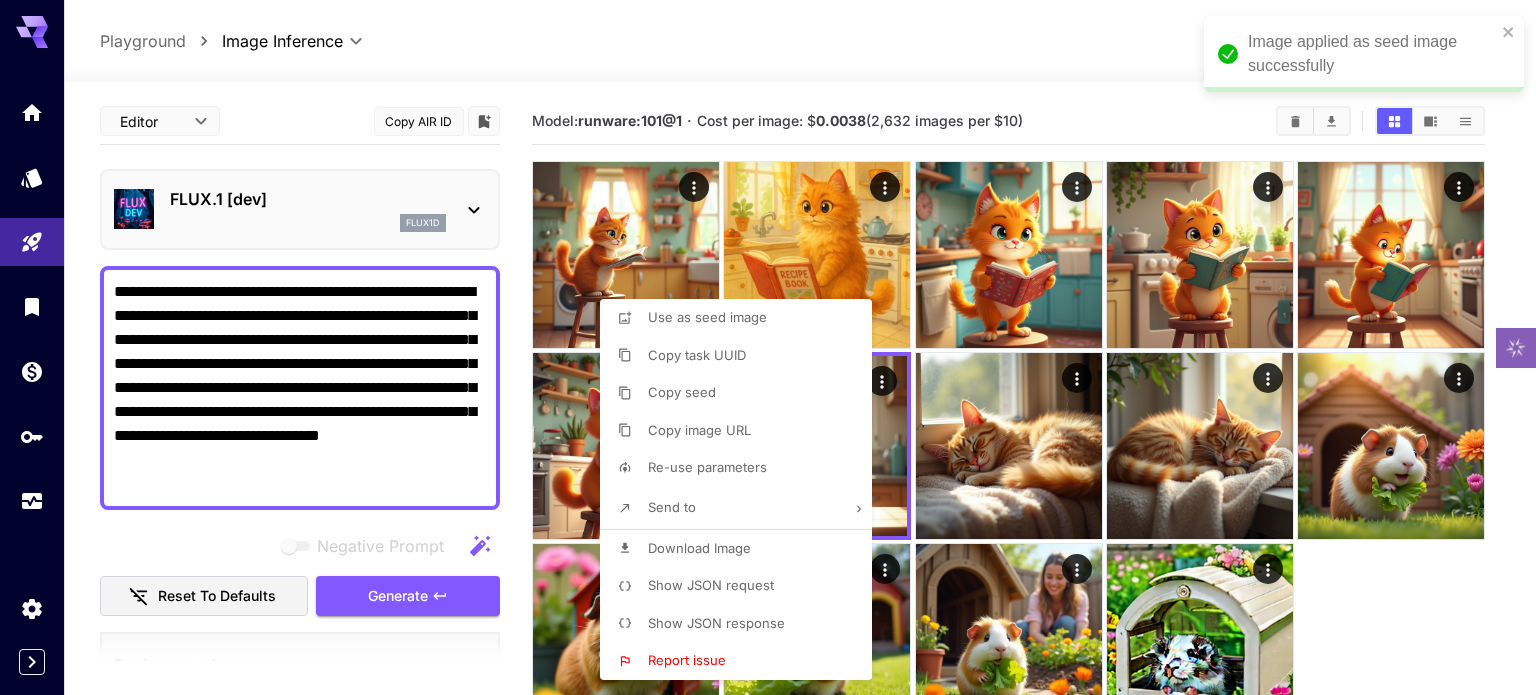 scroll, scrollTop: 64, scrollLeft: 0, axis: vertical 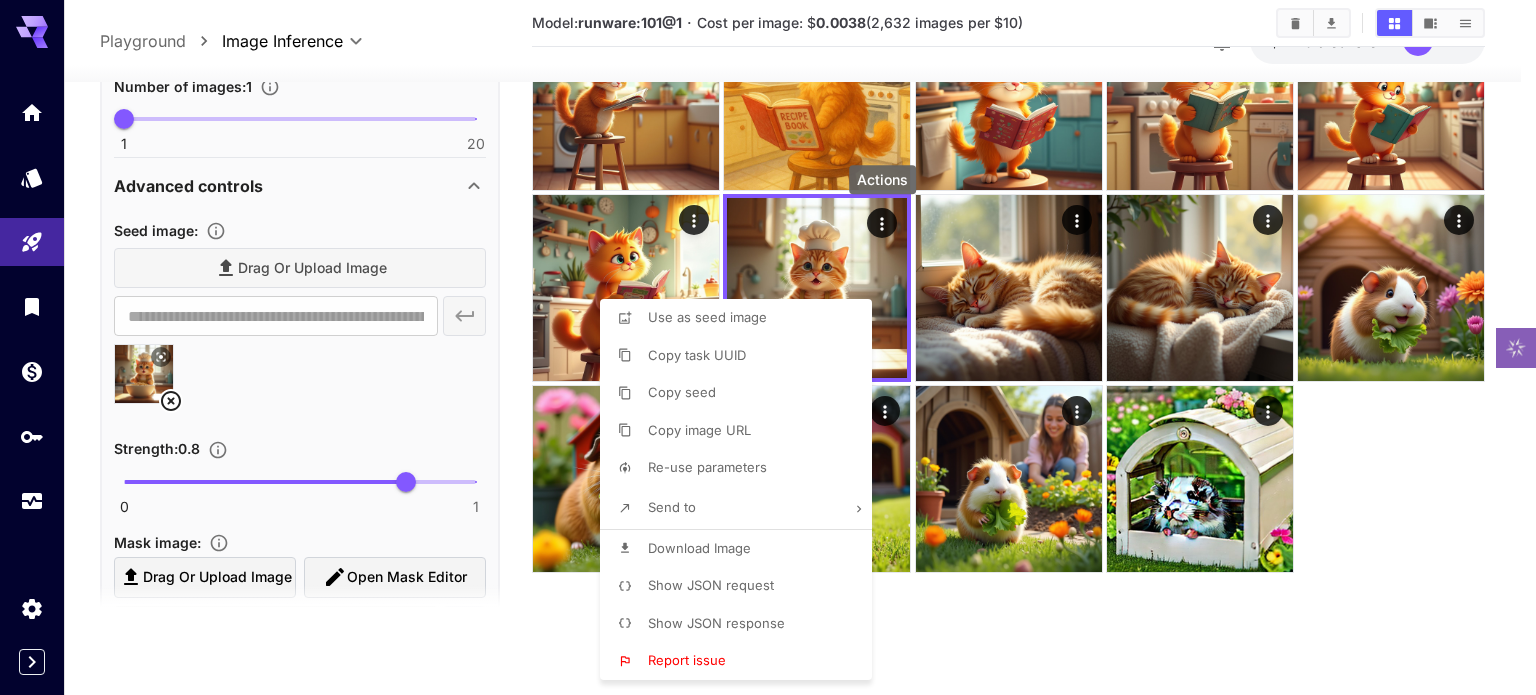 click at bounding box center [768, 347] 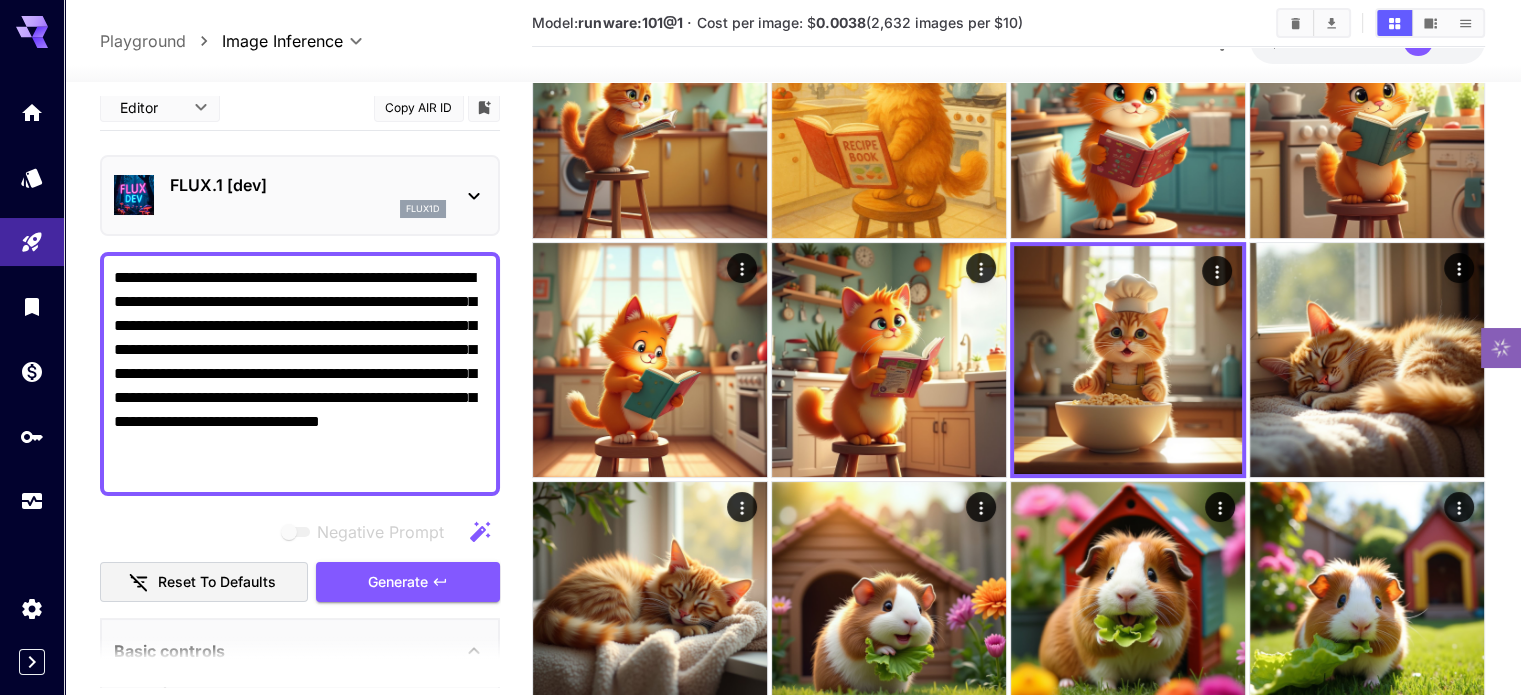 scroll, scrollTop: 0, scrollLeft: 0, axis: both 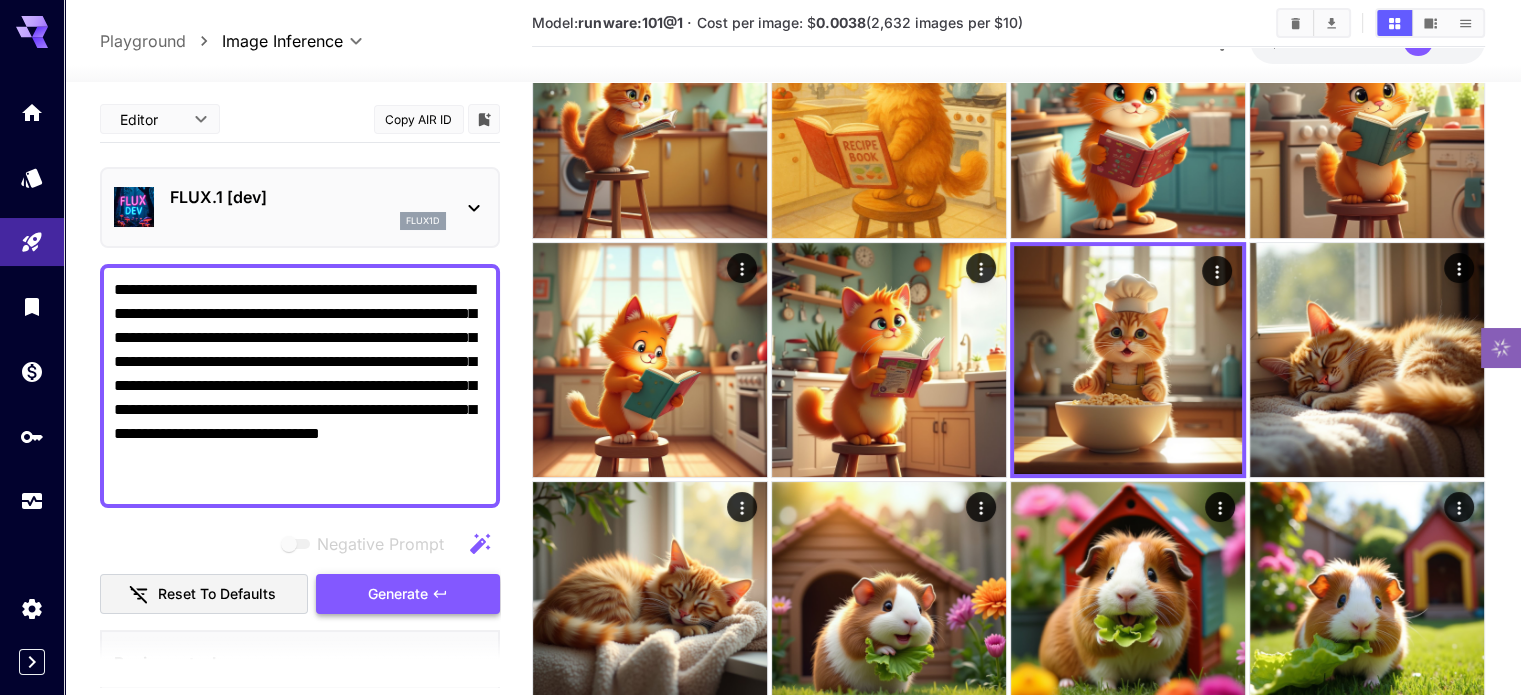 click on "Generate" at bounding box center [408, 594] 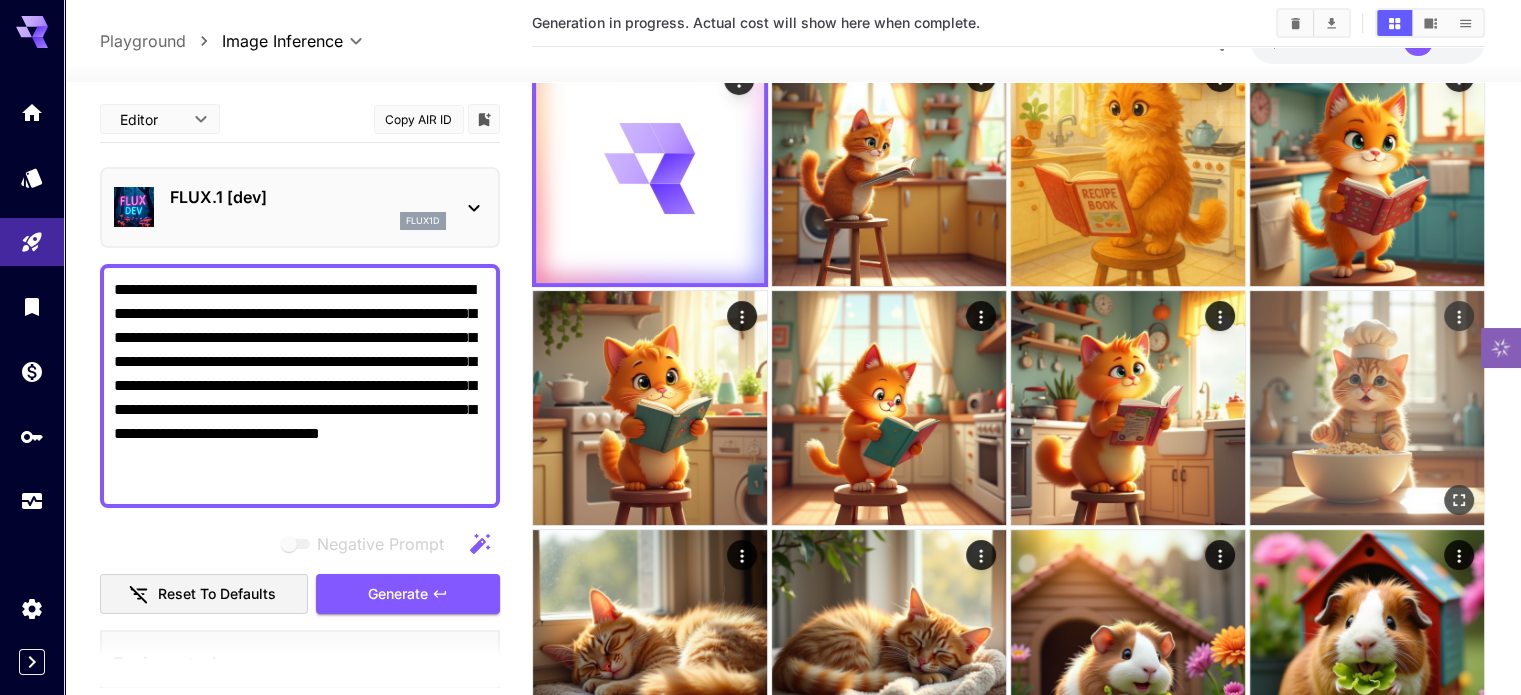 scroll, scrollTop: 58, scrollLeft: 0, axis: vertical 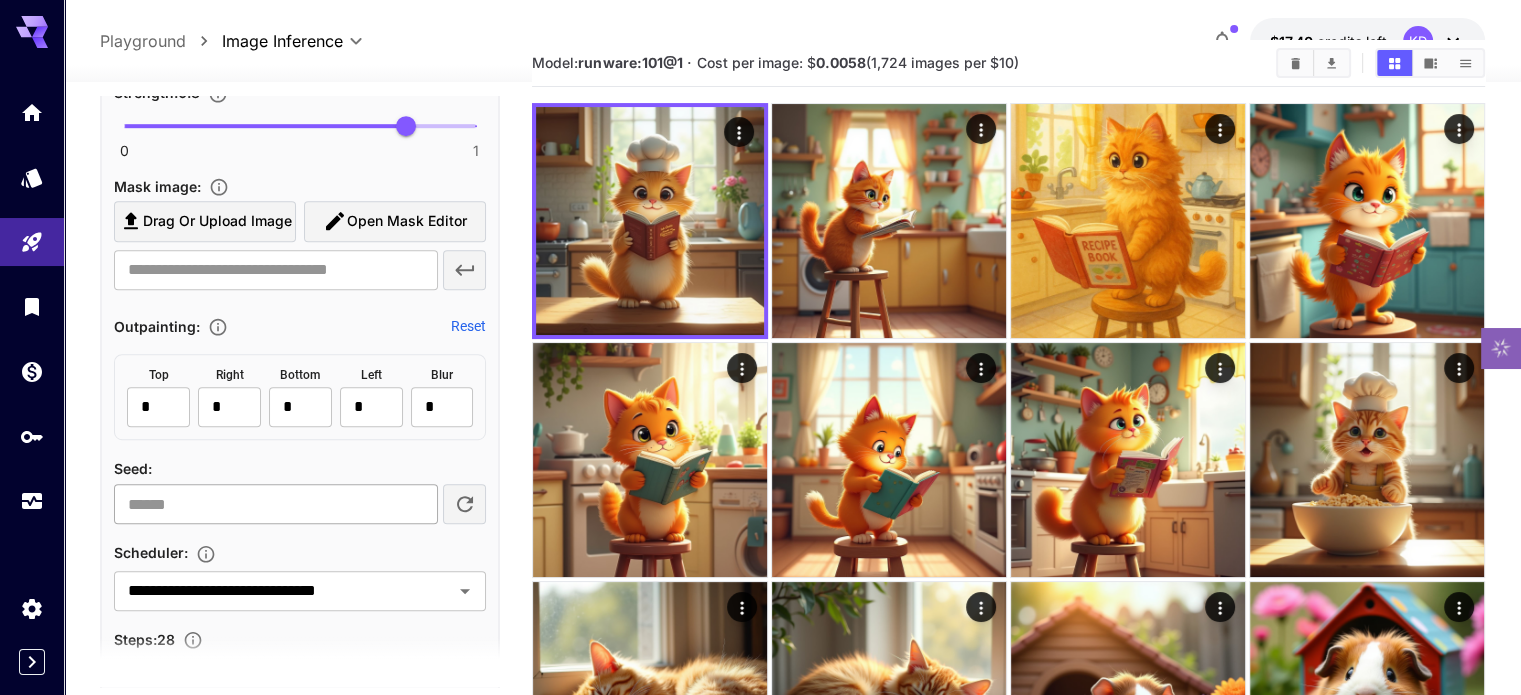 click at bounding box center (275, 504) 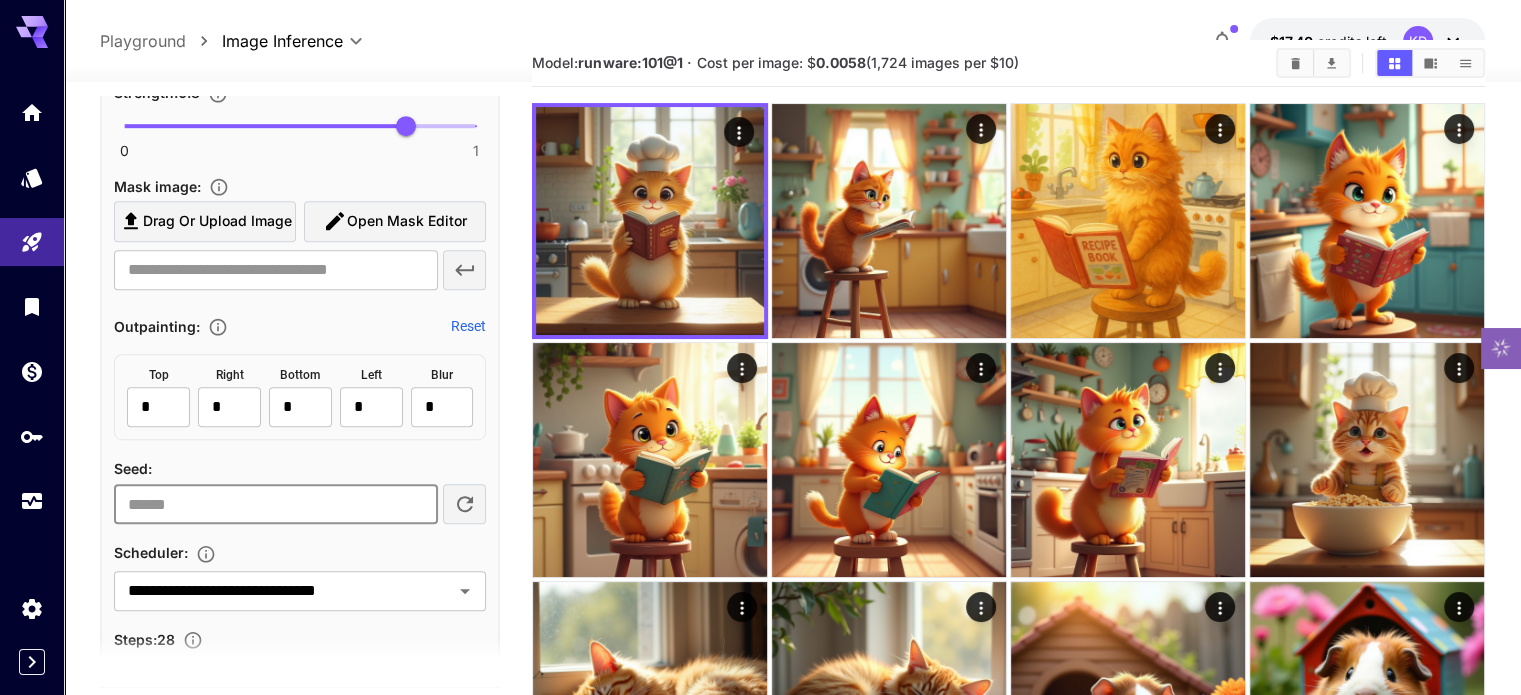 click on "**" at bounding box center [275, 504] 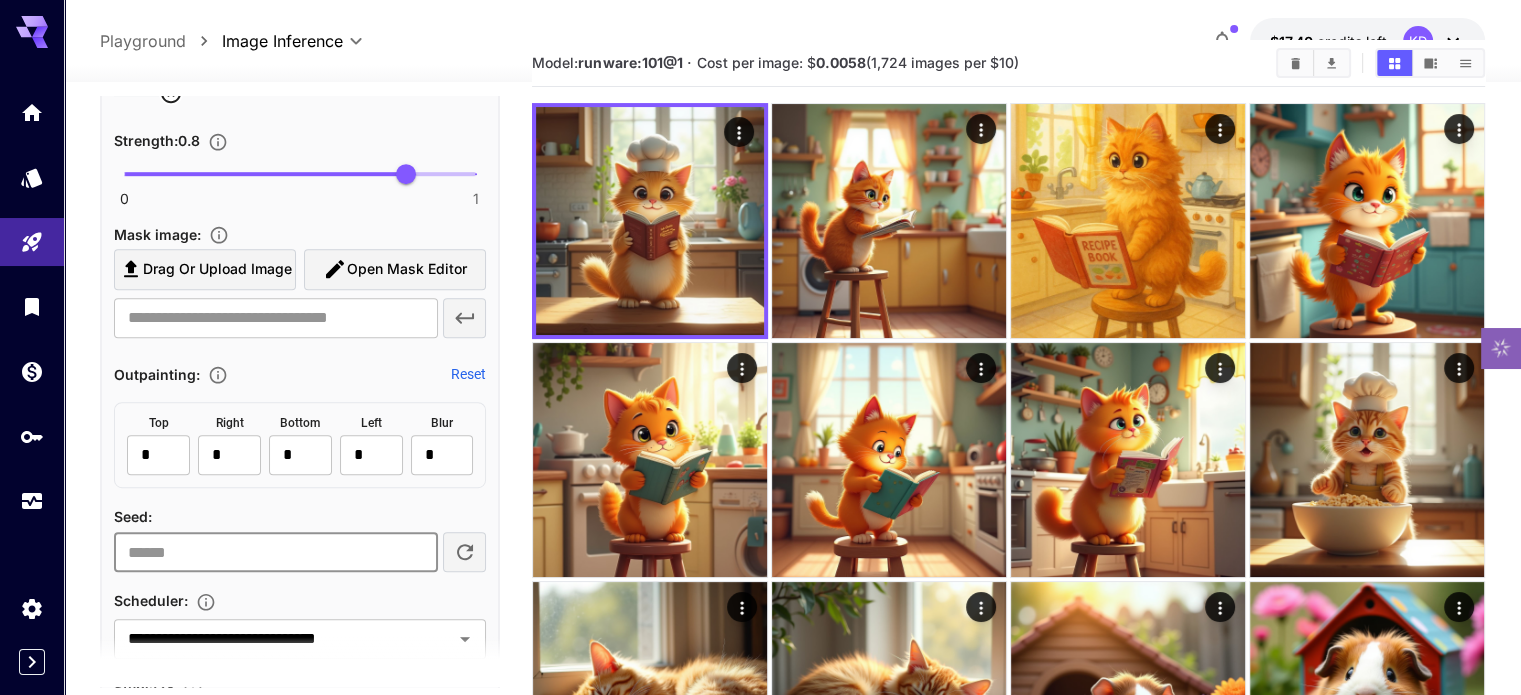 scroll, scrollTop: 1000, scrollLeft: 0, axis: vertical 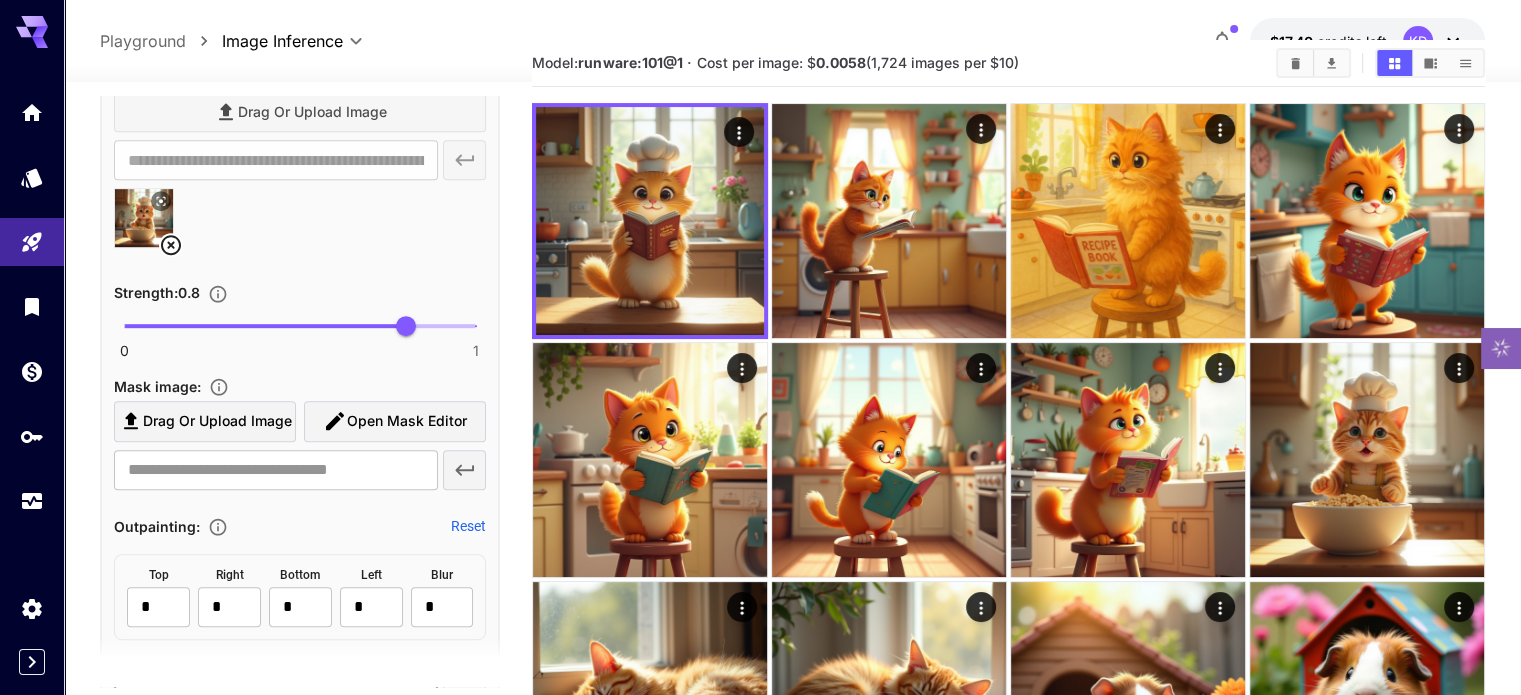 click on "Open Mask Editor" at bounding box center (407, 421) 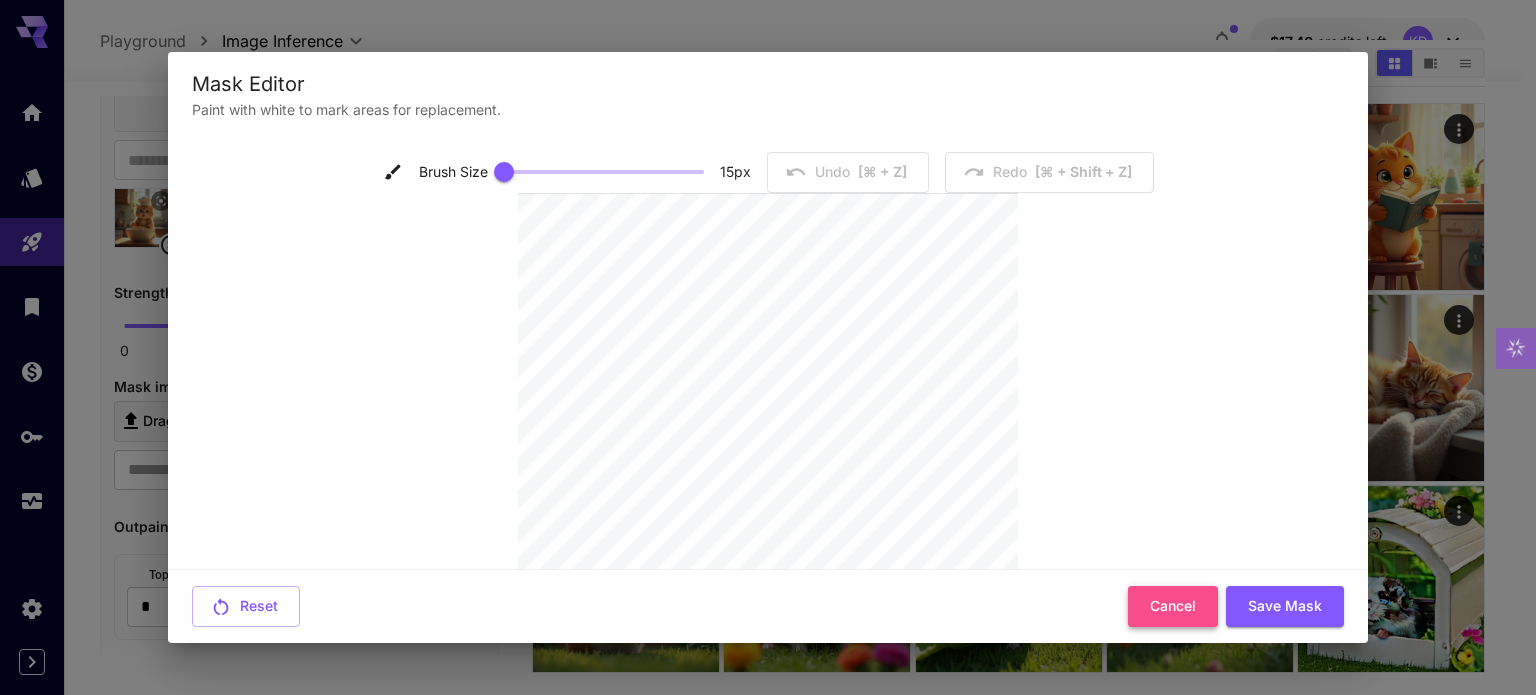 click on "Cancel" at bounding box center [1173, 606] 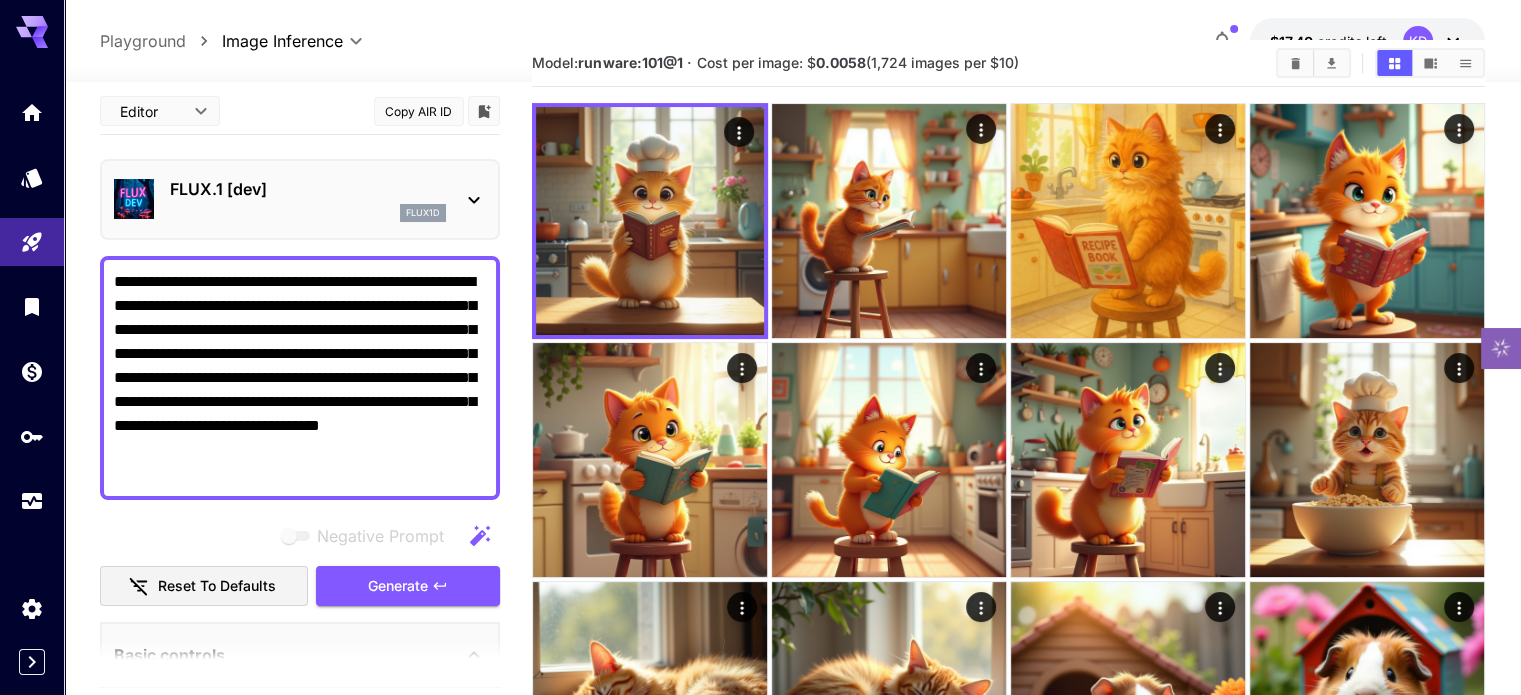 scroll, scrollTop: 0, scrollLeft: 0, axis: both 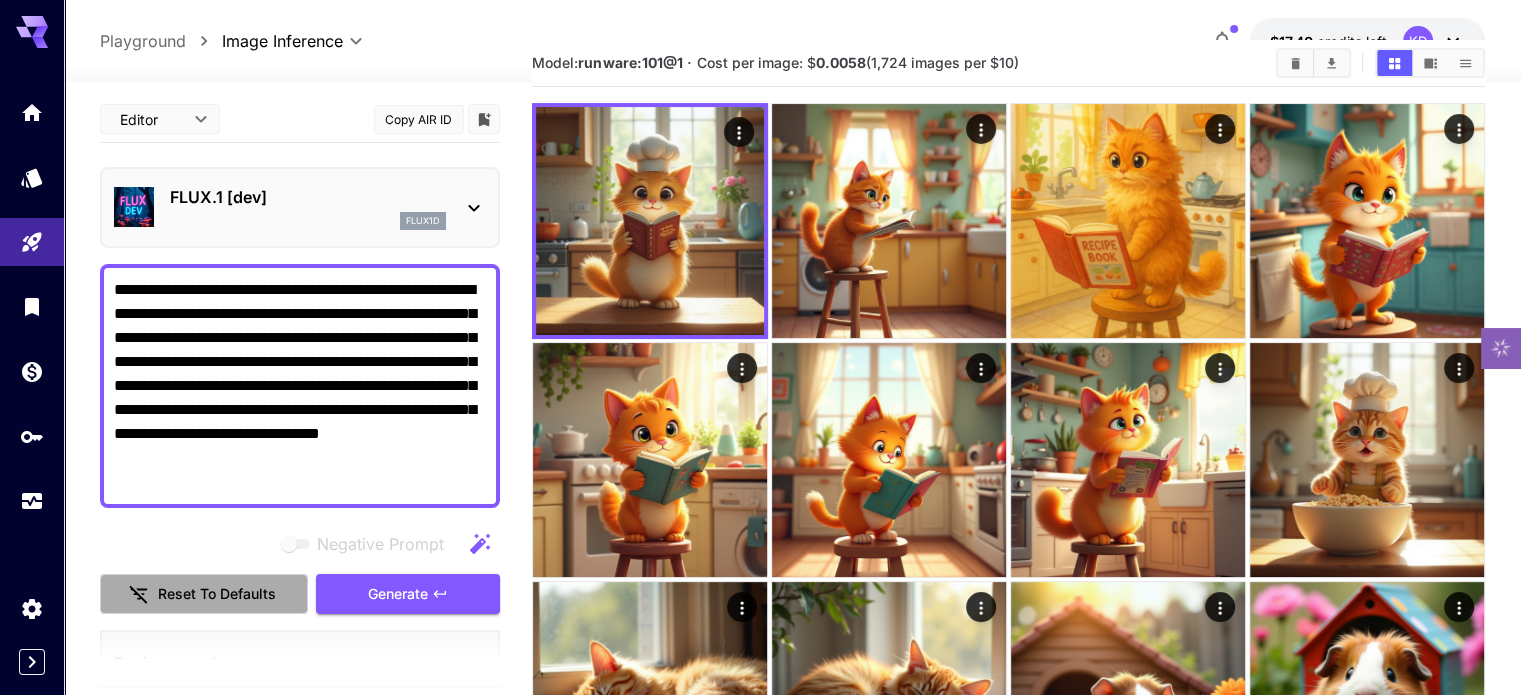 click on "Reset to defaults" at bounding box center [204, 594] 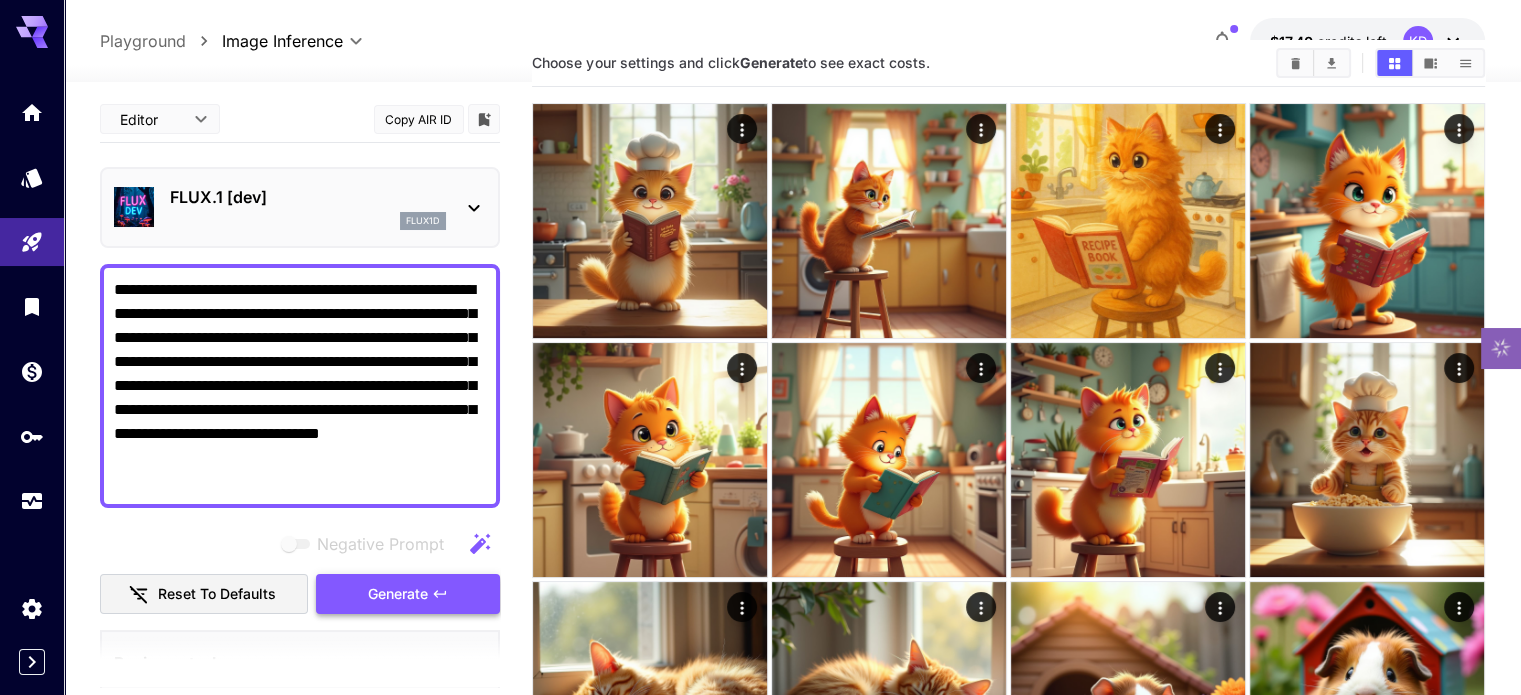 click on "Generate" at bounding box center (398, 594) 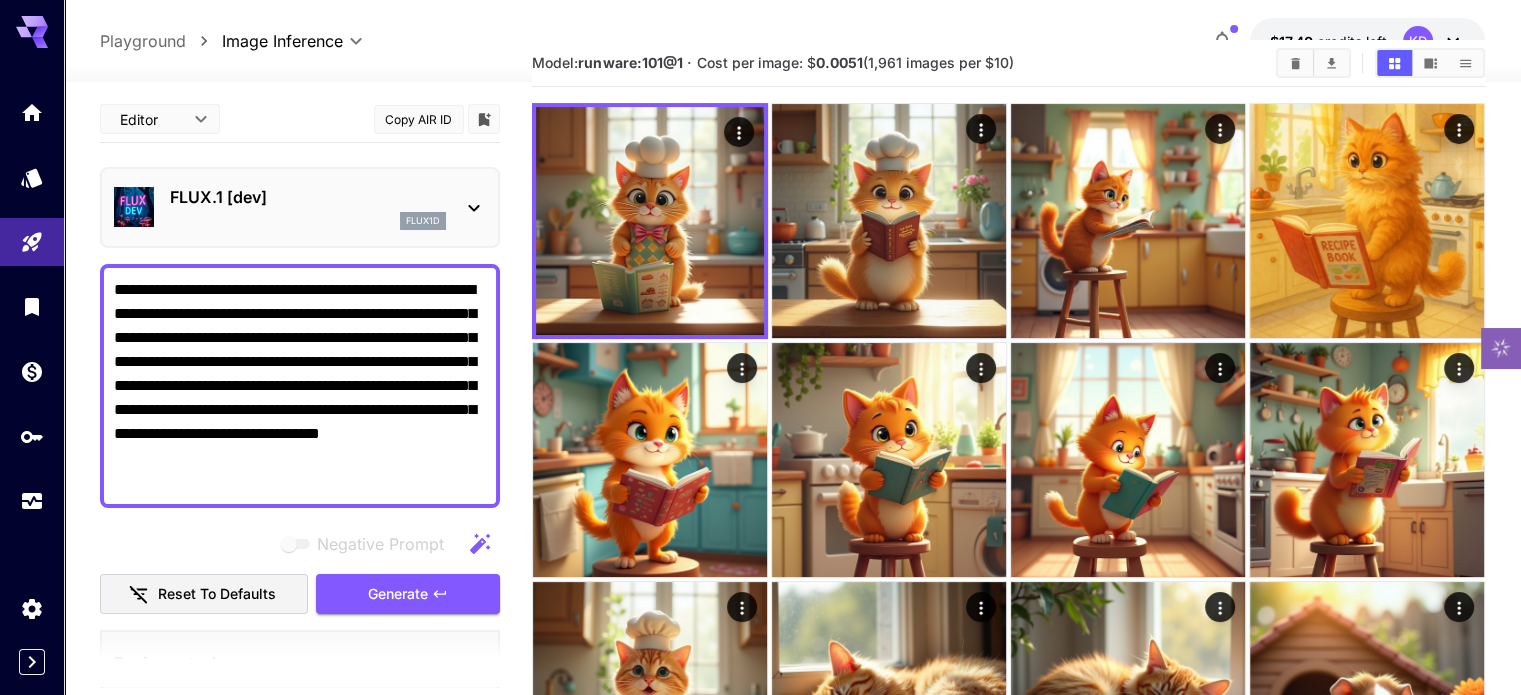 click on "**********" at bounding box center [300, 386] 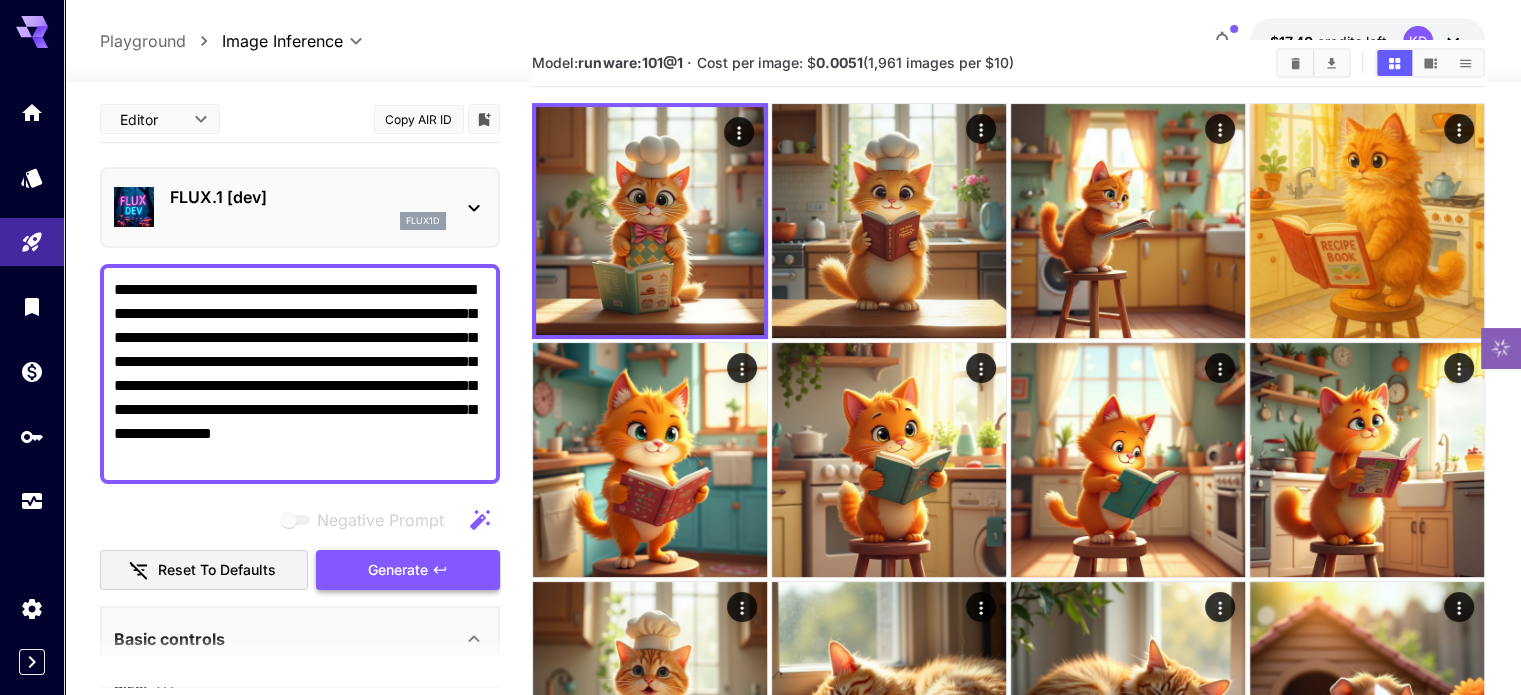 type on "**********" 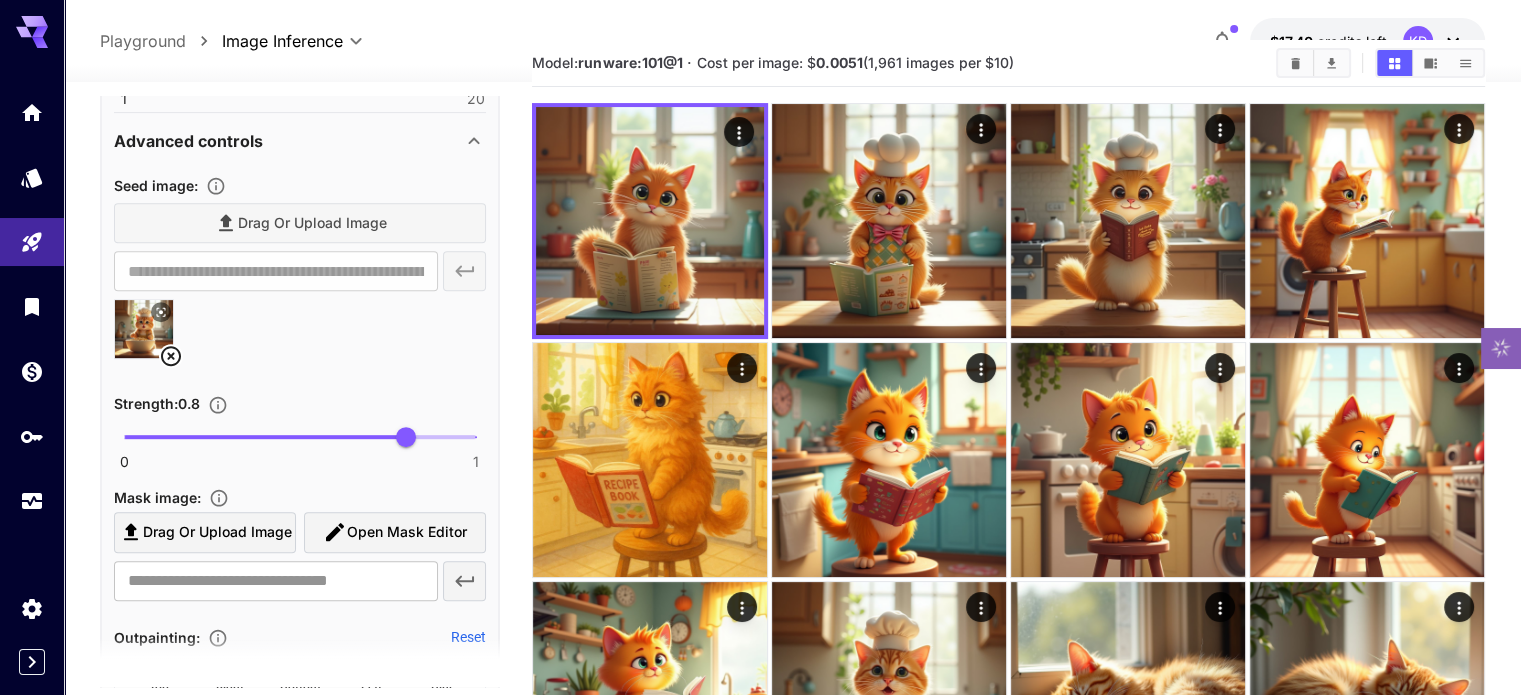 scroll, scrollTop: 900, scrollLeft: 0, axis: vertical 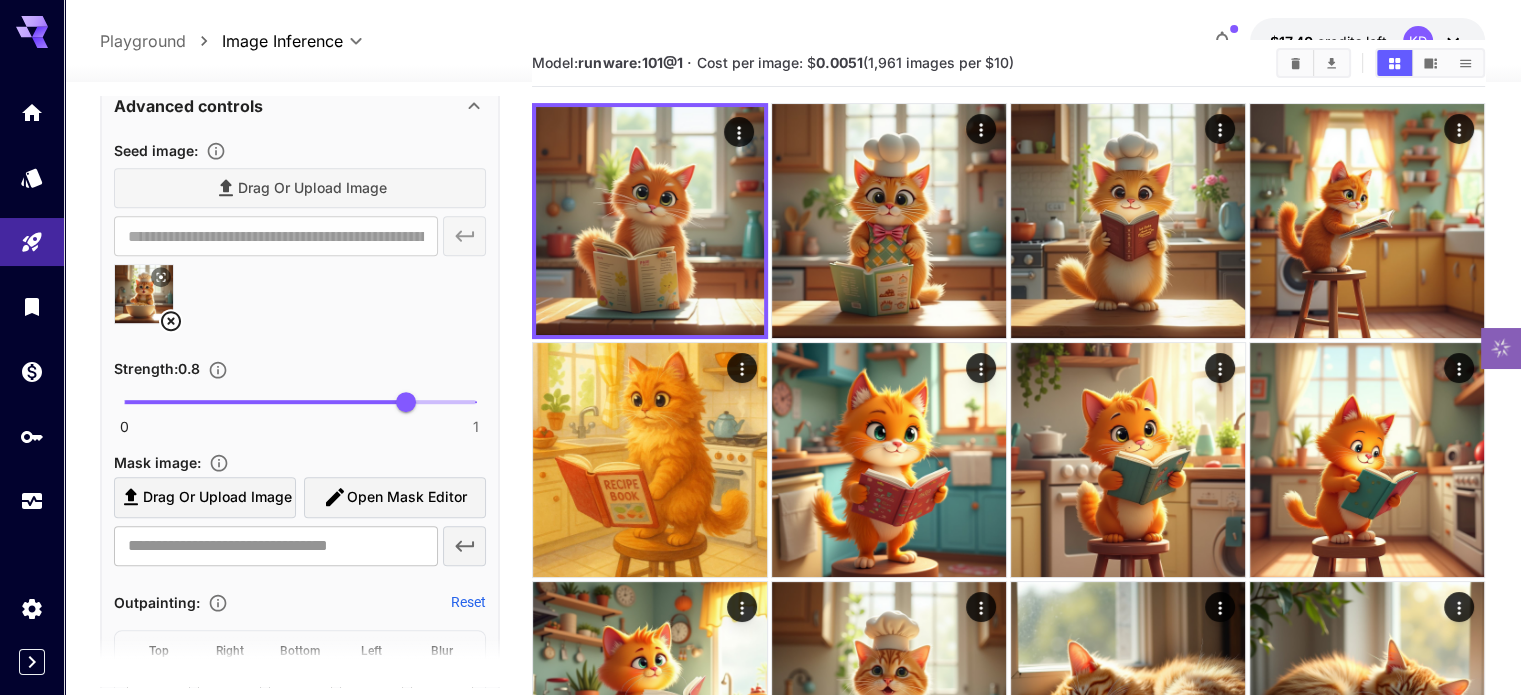 click 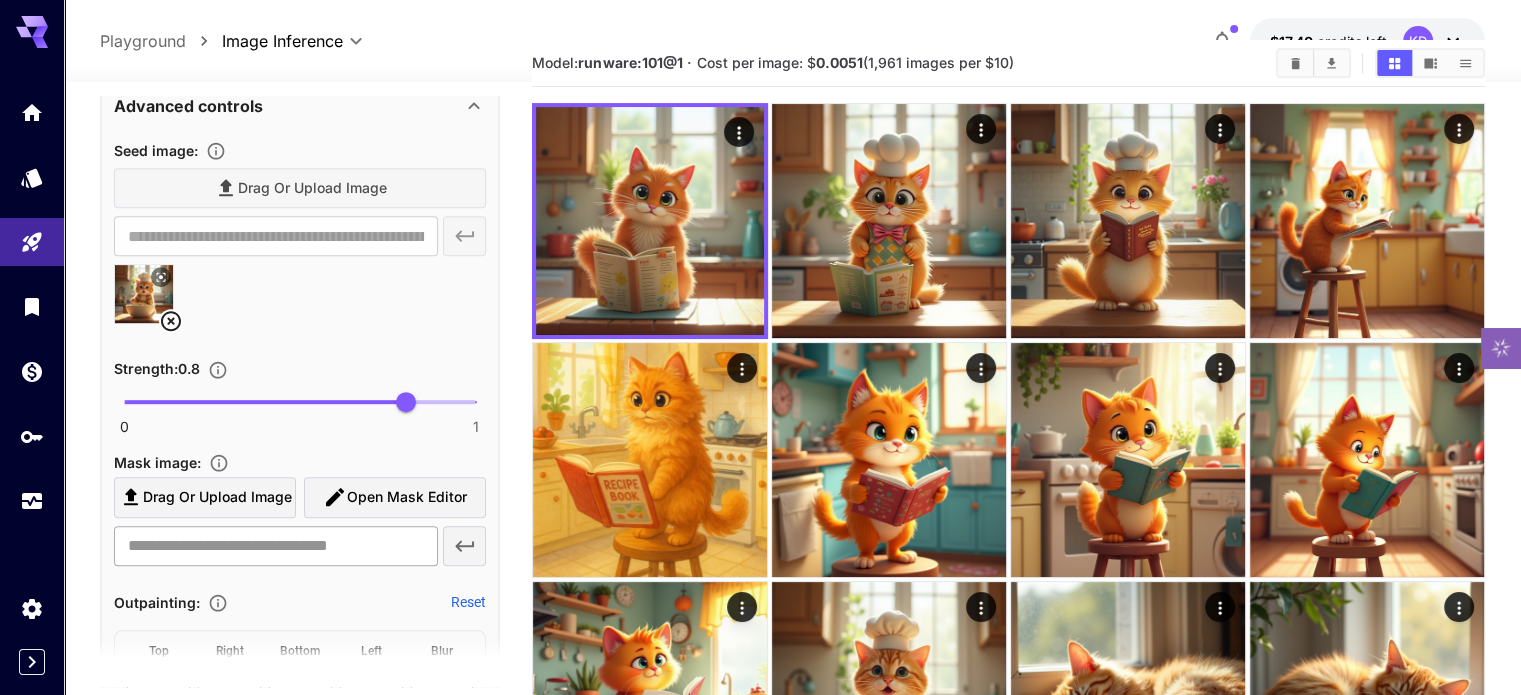 type 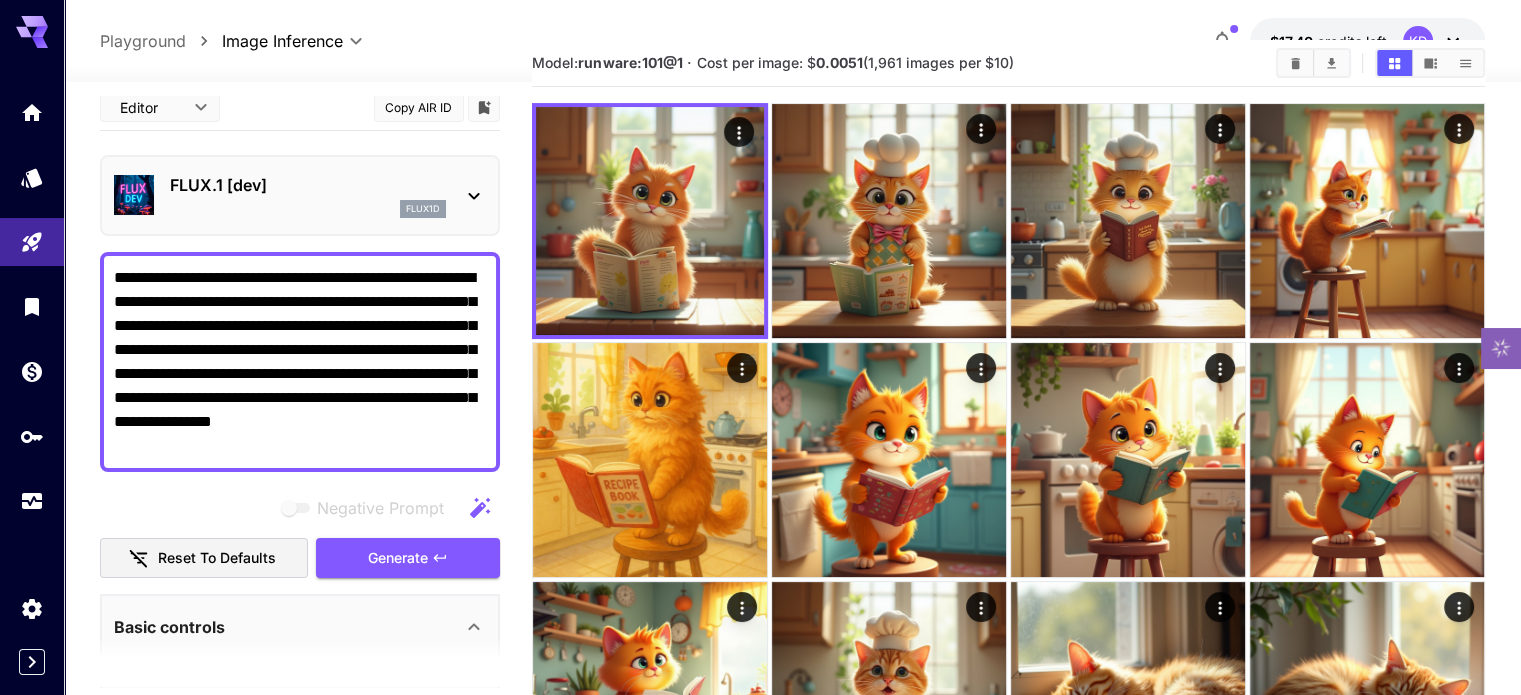scroll, scrollTop: 0, scrollLeft: 0, axis: both 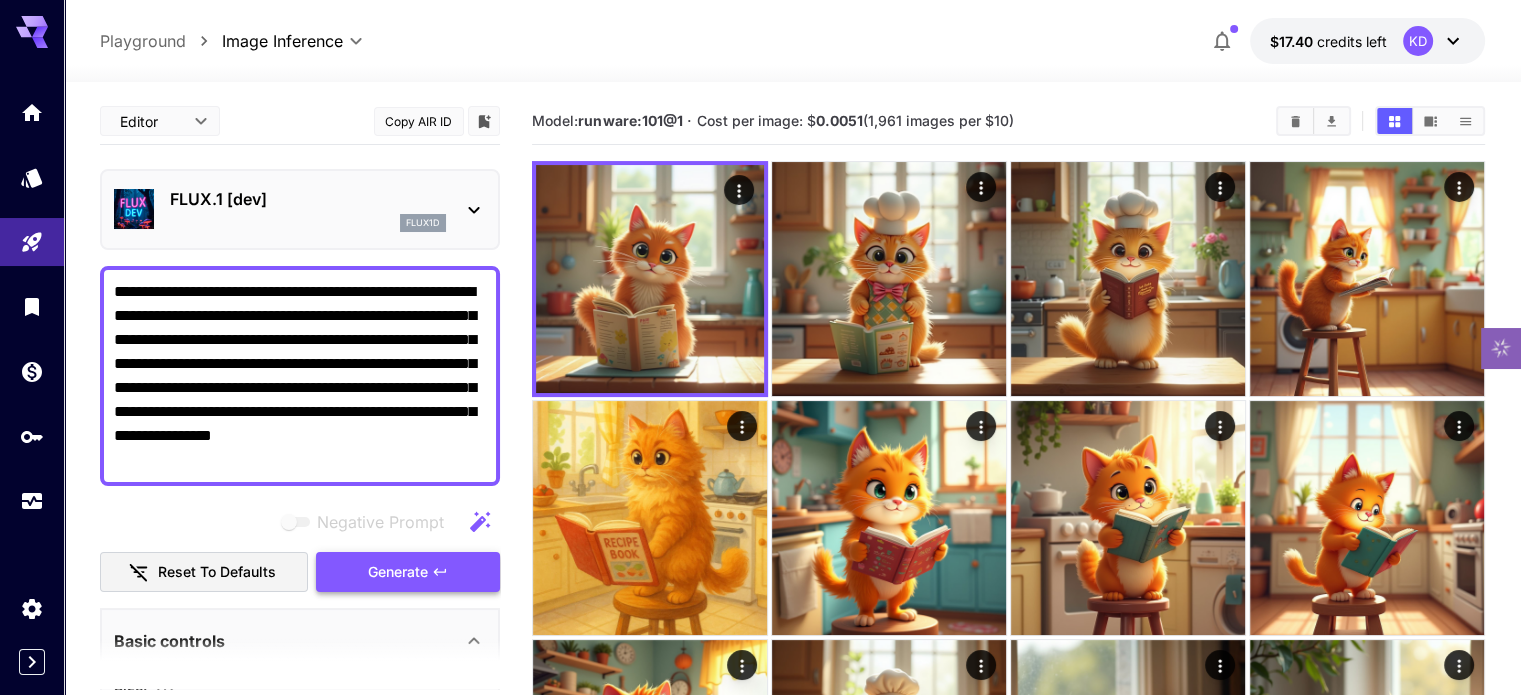 click on "Generate" at bounding box center [398, 572] 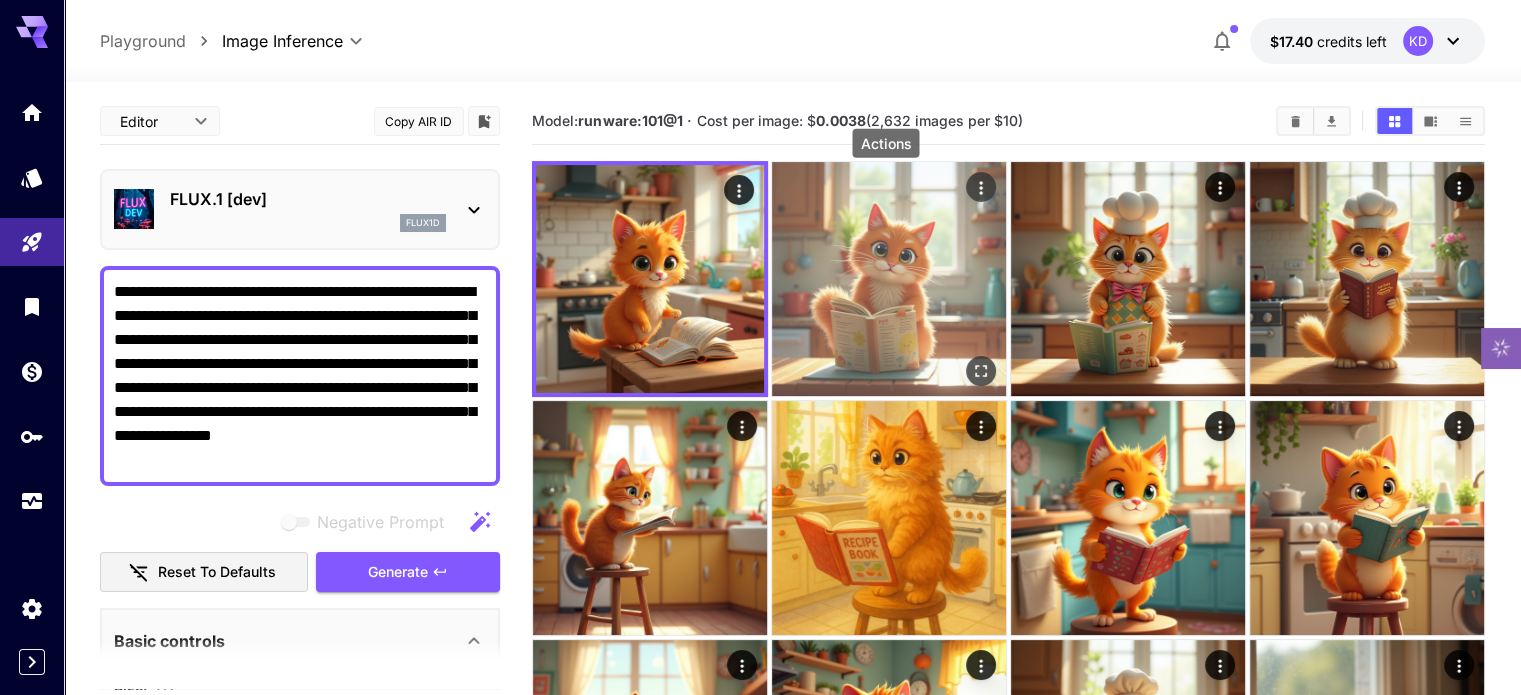 click 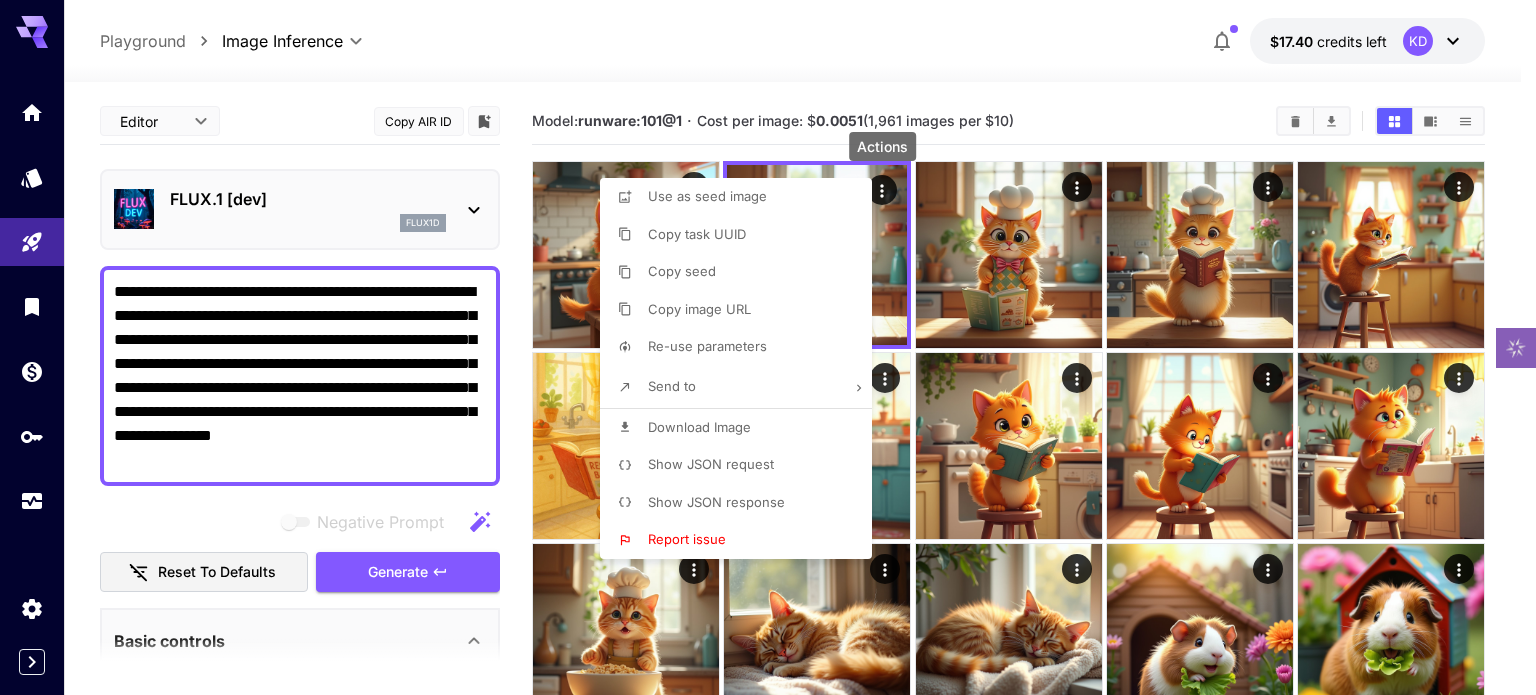 click at bounding box center (768, 347) 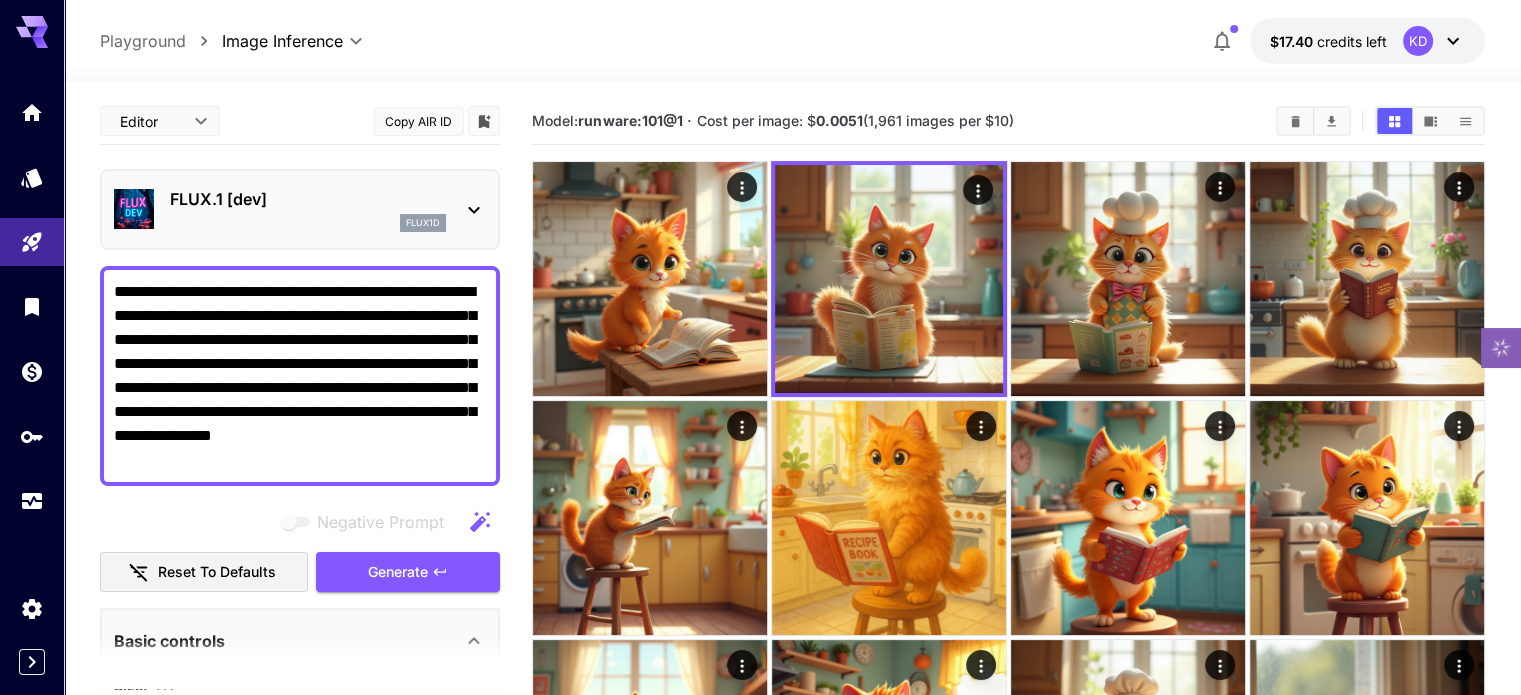 click on "**********" at bounding box center (300, 376) 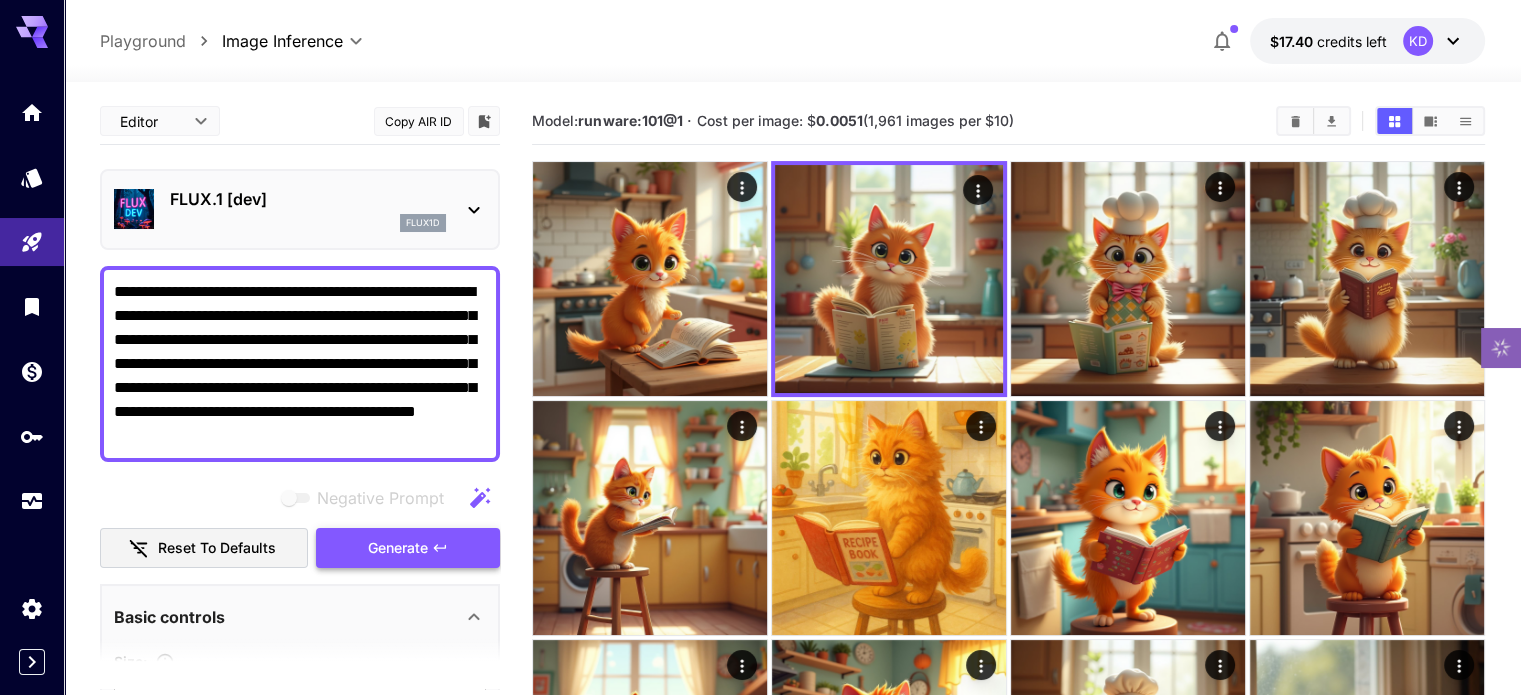 click on "Generate" at bounding box center (398, 548) 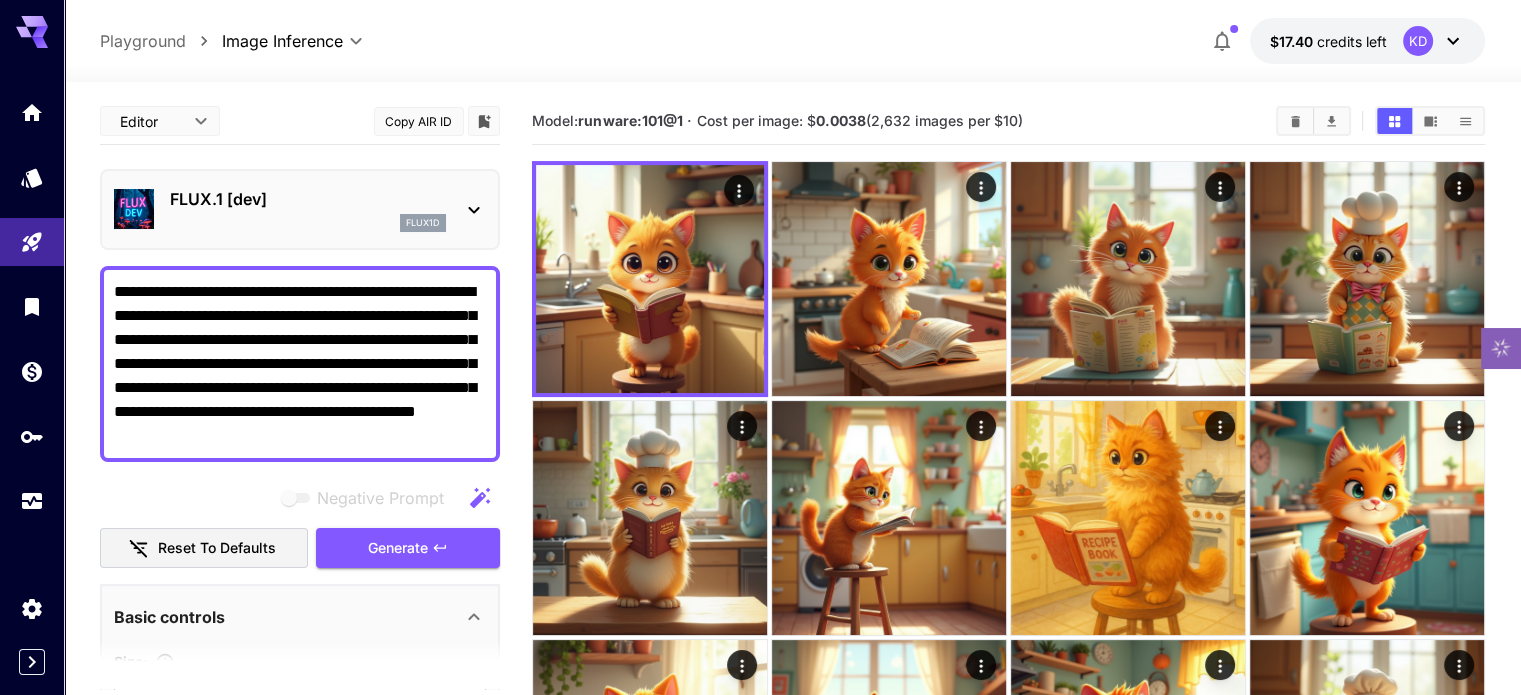 click on "**********" at bounding box center (300, 364) 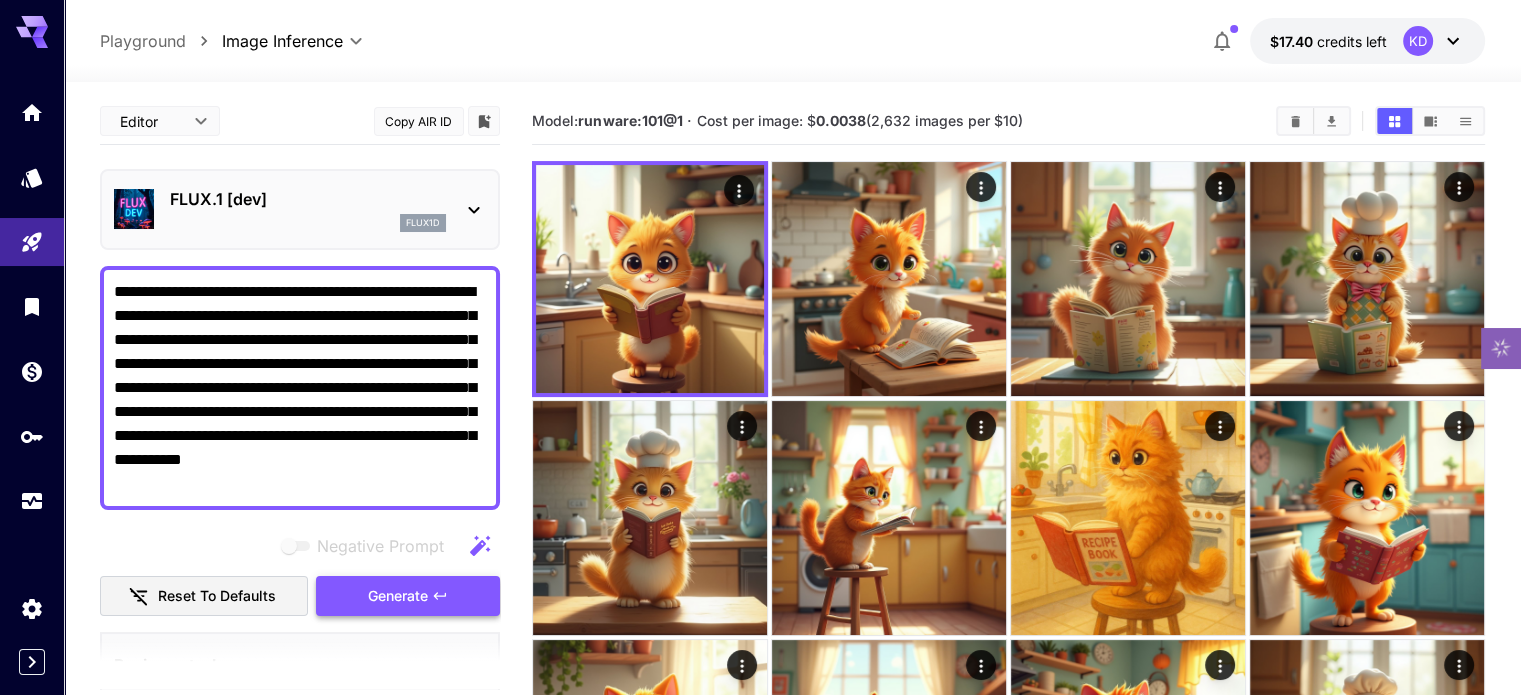 click on "Generate" at bounding box center [398, 596] 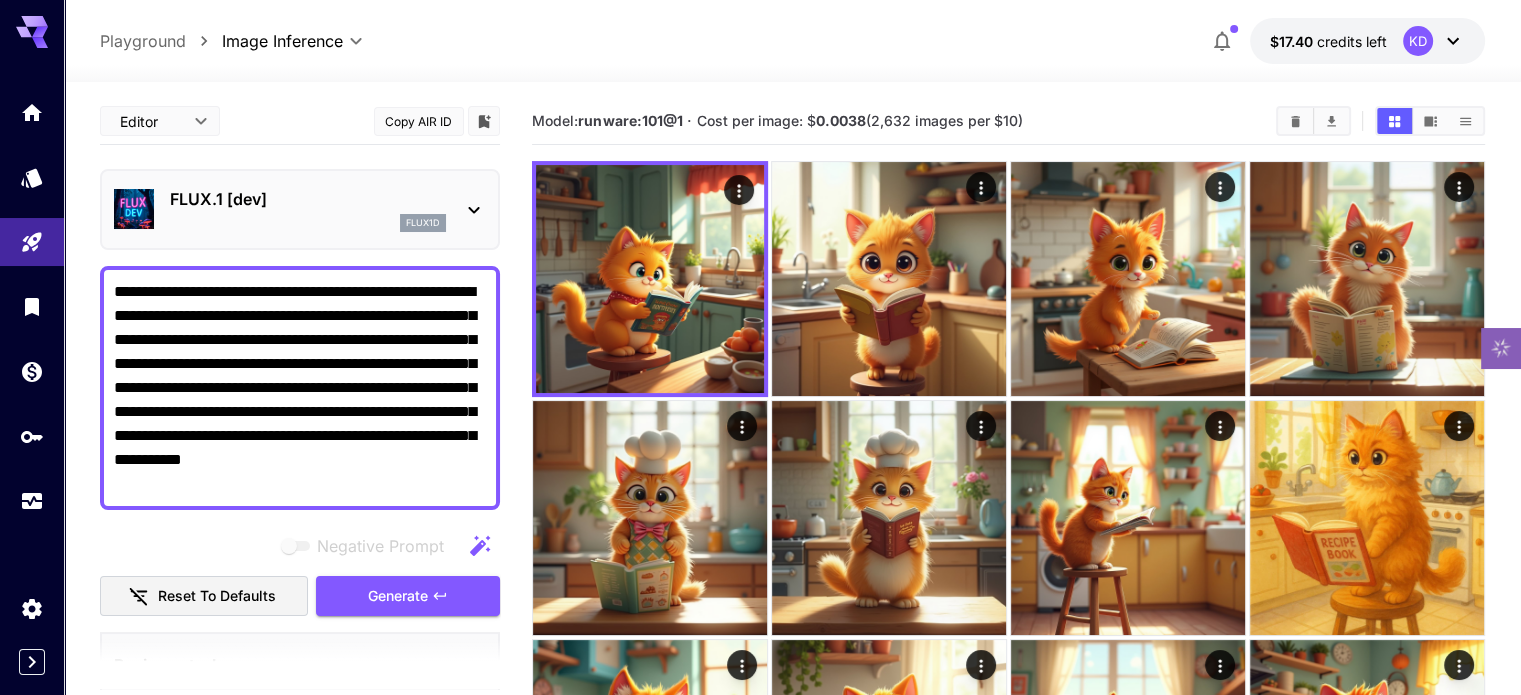 click on "**********" at bounding box center [300, 388] 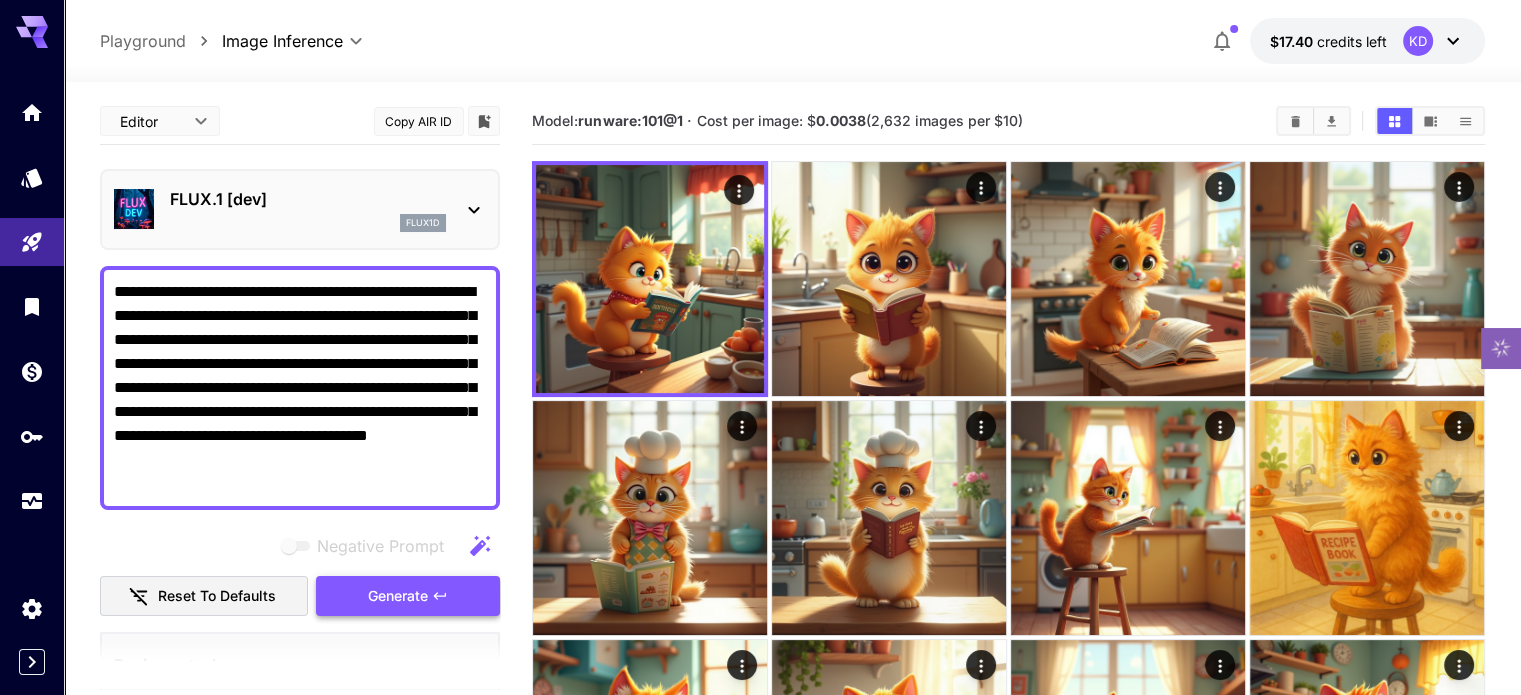 click on "Generate" at bounding box center (398, 596) 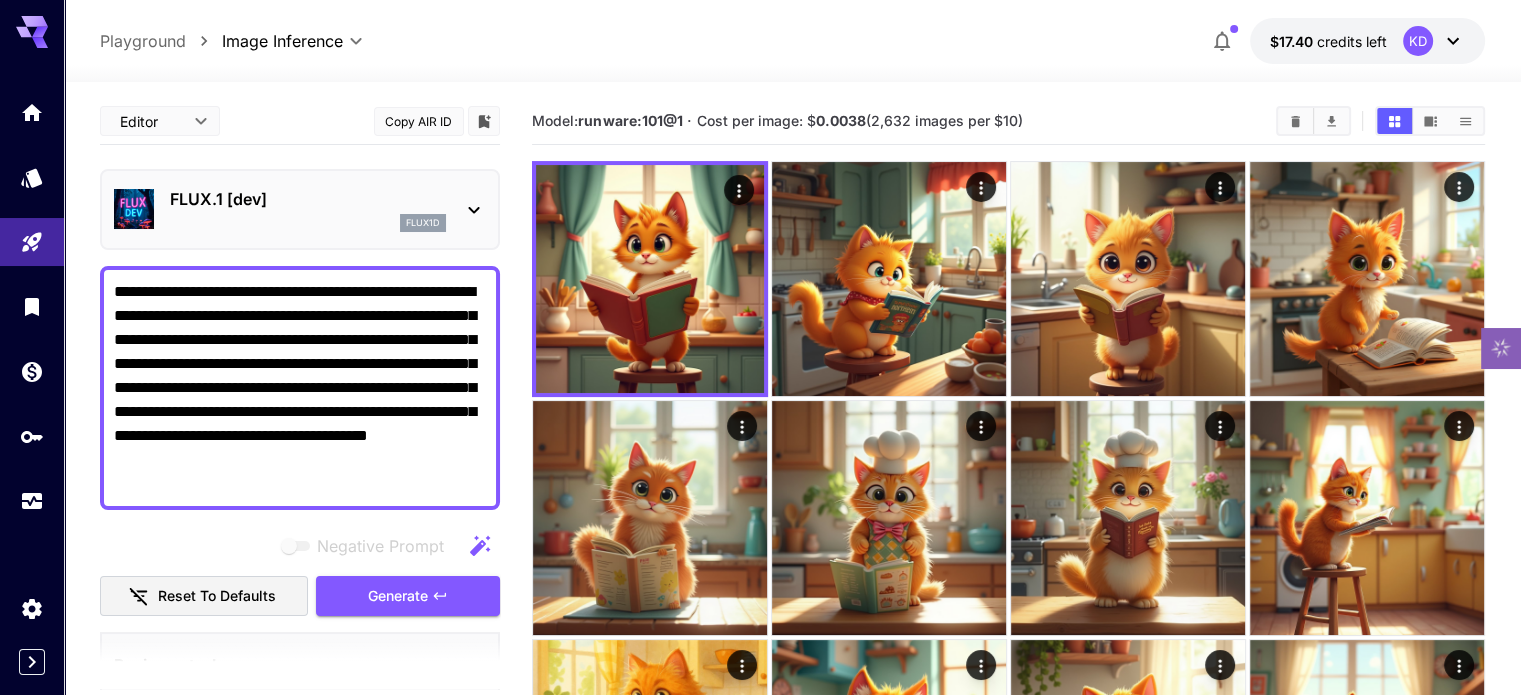 click on "**********" at bounding box center [300, 388] 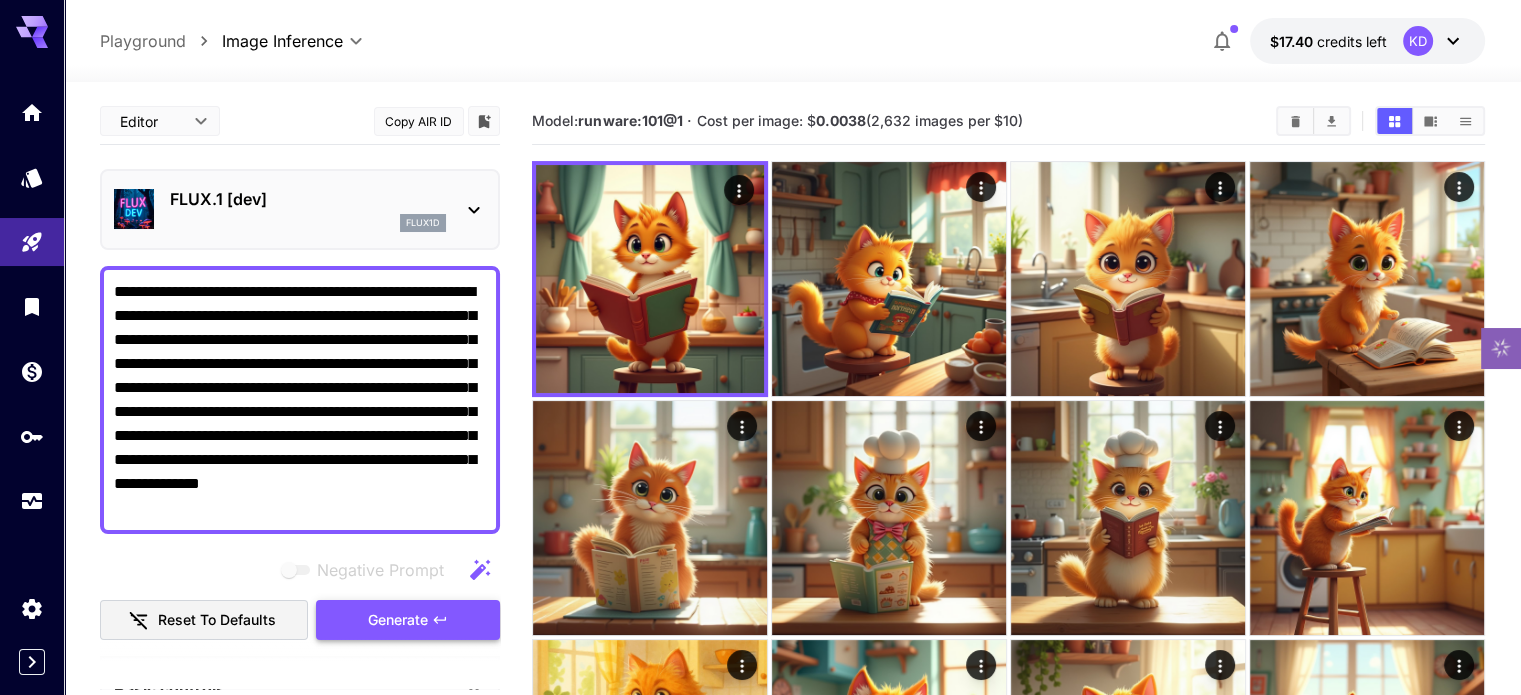 click on "Generate" at bounding box center (408, 620) 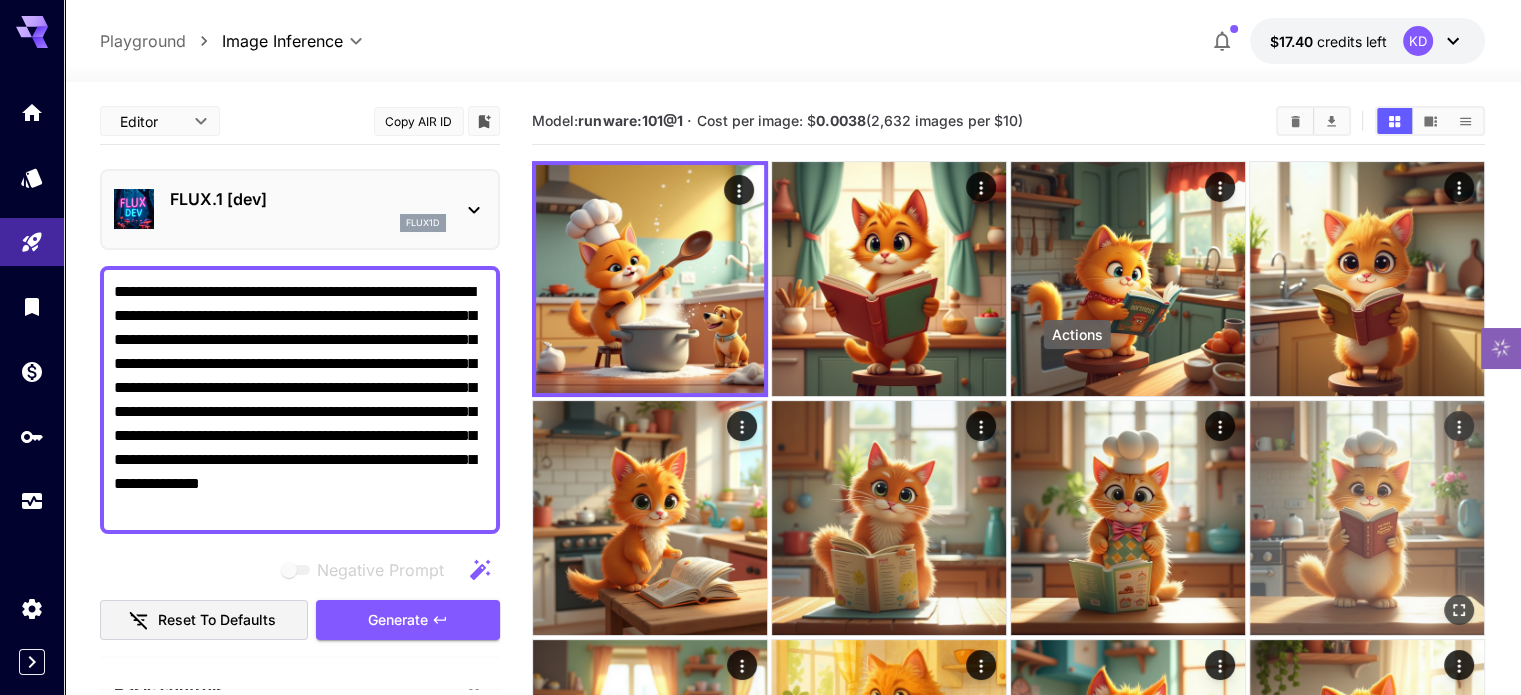 click 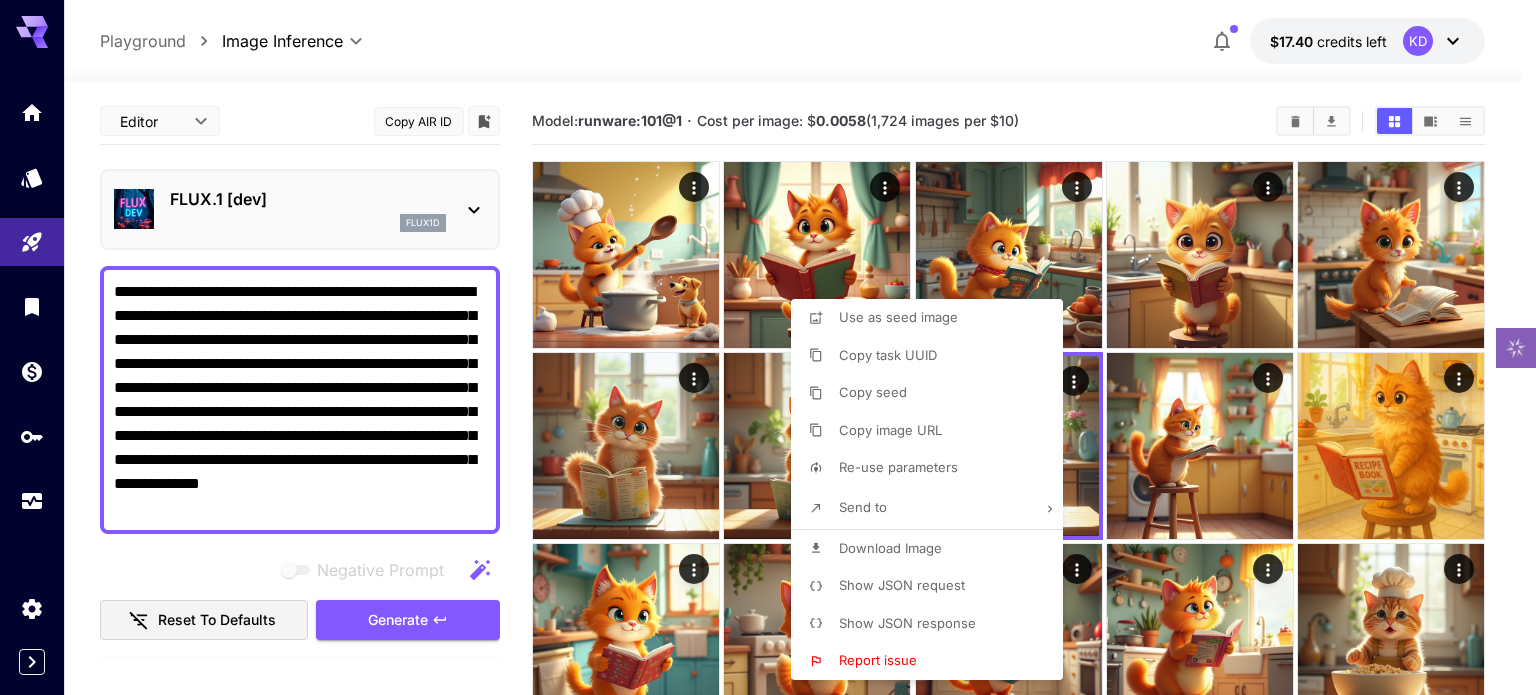 click at bounding box center (768, 347) 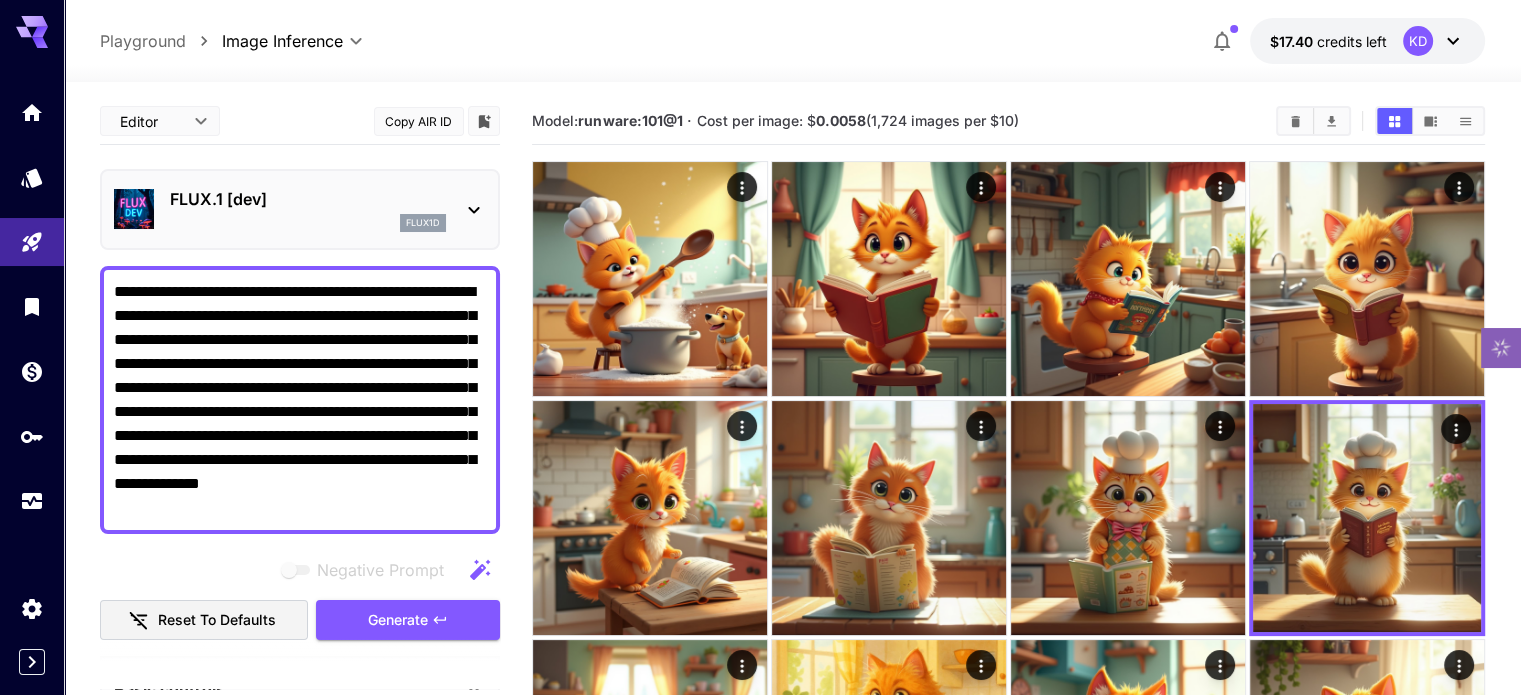 click on "**********" at bounding box center (300, 400) 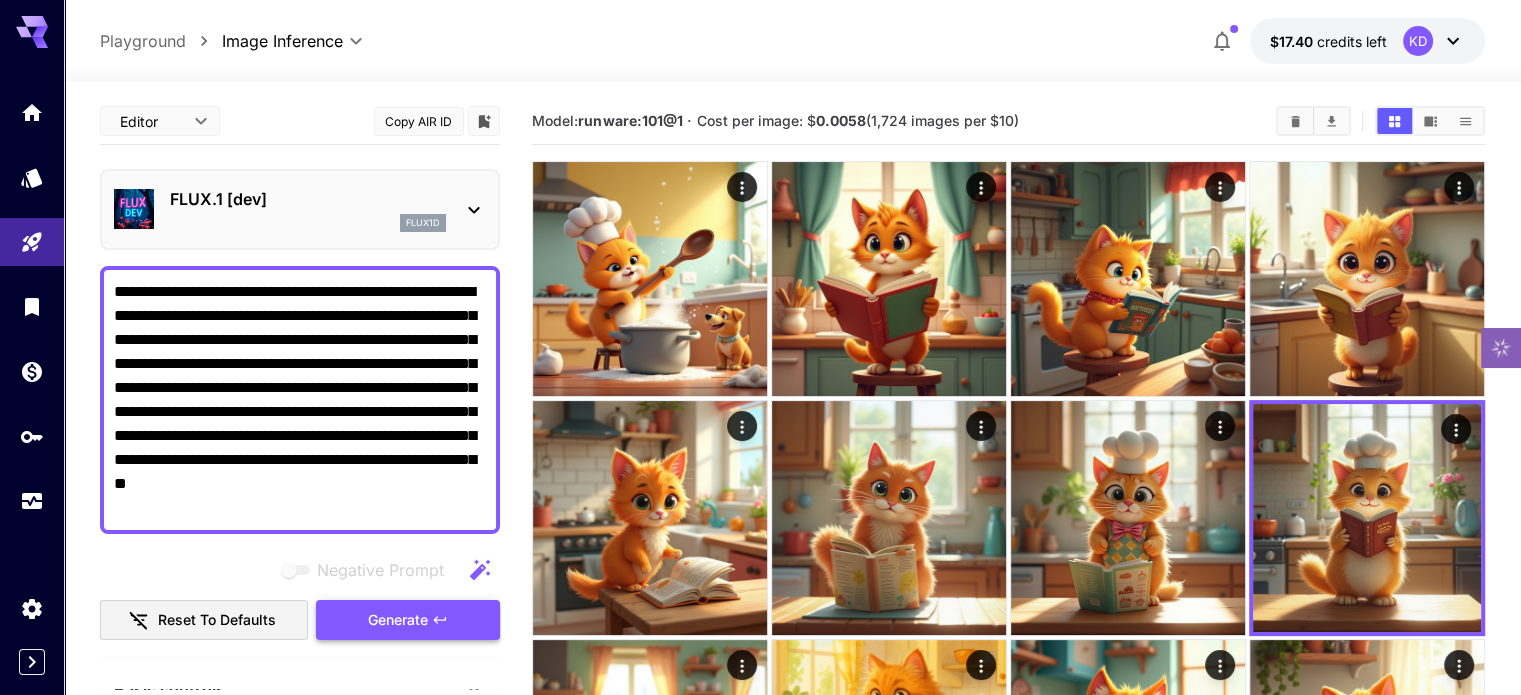 click on "Generate" at bounding box center [398, 620] 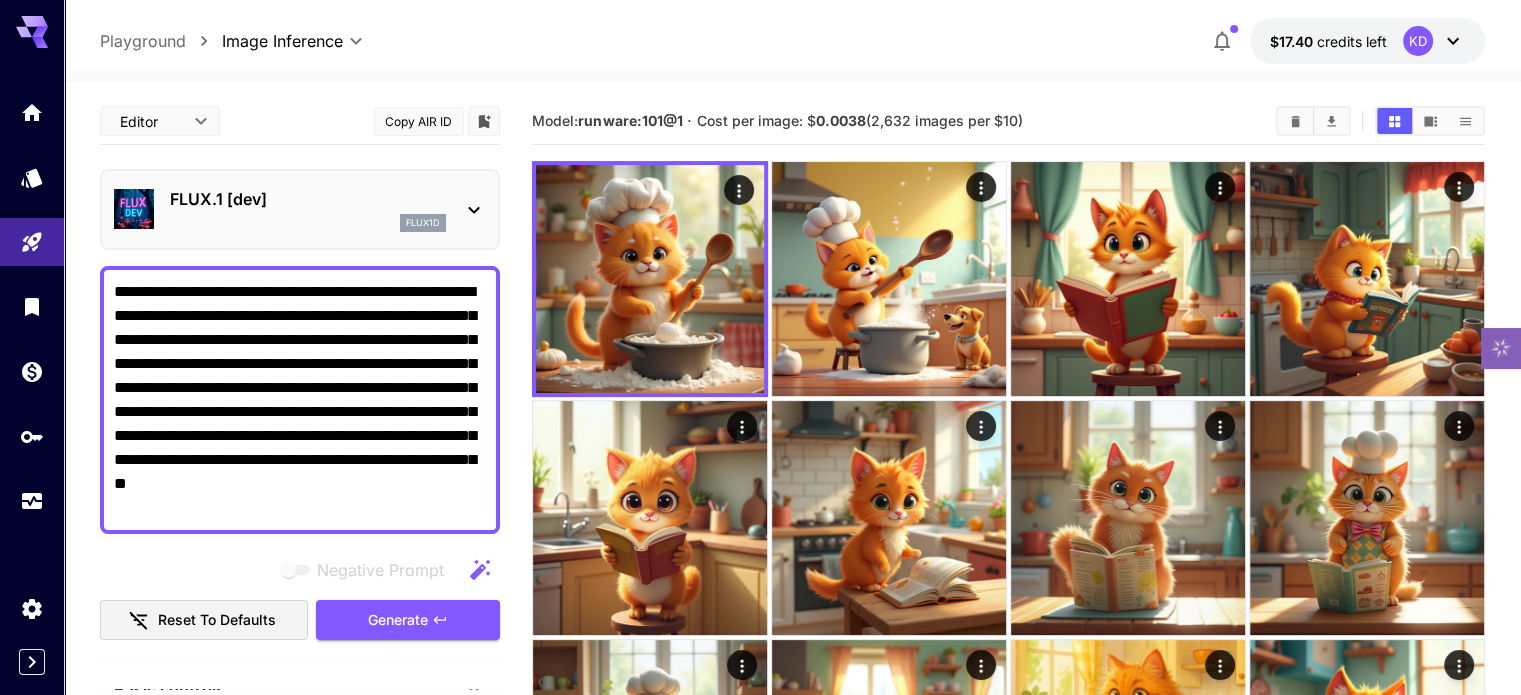 click on "**********" at bounding box center (300, 400) 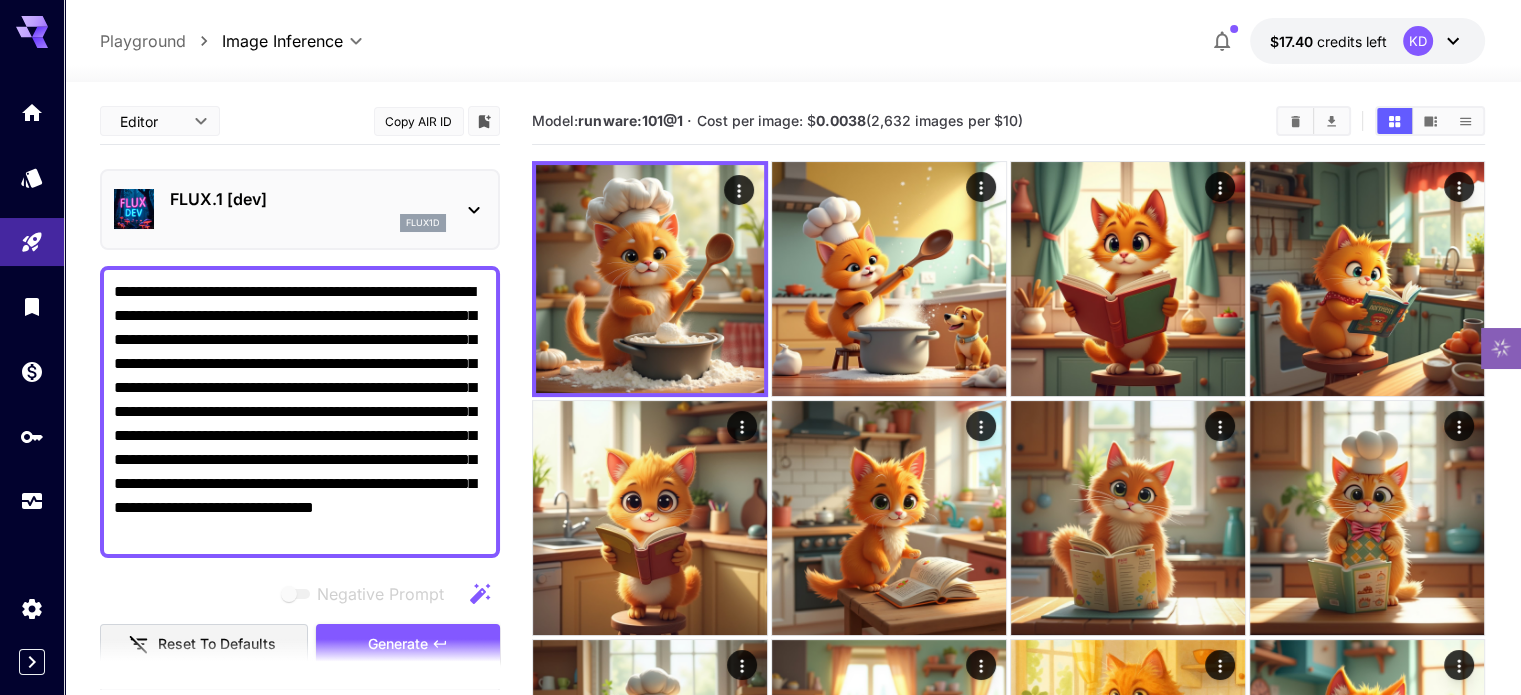 click at bounding box center (300, 664) 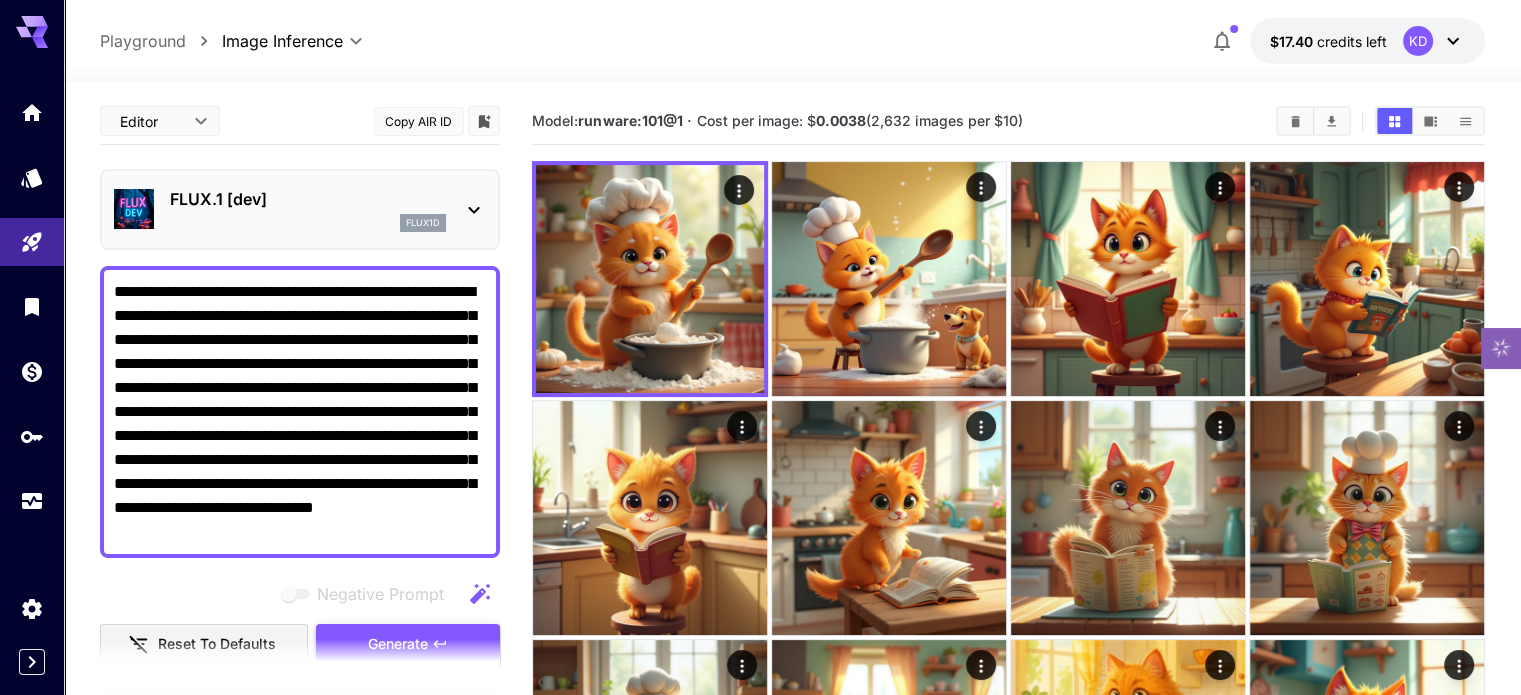 click on "Generate" at bounding box center [408, 644] 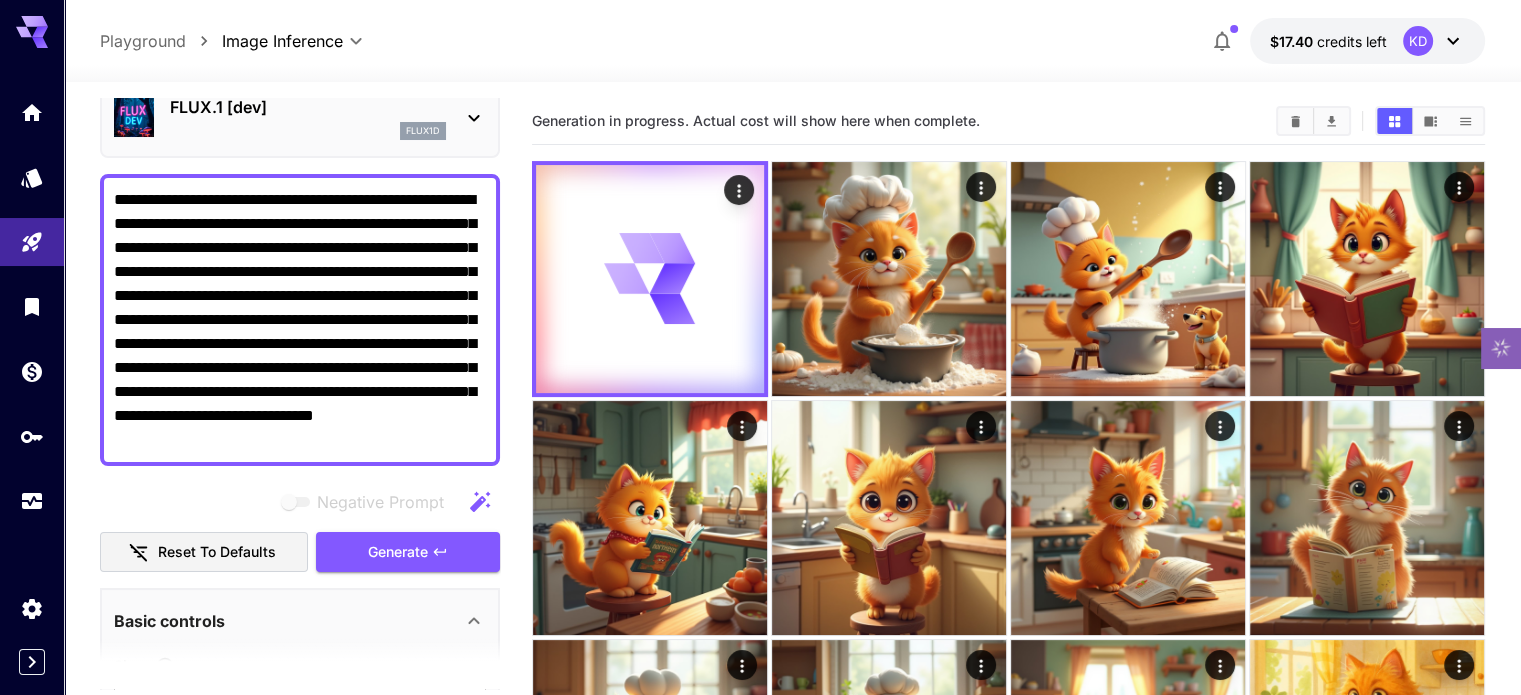 scroll, scrollTop: 100, scrollLeft: 0, axis: vertical 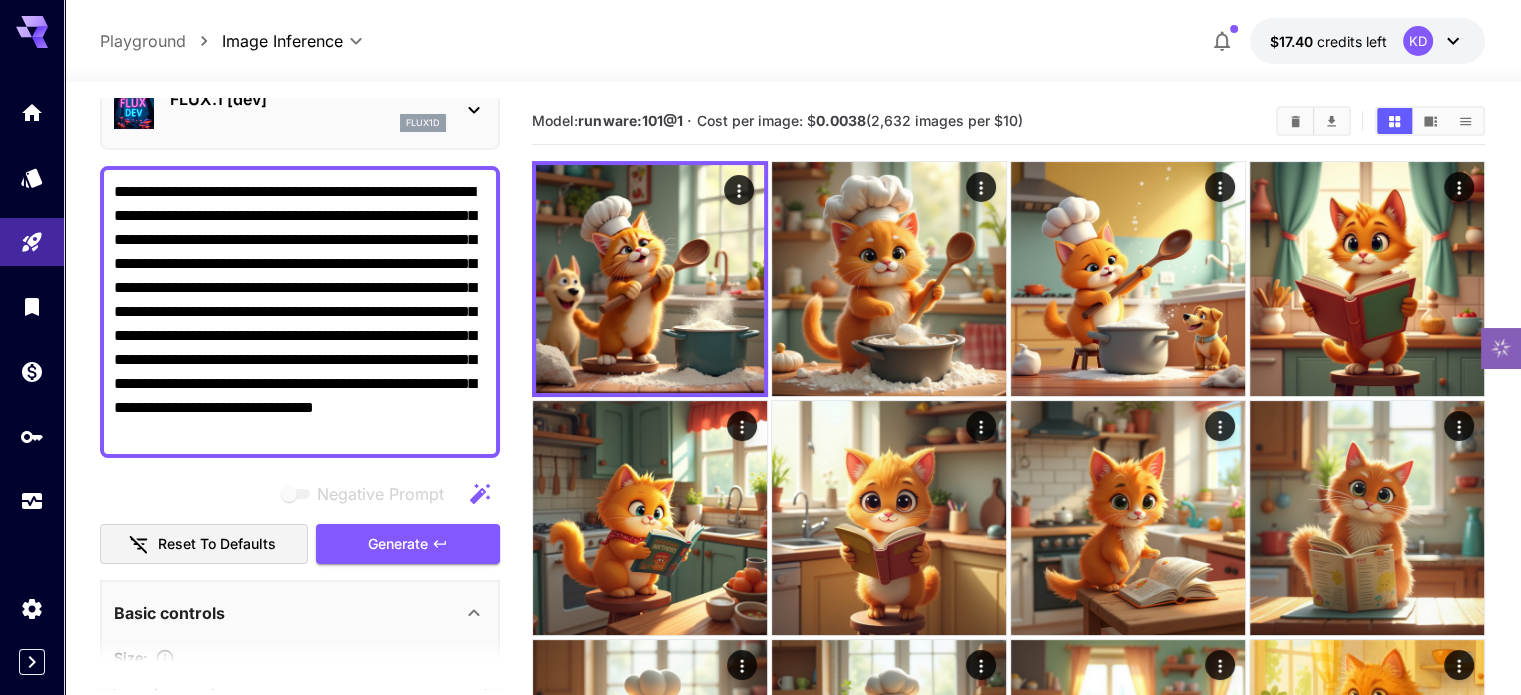 click on "**********" at bounding box center [300, 312] 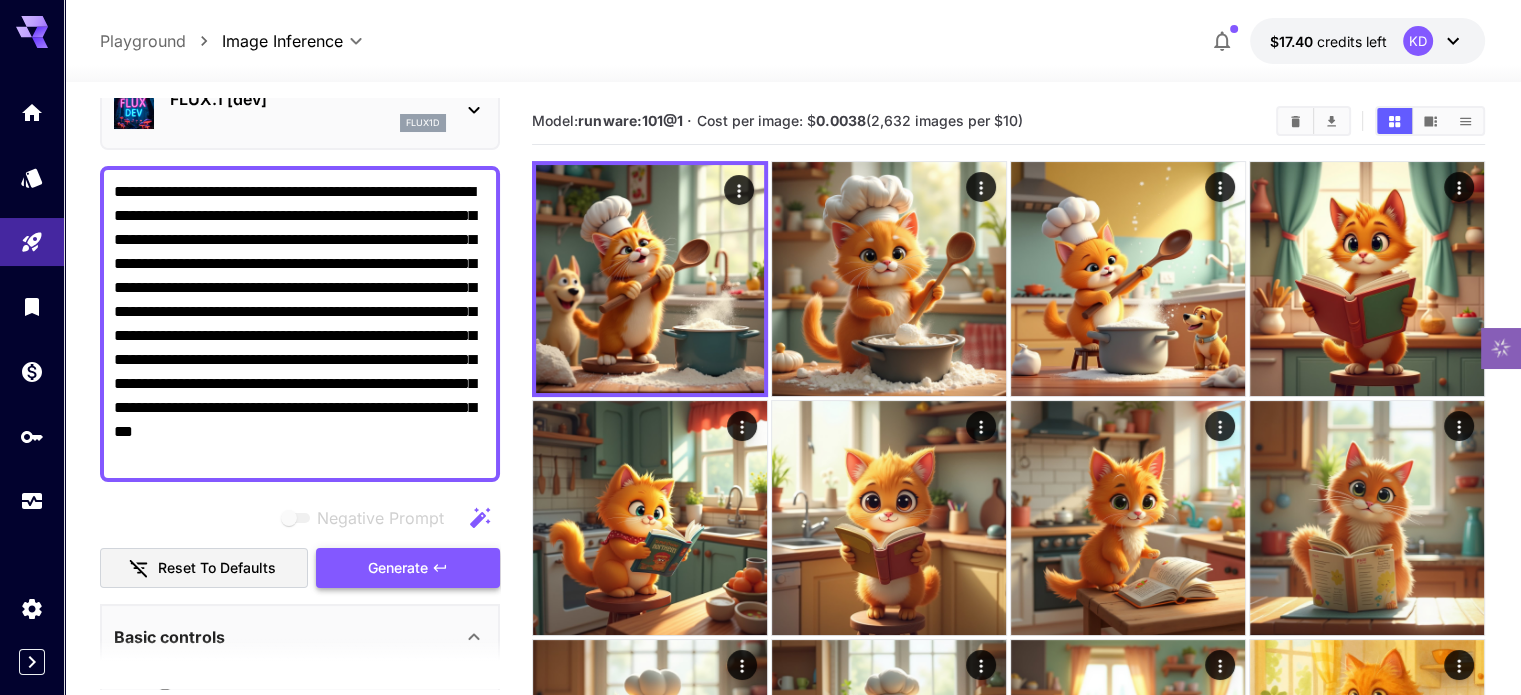 click on "Generate" at bounding box center [398, 568] 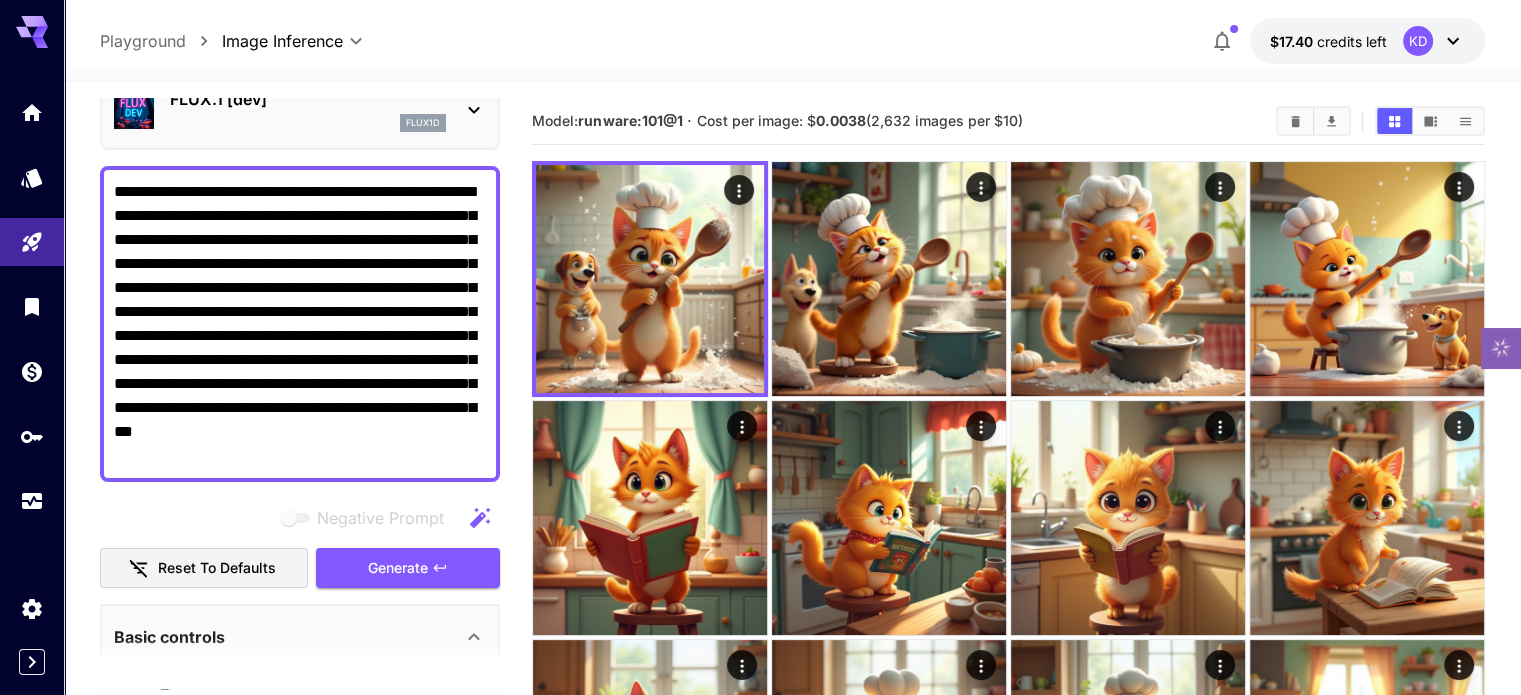 click on "**********" at bounding box center [300, 324] 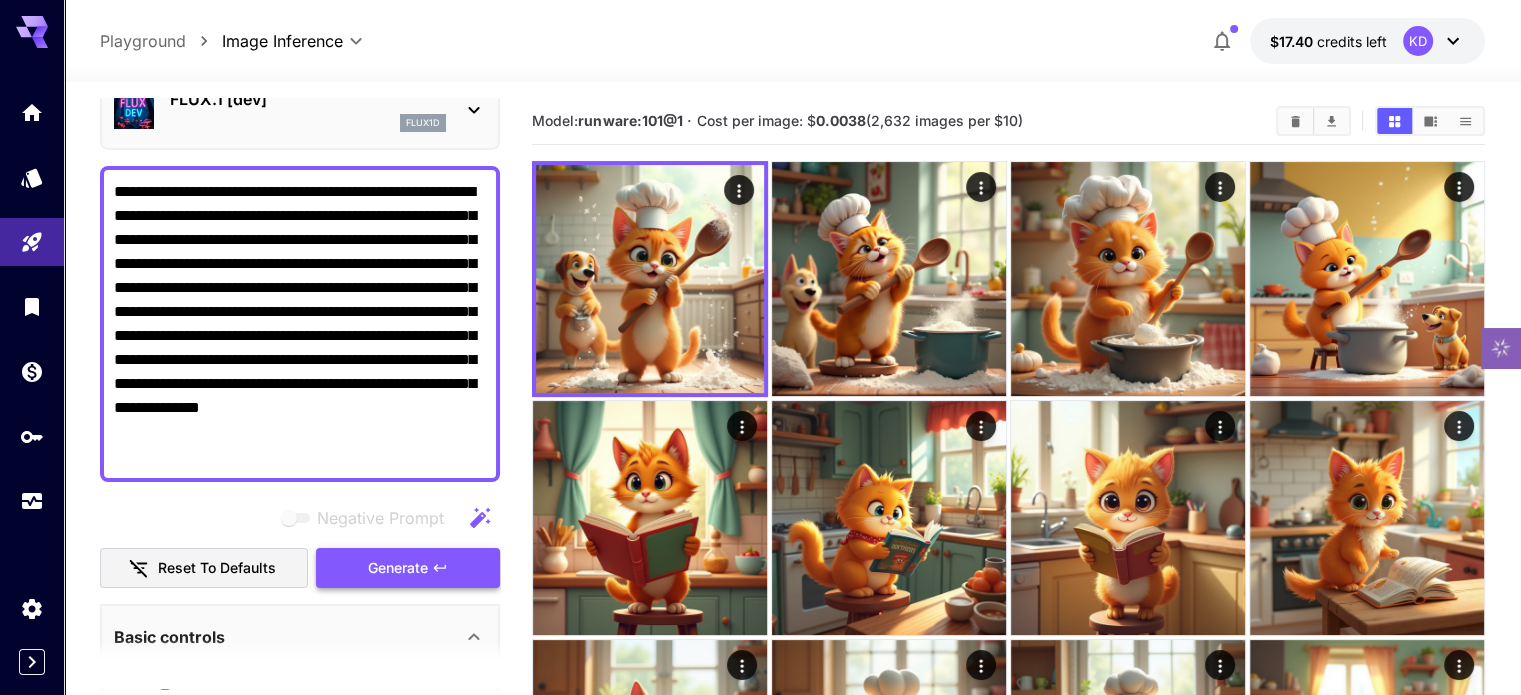 type on "**********" 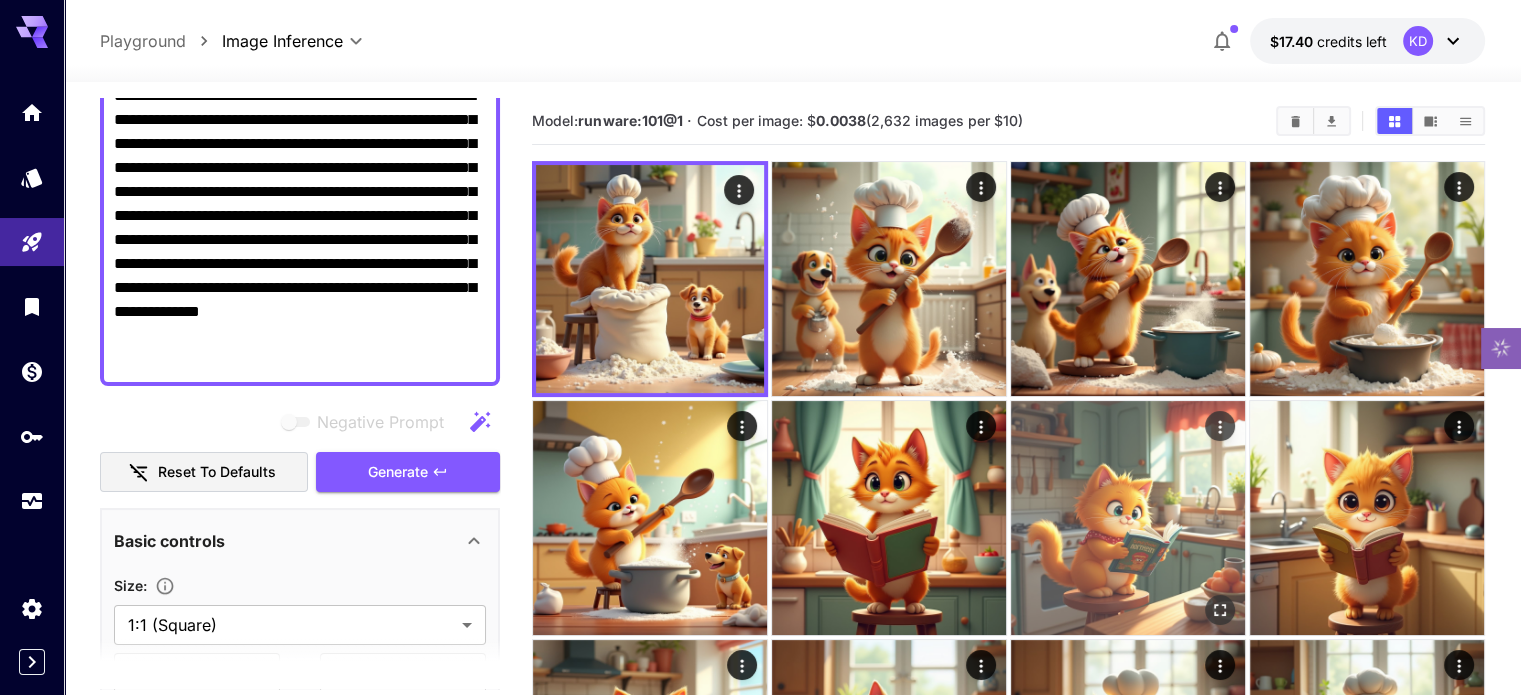 scroll, scrollTop: 200, scrollLeft: 0, axis: vertical 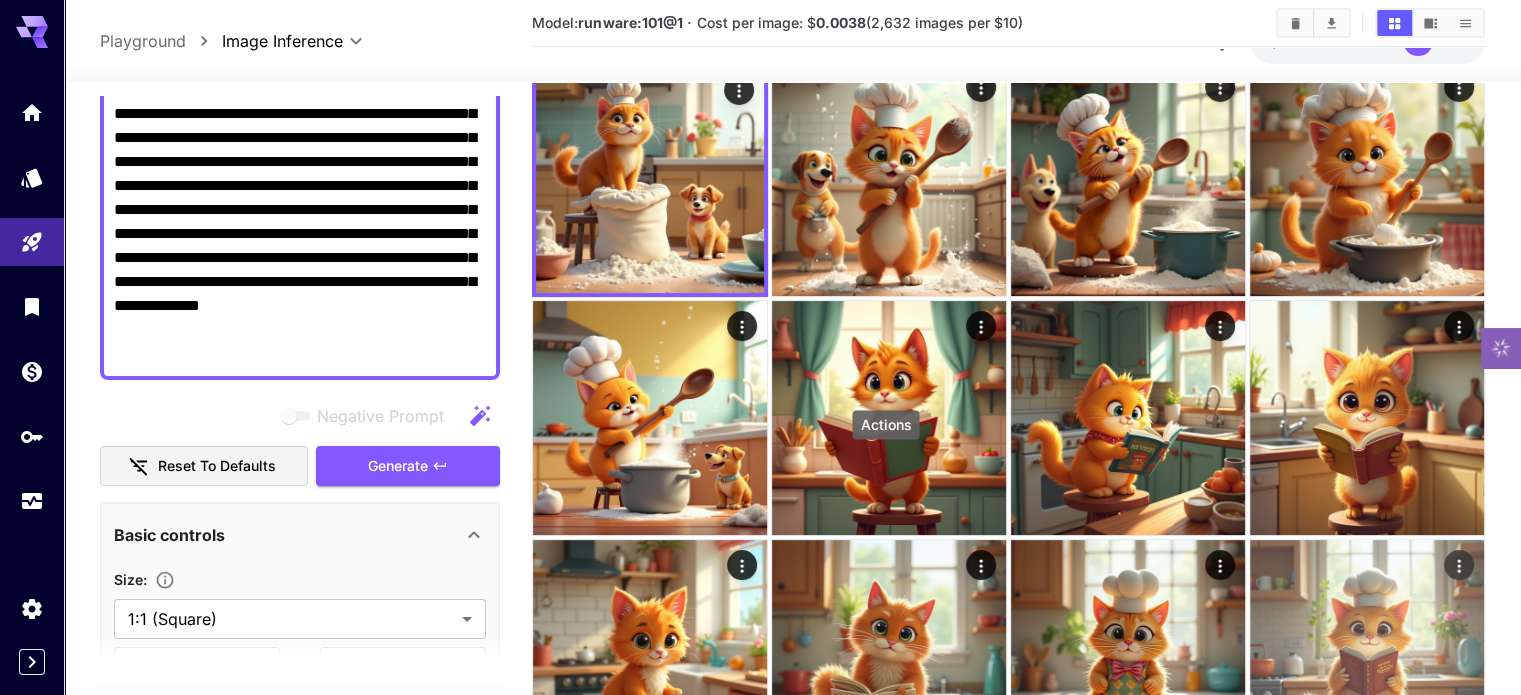click 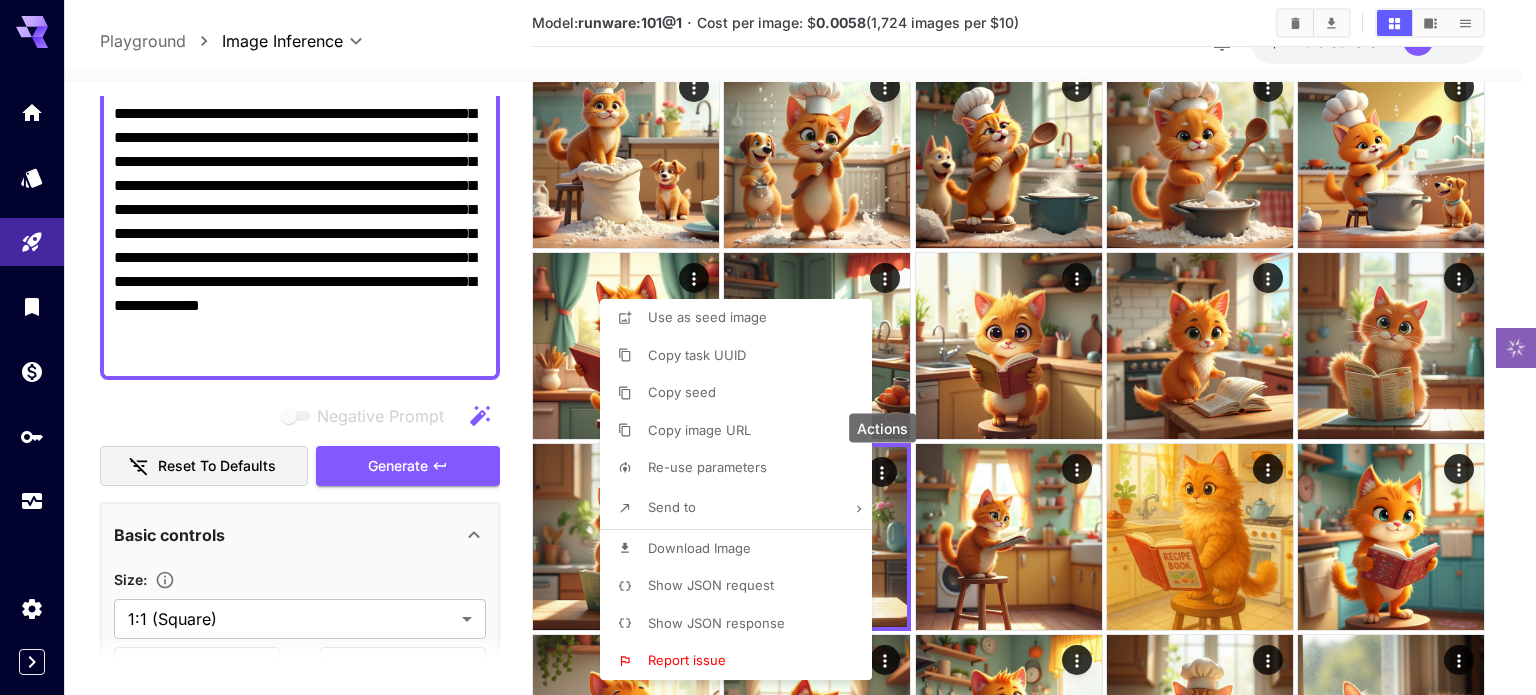 click on "Download Image" at bounding box center (699, 548) 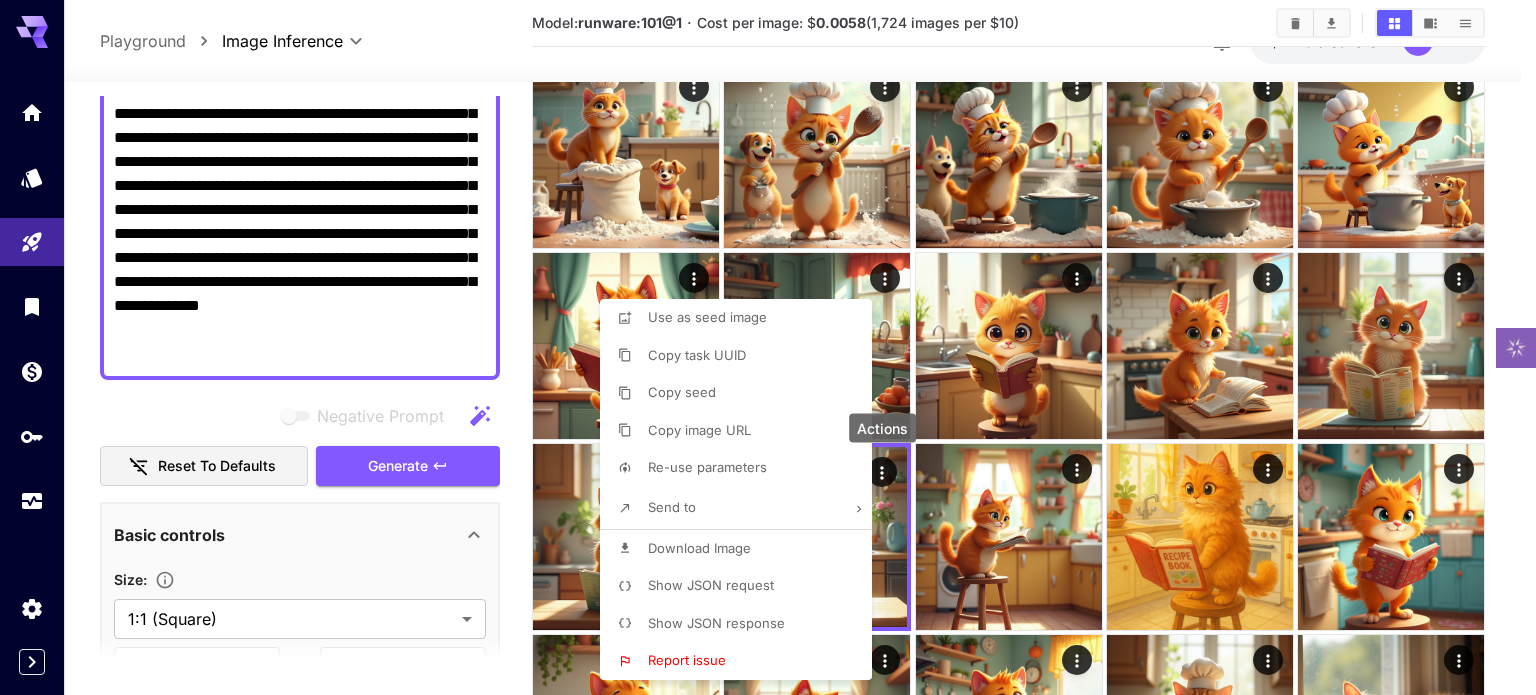 click at bounding box center [768, 347] 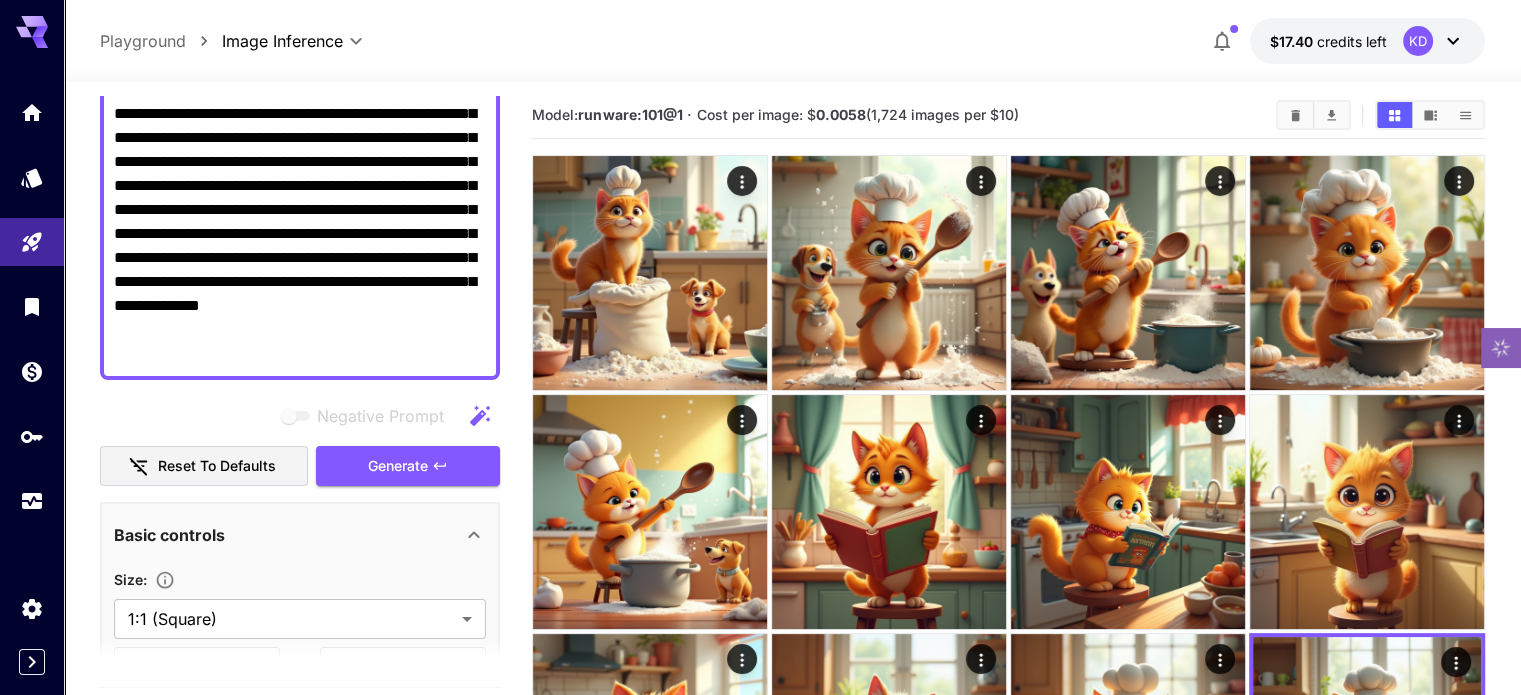 scroll, scrollTop: 0, scrollLeft: 0, axis: both 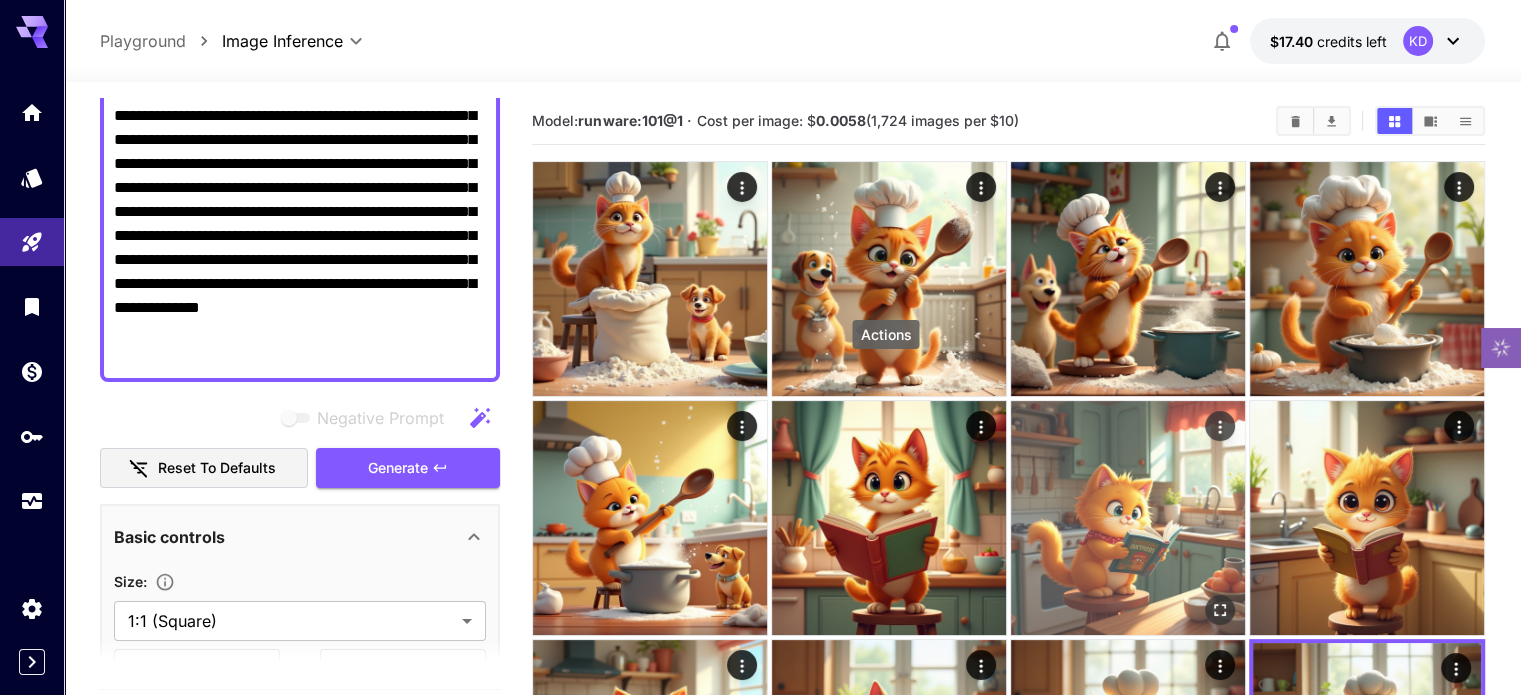 click 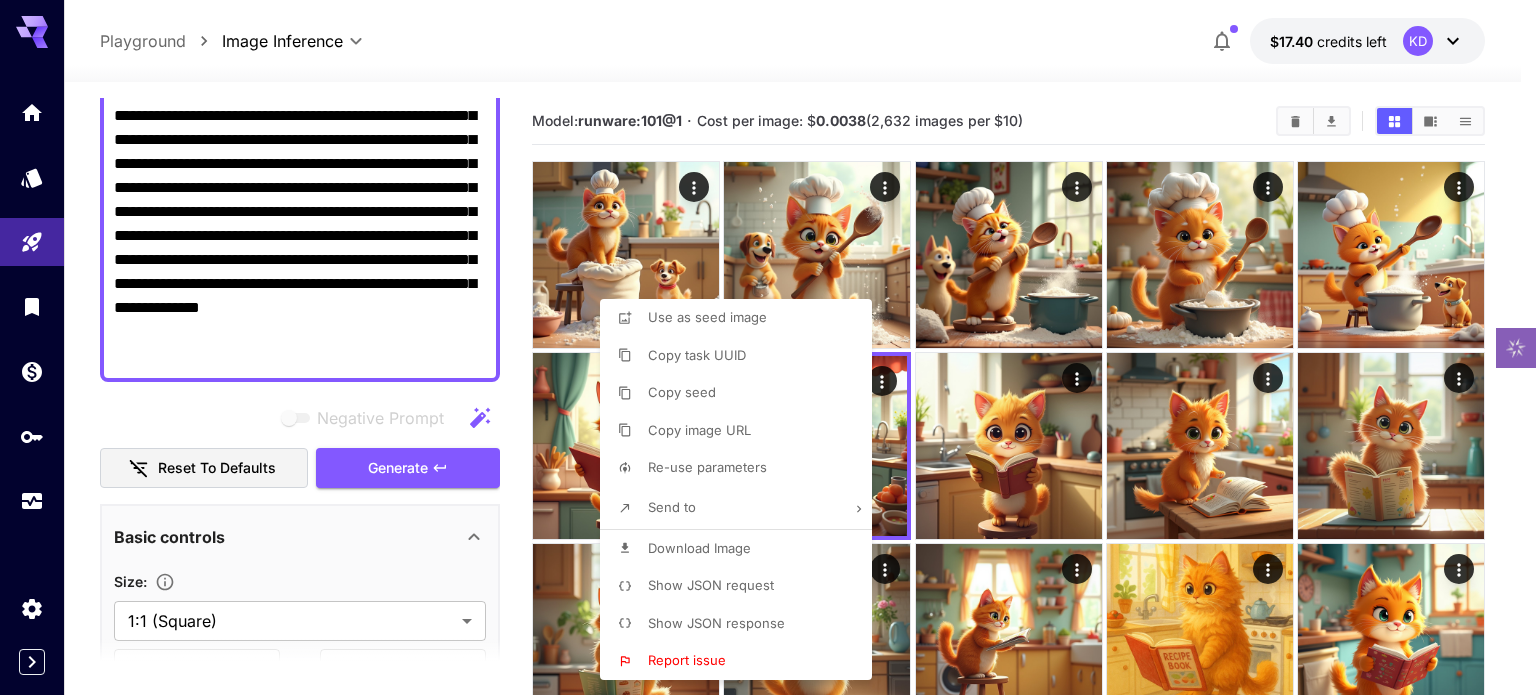 drag, startPoint x: 576, startPoint y: 432, endPoint x: 552, endPoint y: 432, distance: 24 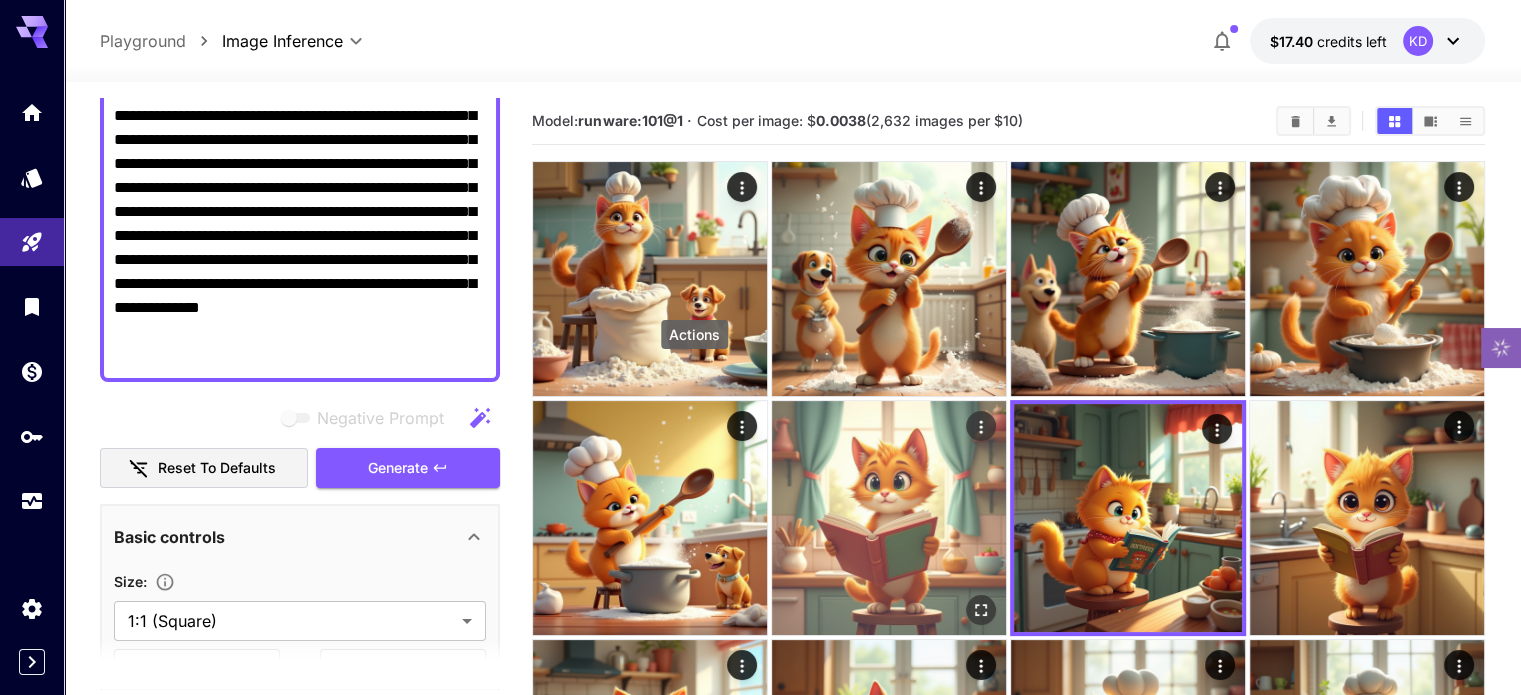 click 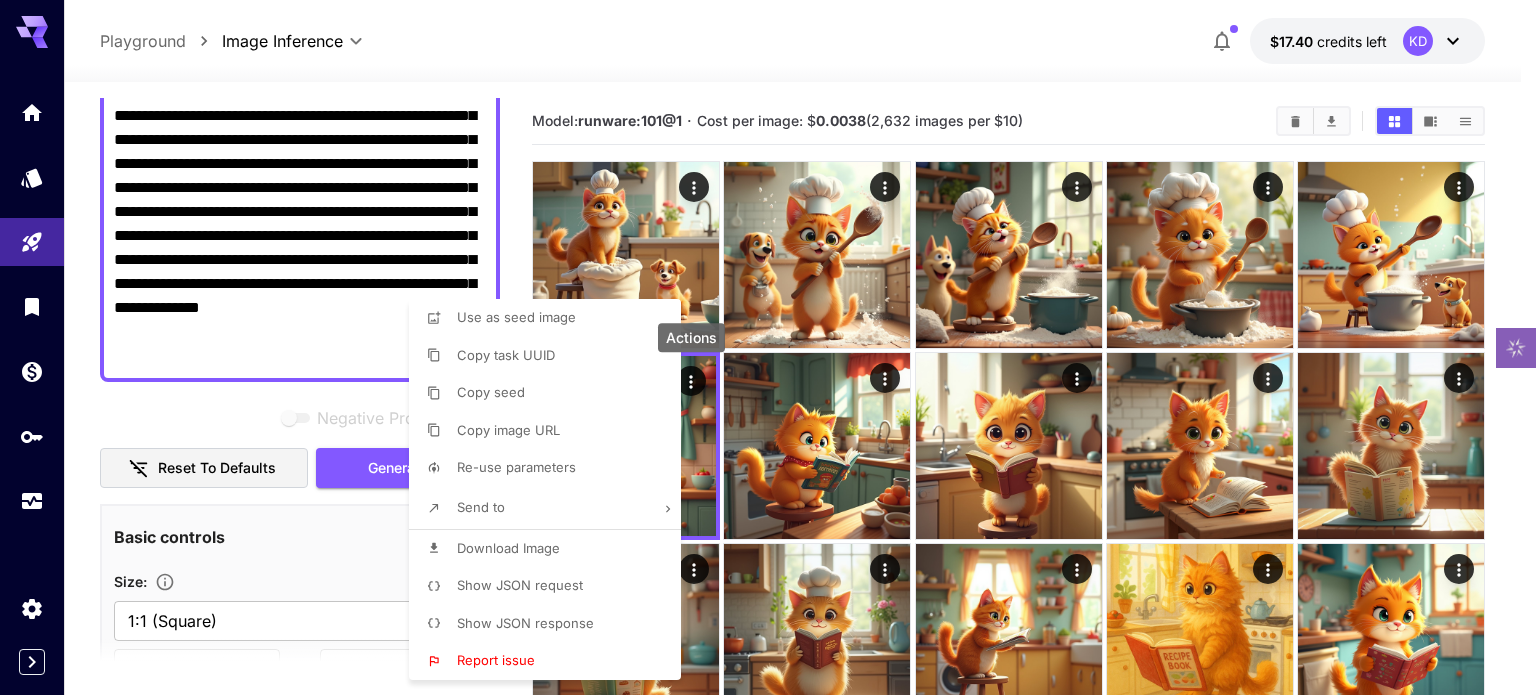 click on "Download Image" at bounding box center [508, 549] 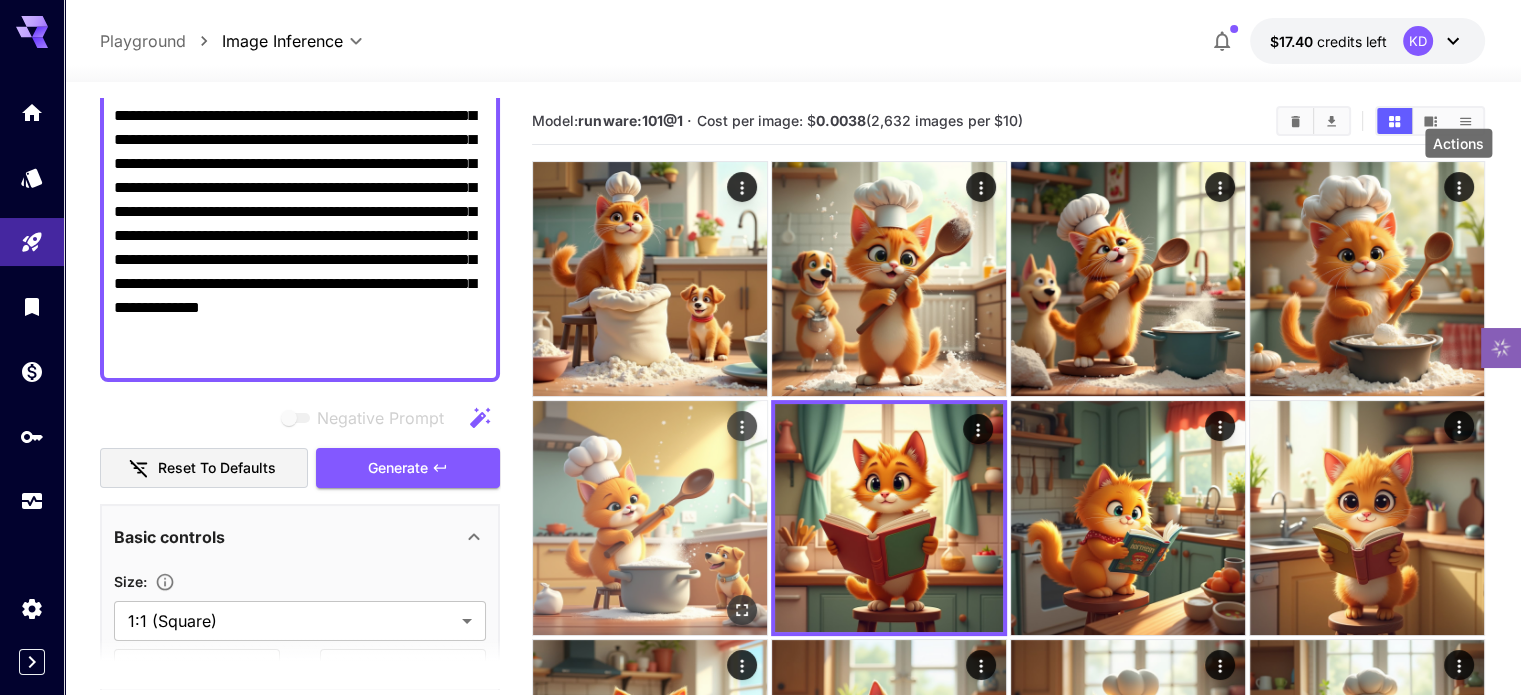 click 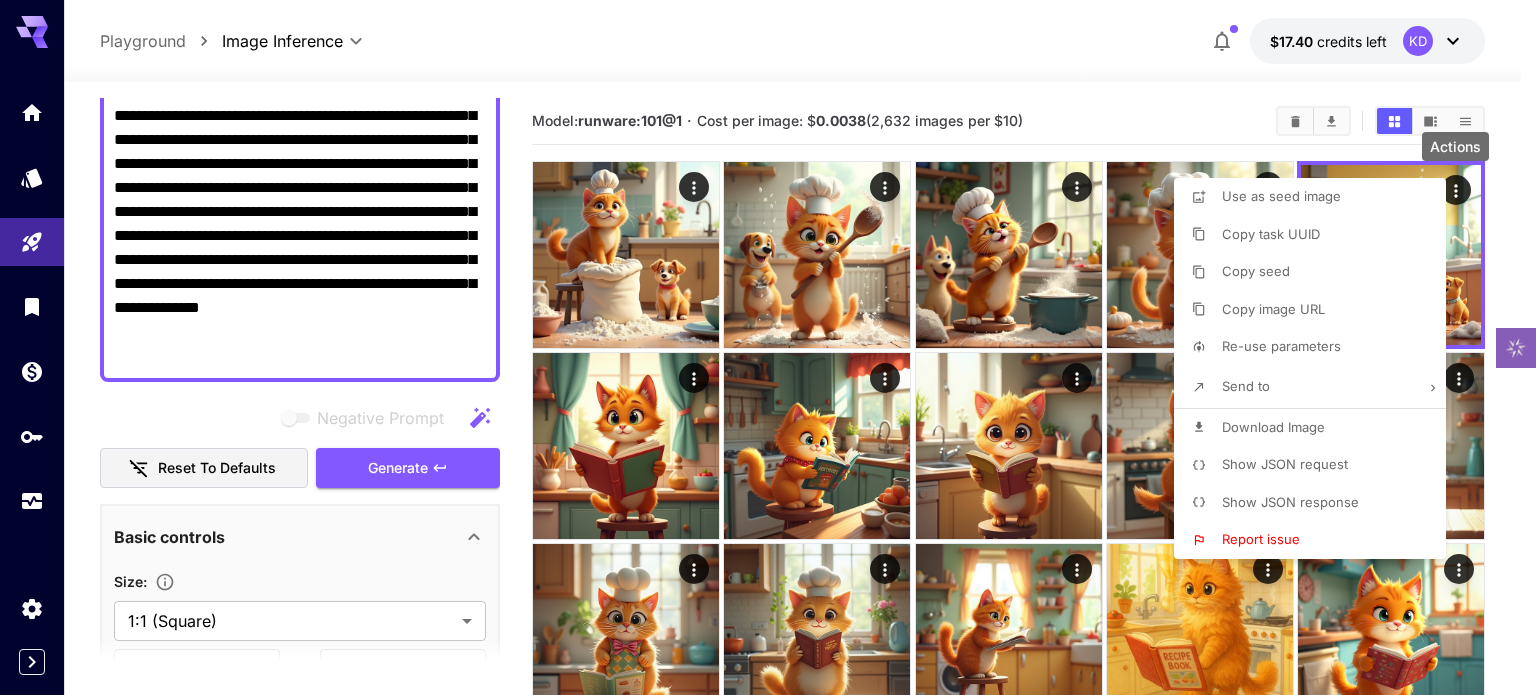click on "Download Image" at bounding box center [1273, 427] 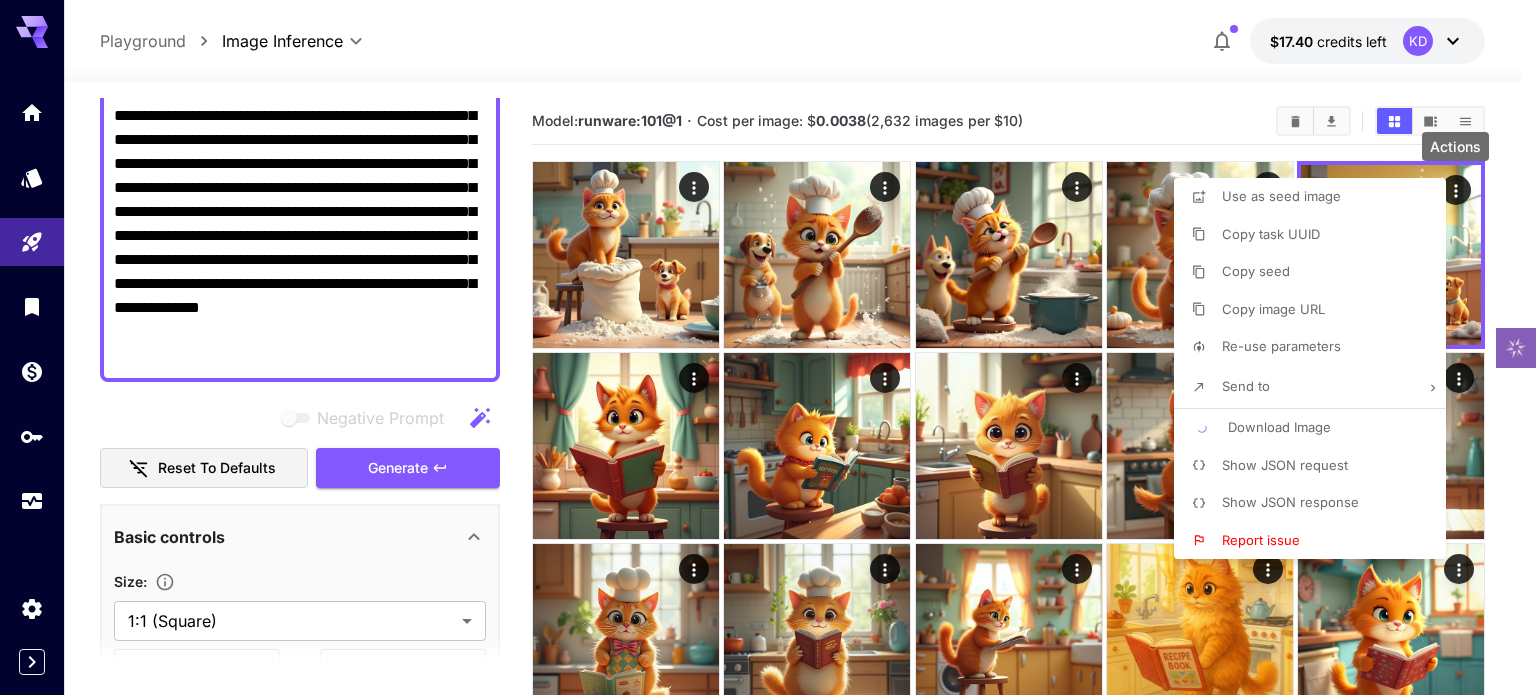 click at bounding box center (768, 347) 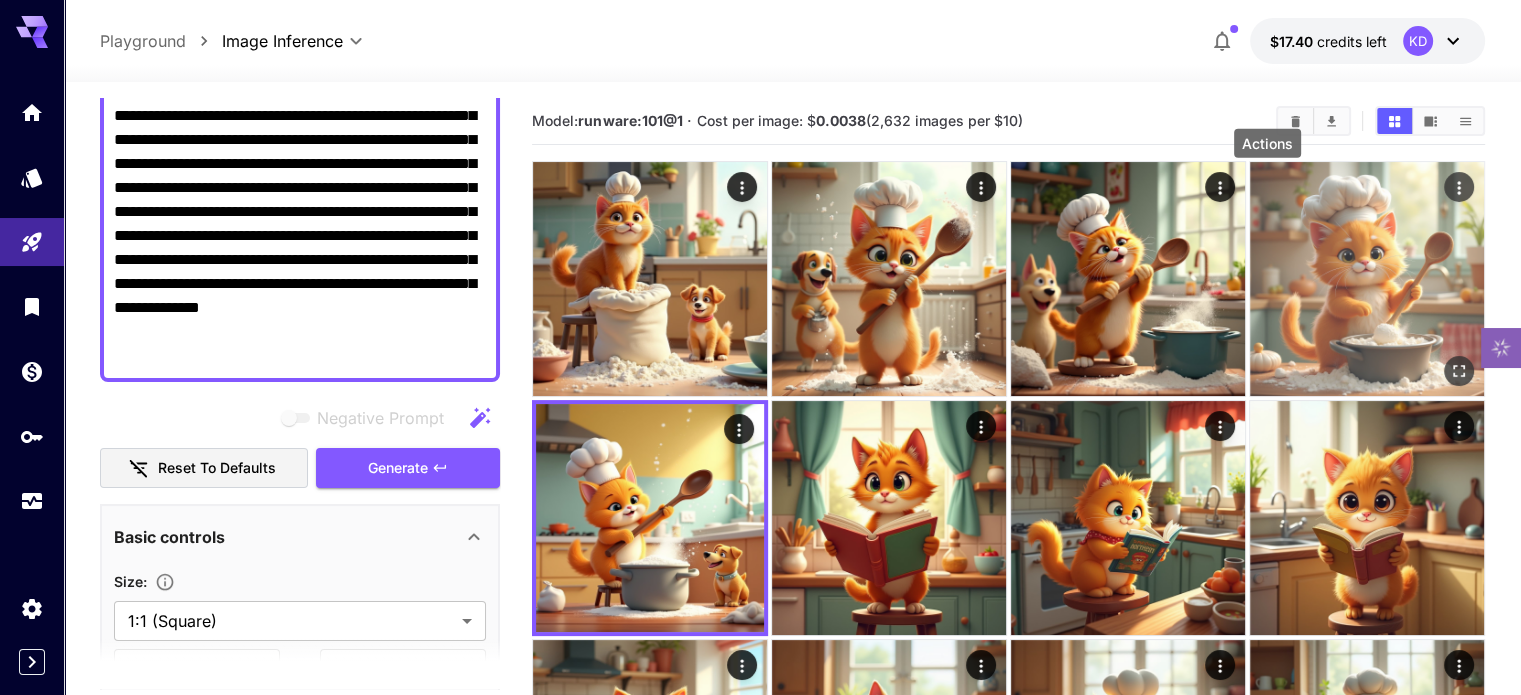 click 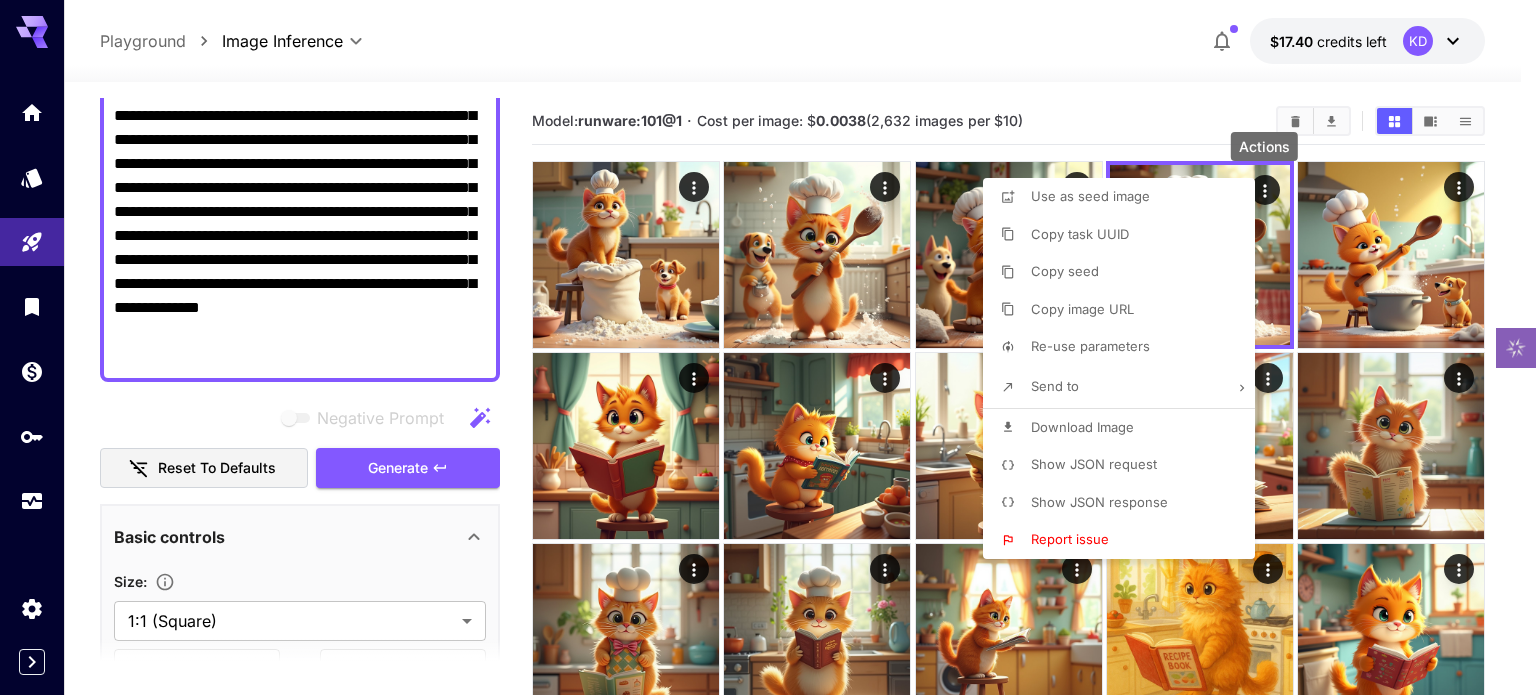 click on "Download Image" at bounding box center (1082, 427) 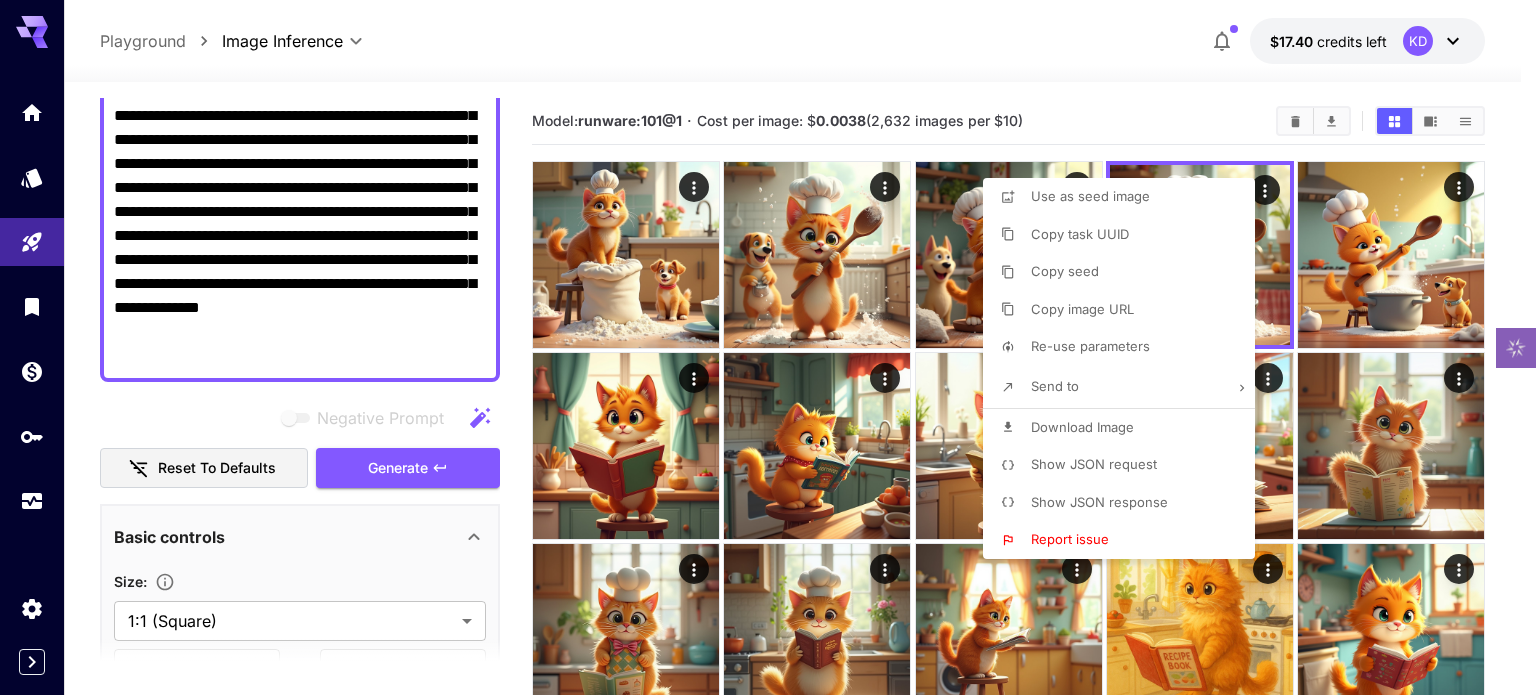 click at bounding box center [768, 347] 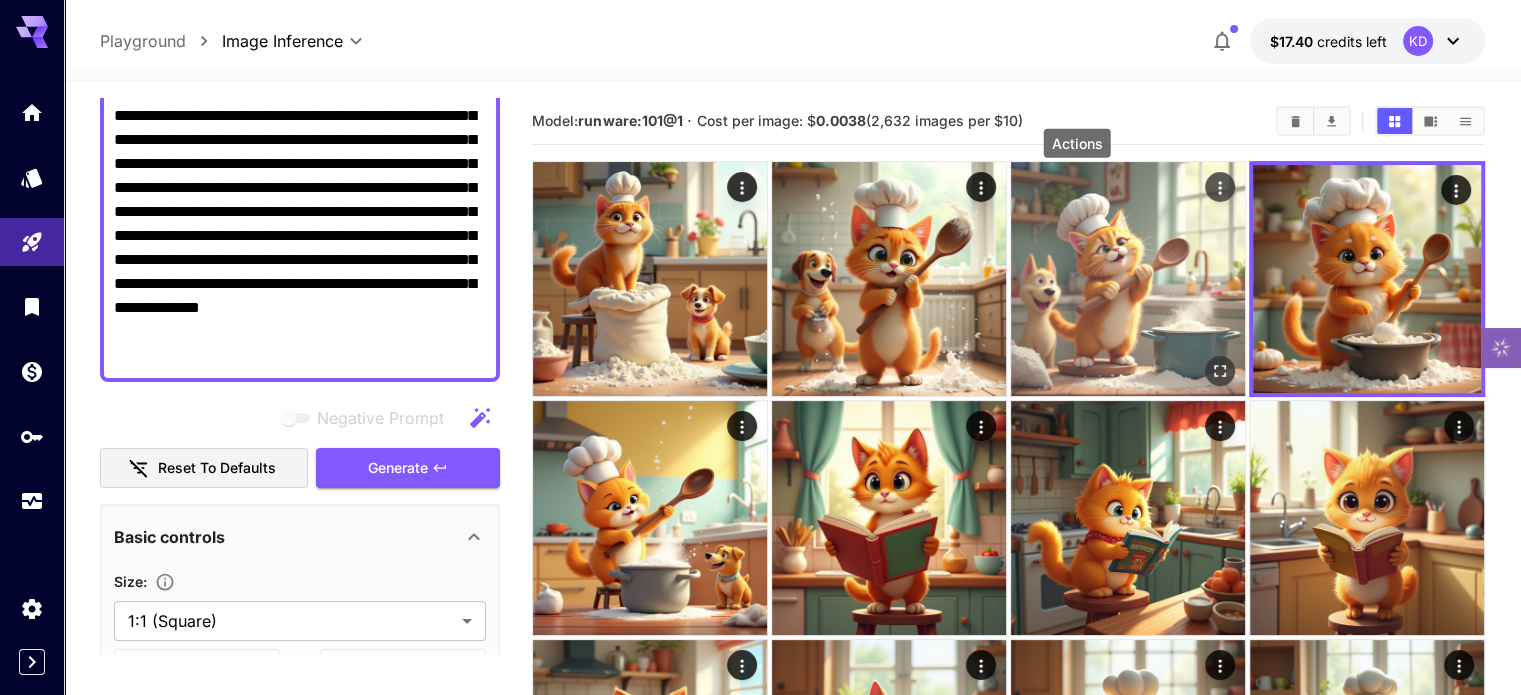 click 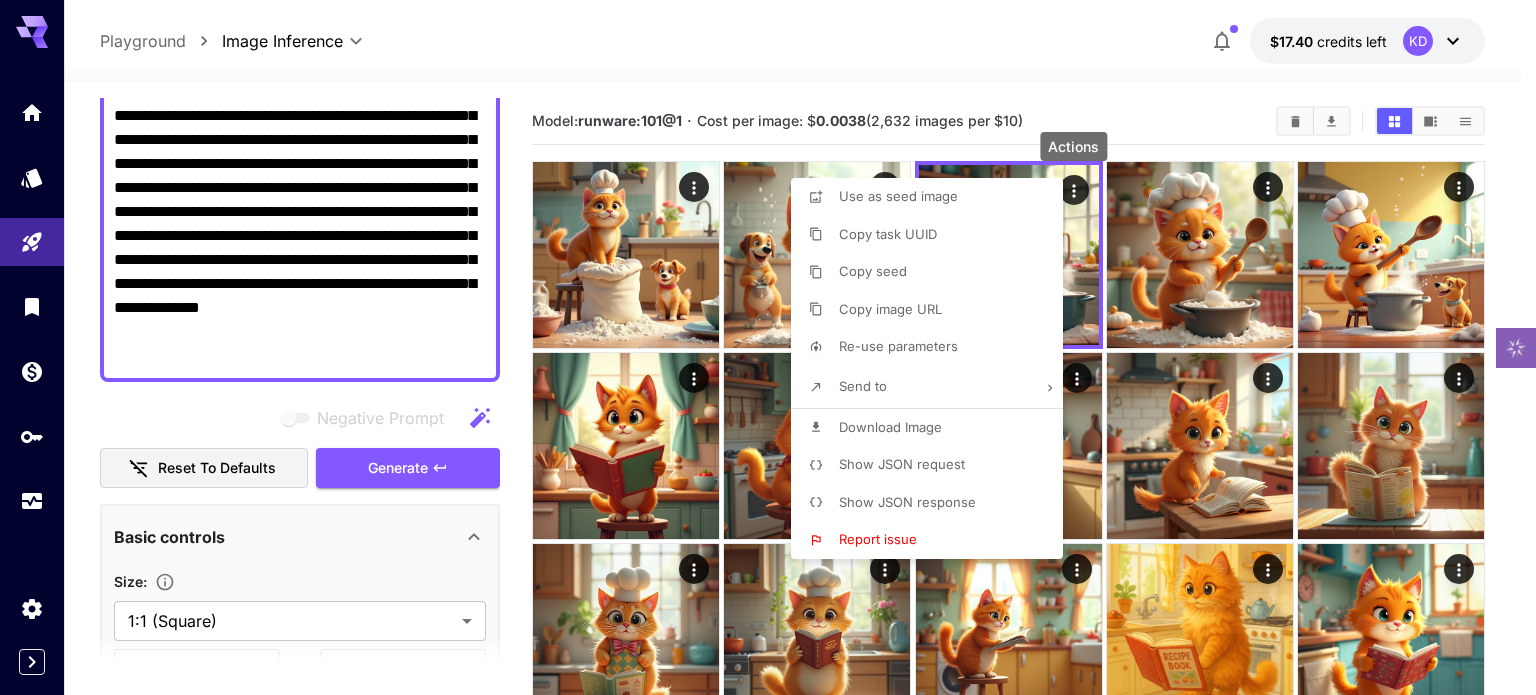 click on "Download Image" at bounding box center (890, 427) 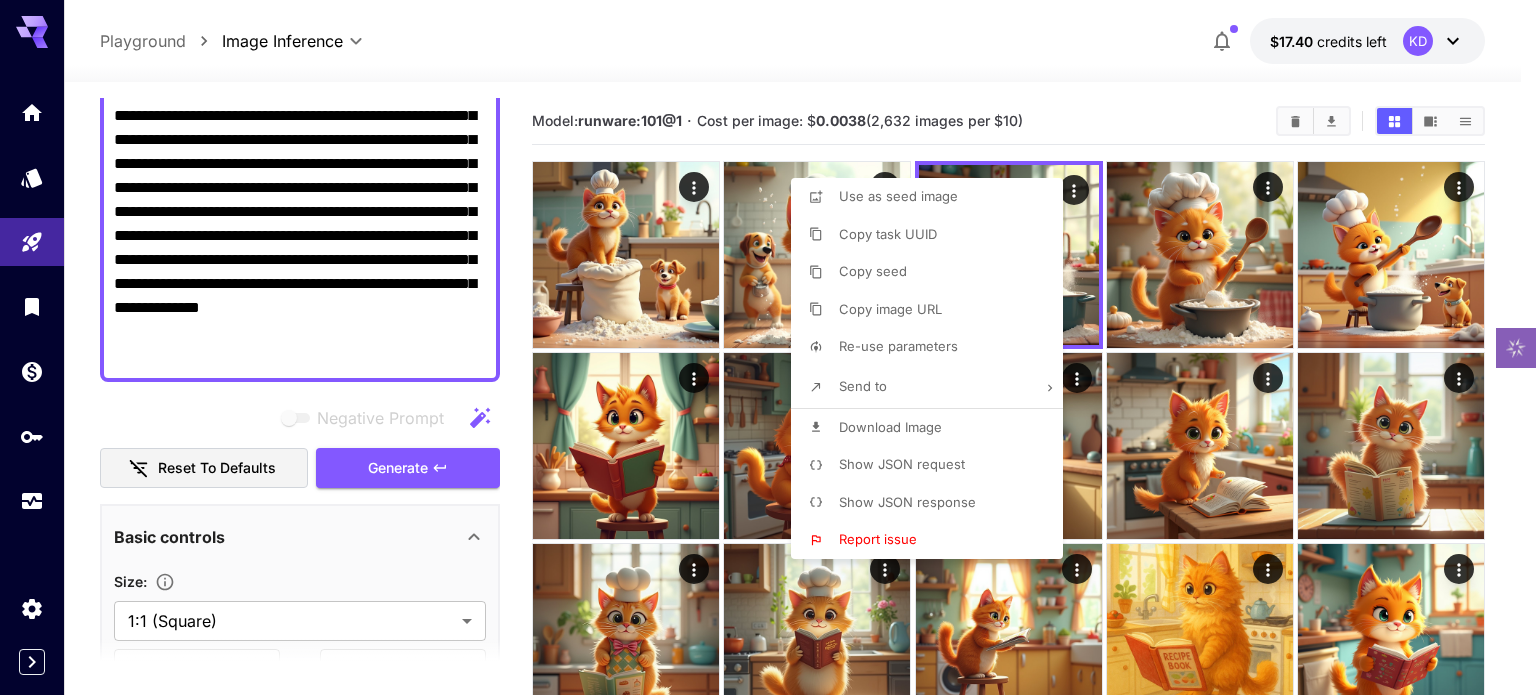 click at bounding box center (768, 347) 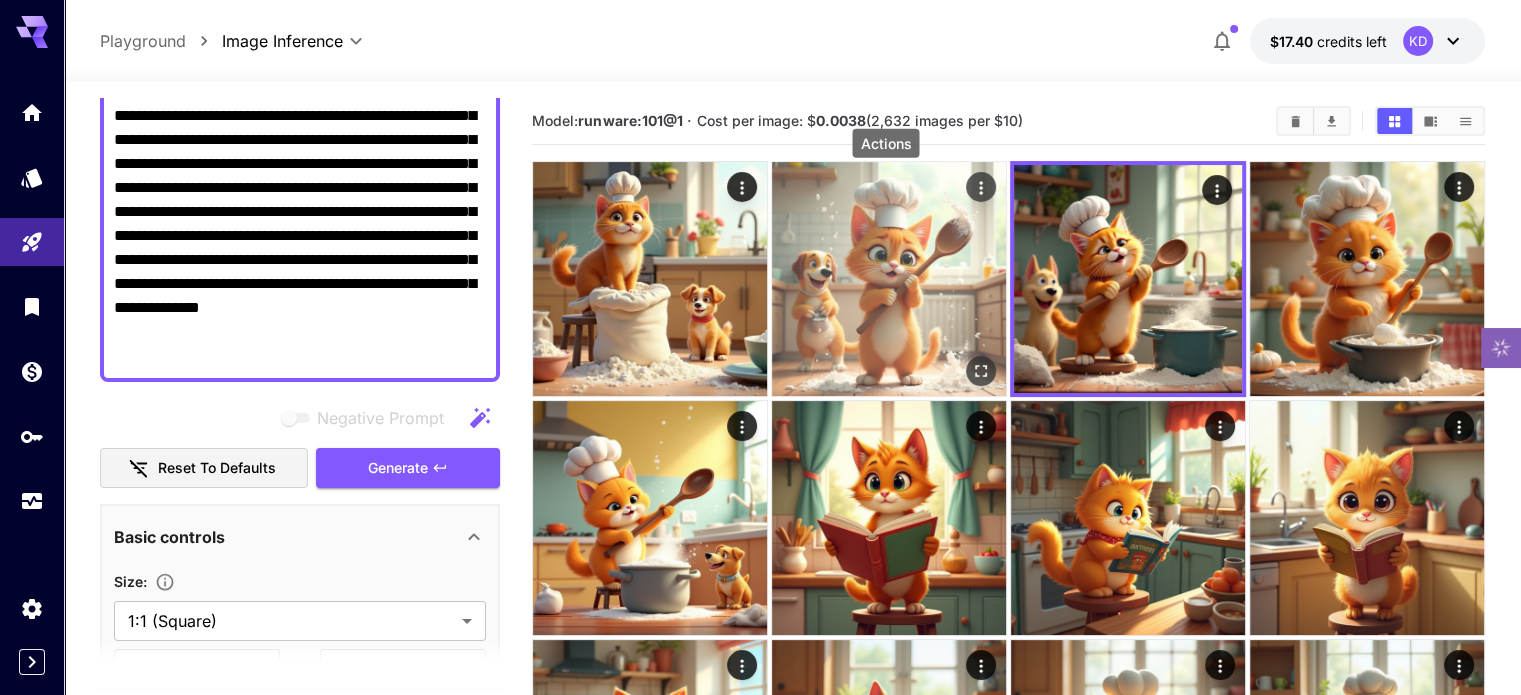 click 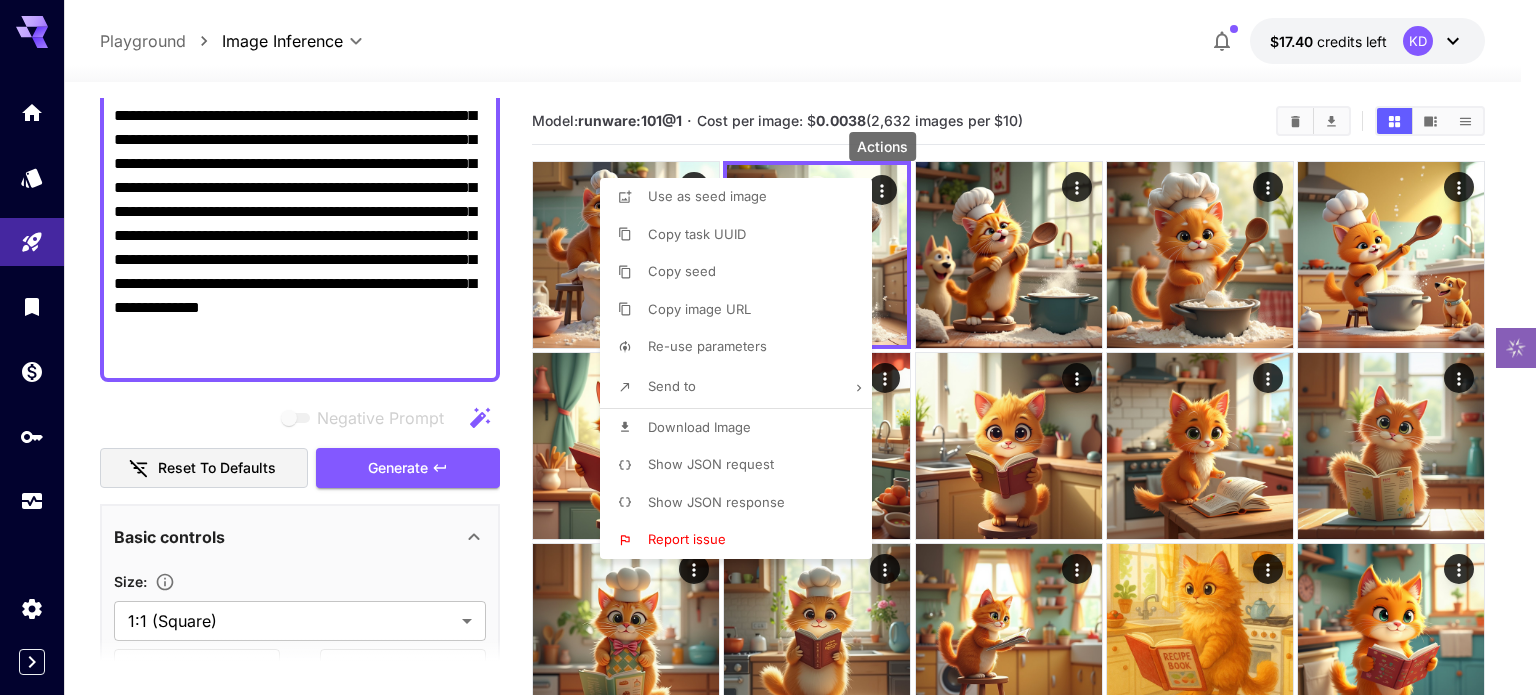 click on "Download Image" at bounding box center (742, 428) 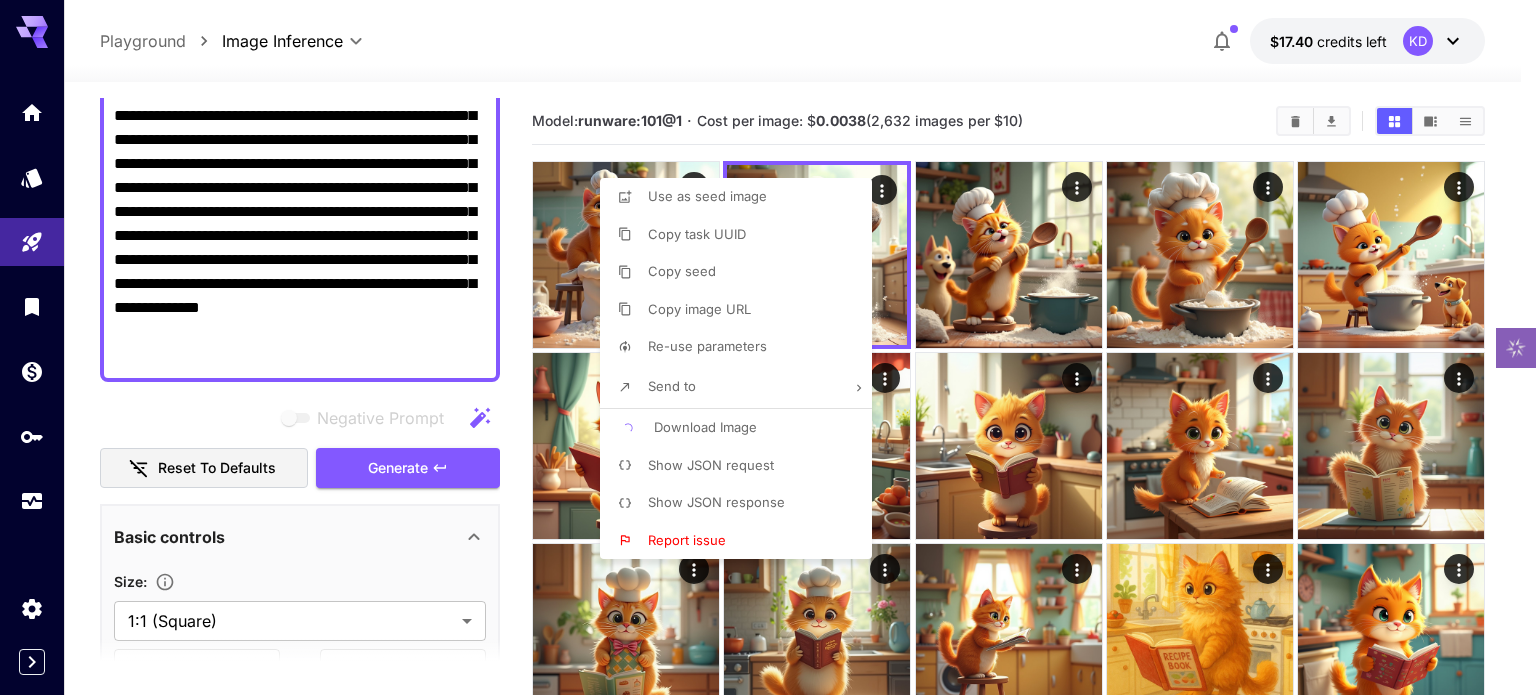click at bounding box center (768, 347) 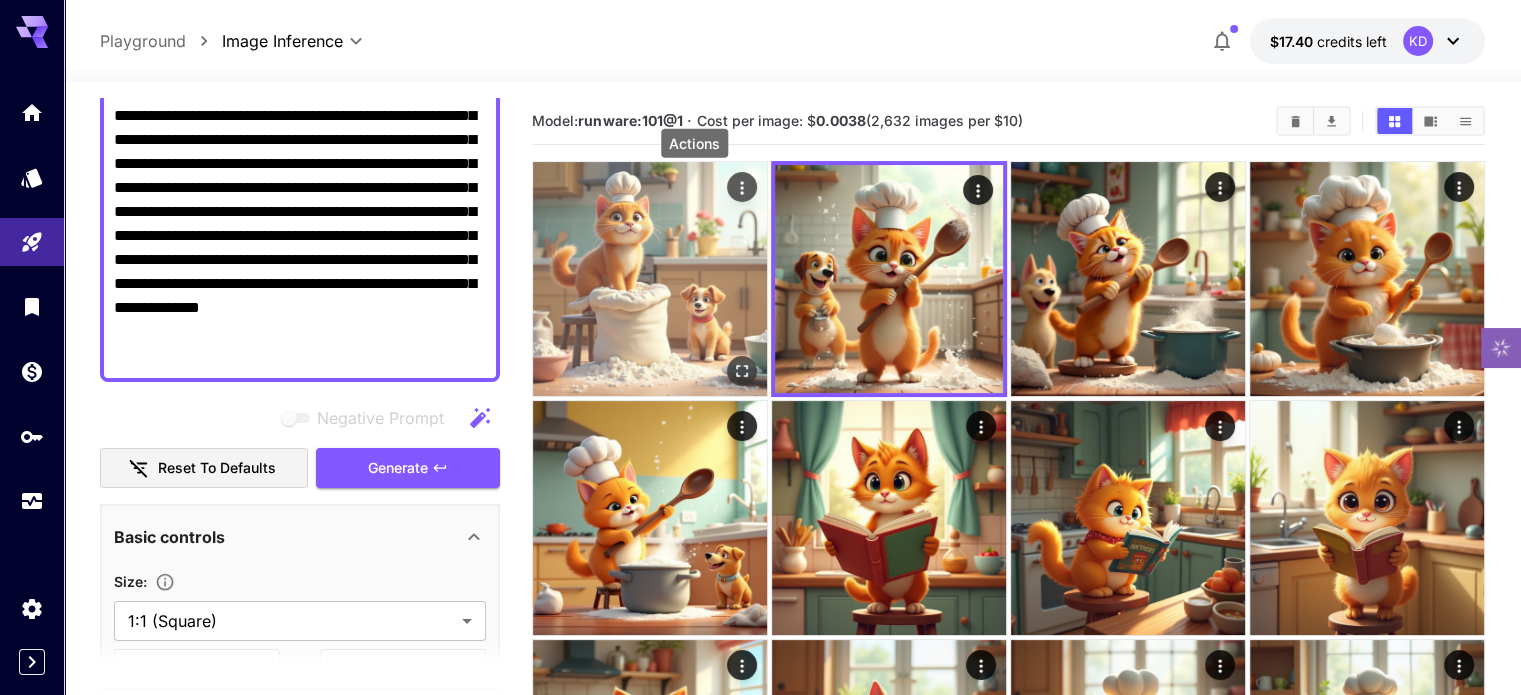 click 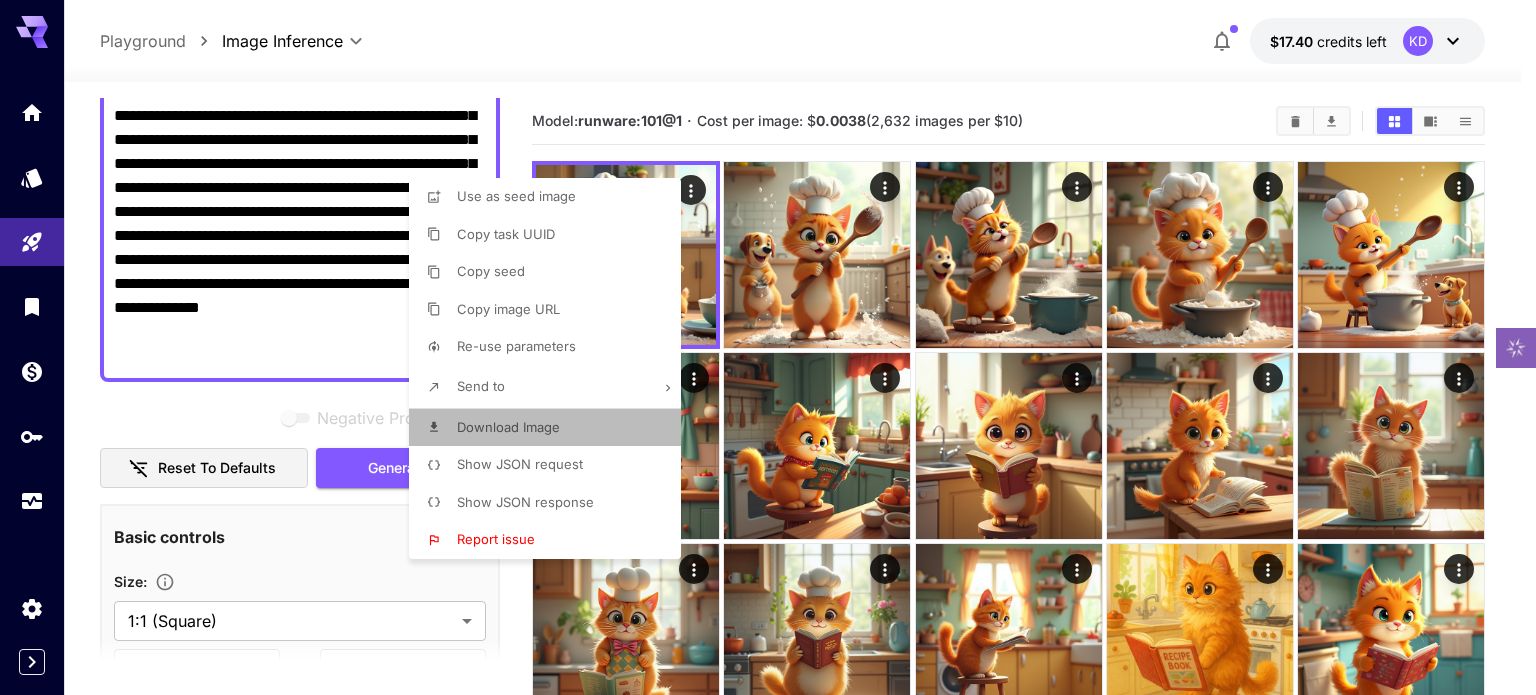 click on "Download Image" at bounding box center (551, 428) 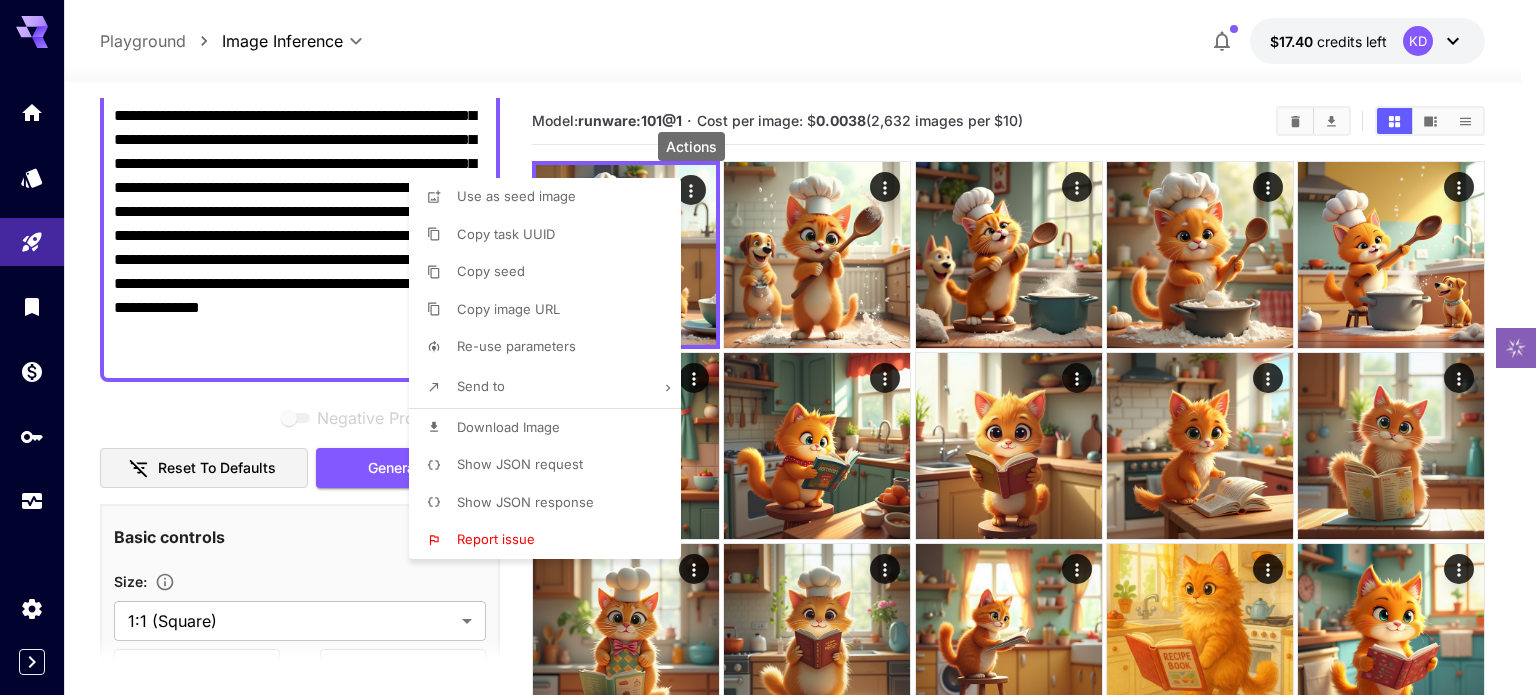 click at bounding box center [768, 347] 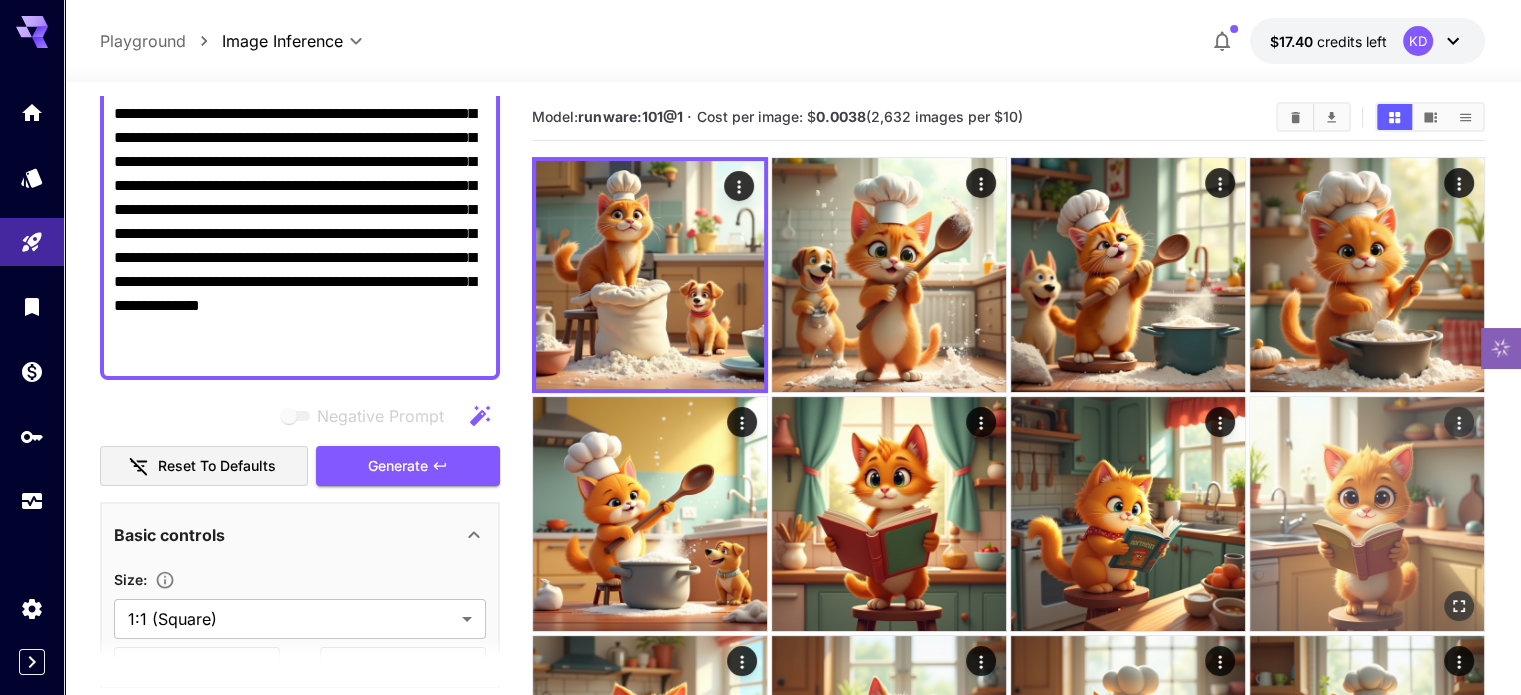 scroll, scrollTop: 0, scrollLeft: 0, axis: both 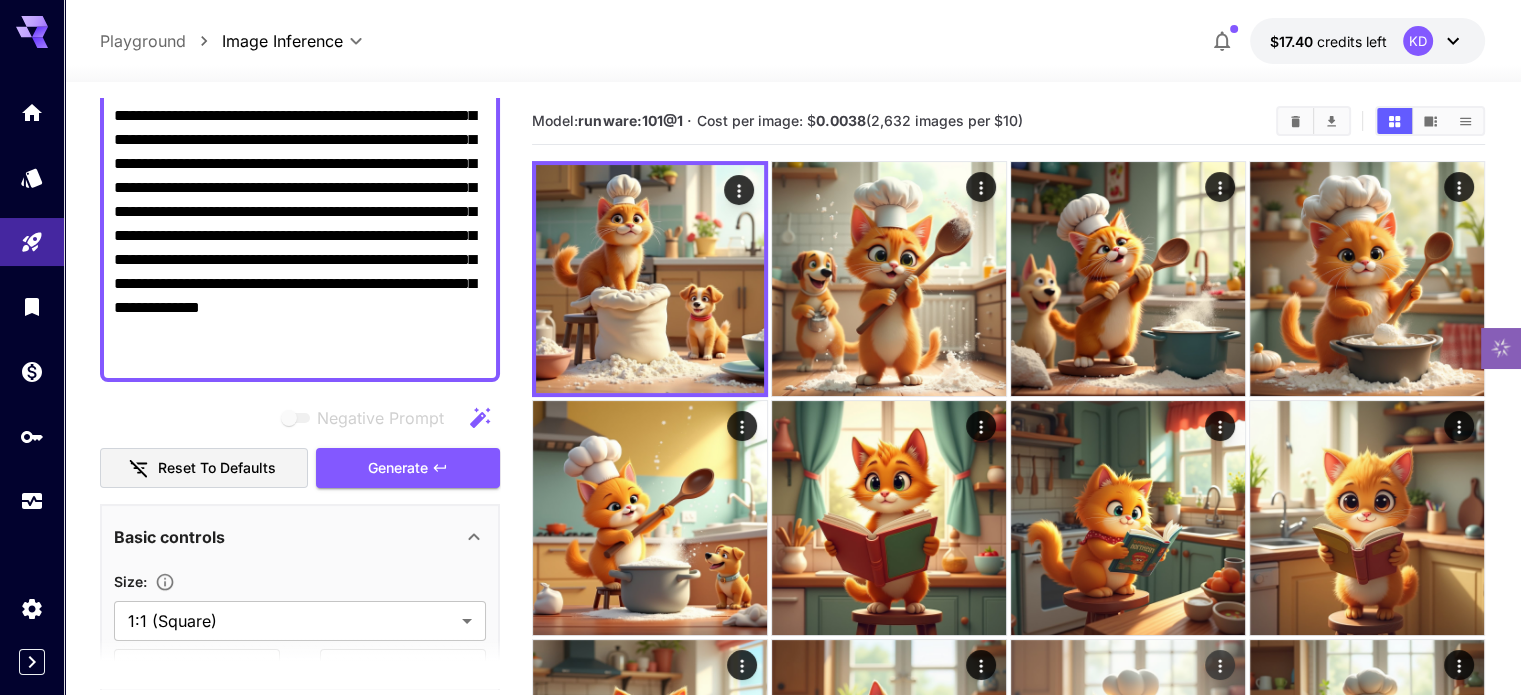 type 